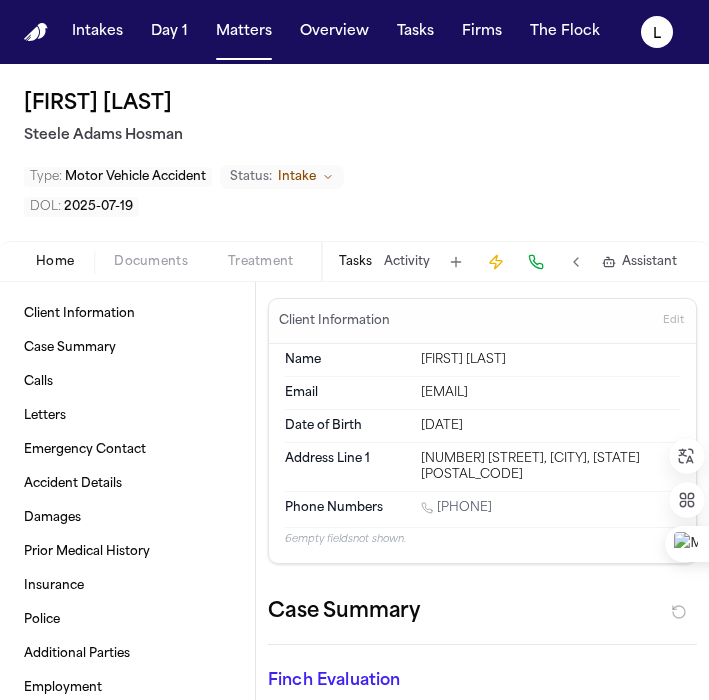 scroll, scrollTop: 0, scrollLeft: 0, axis: both 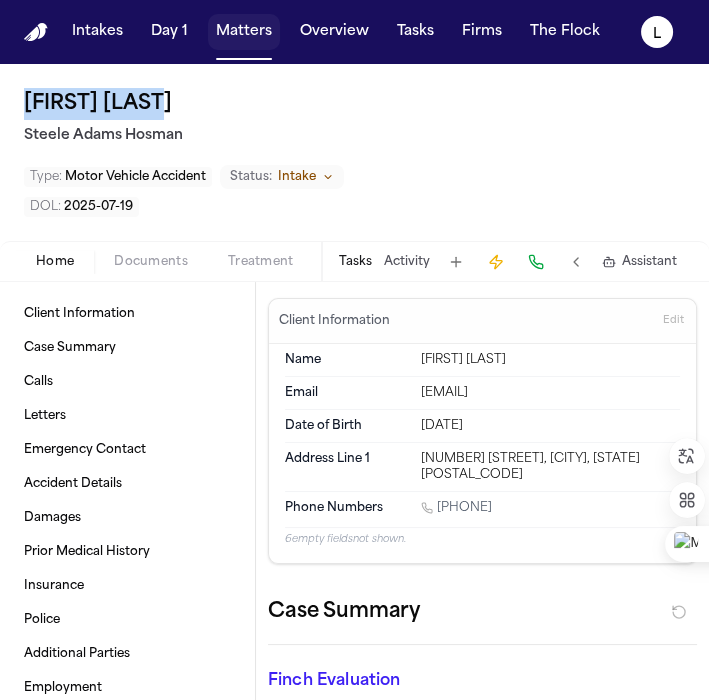 click on "Matters" at bounding box center (244, 32) 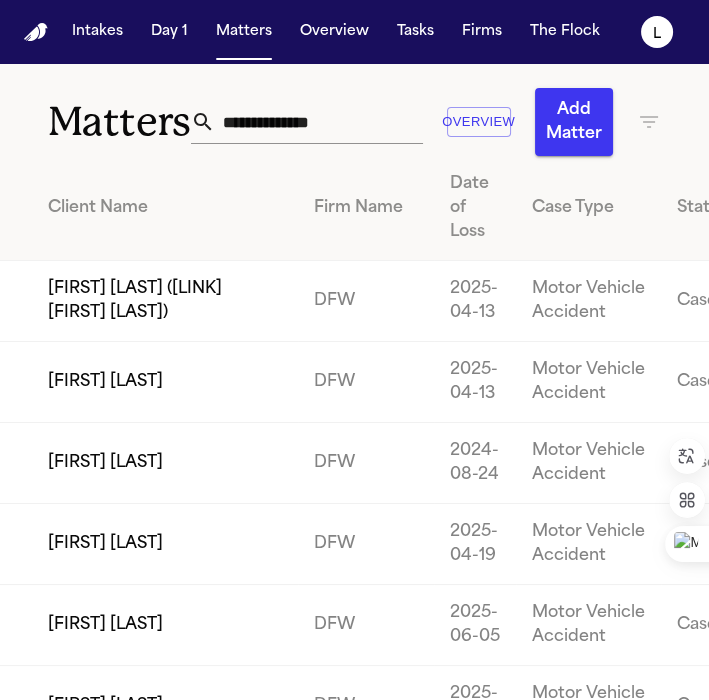 click at bounding box center [319, 122] 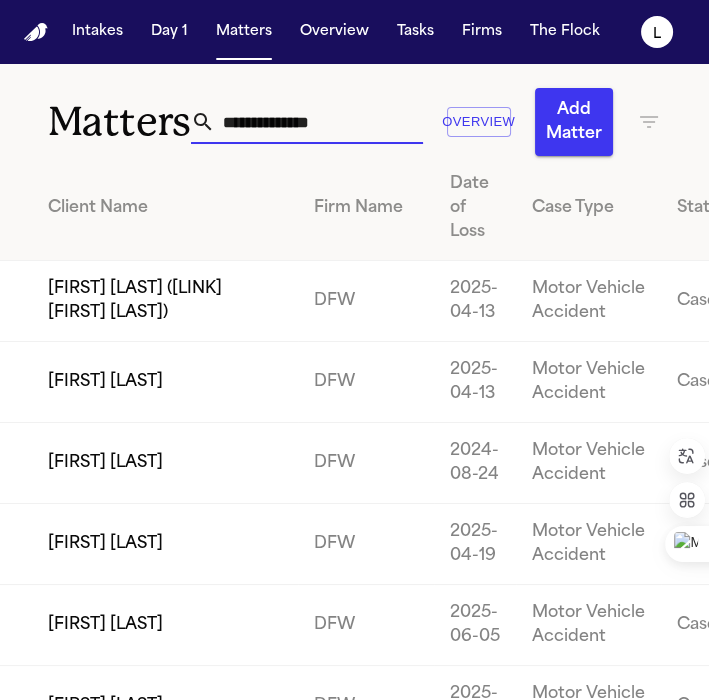 click 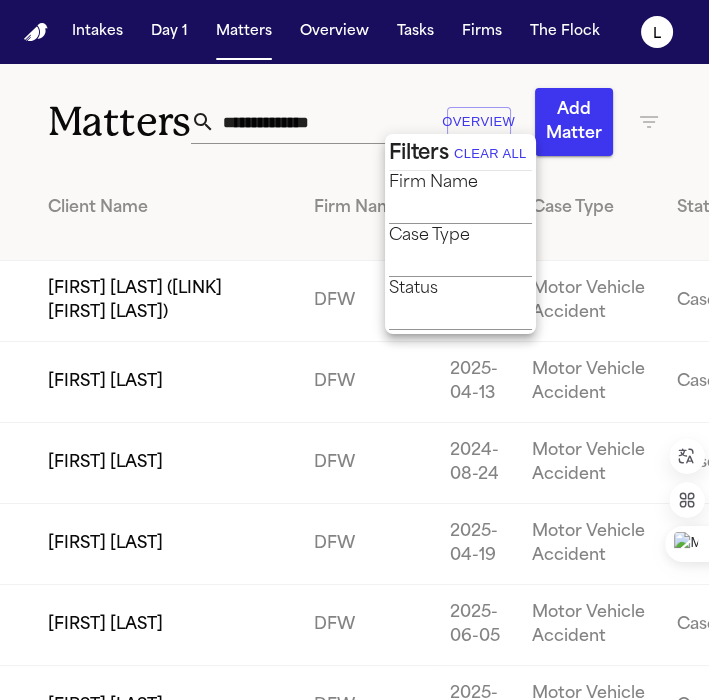 click at bounding box center (445, 209) 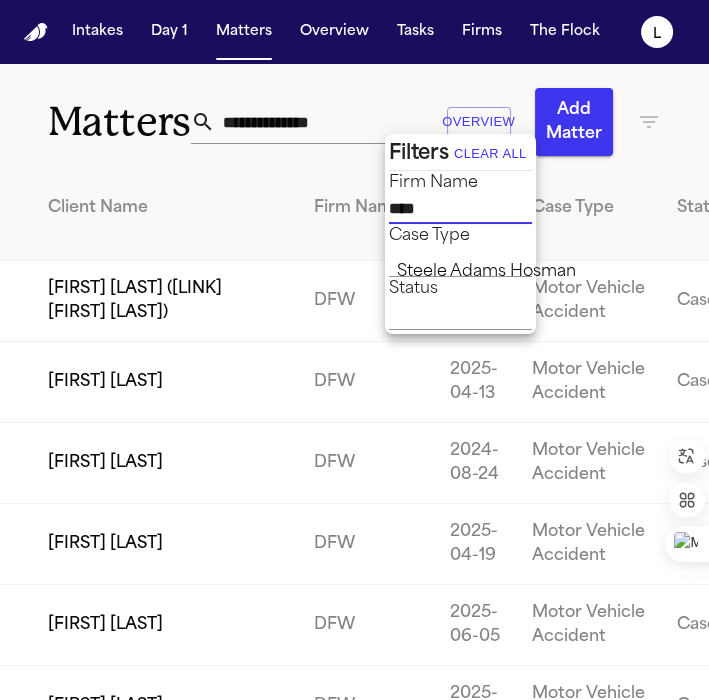 type on "*****" 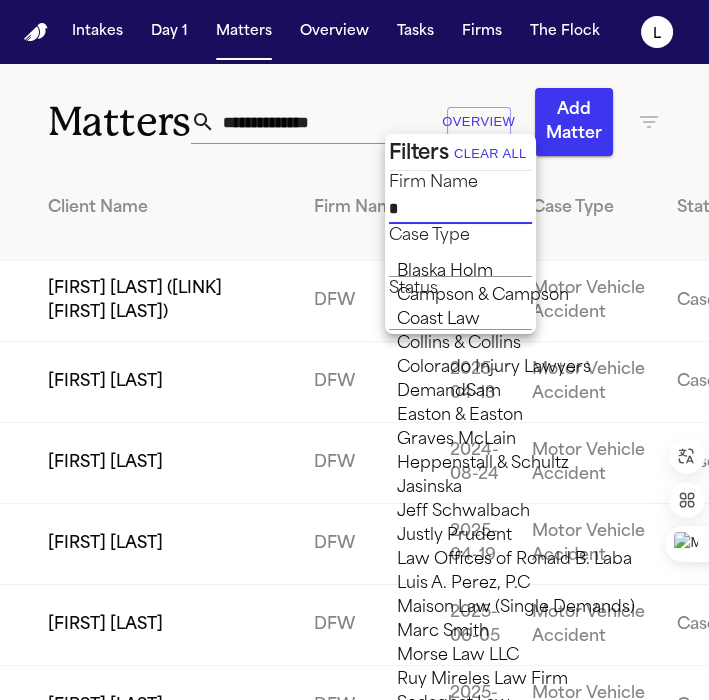 type on "**" 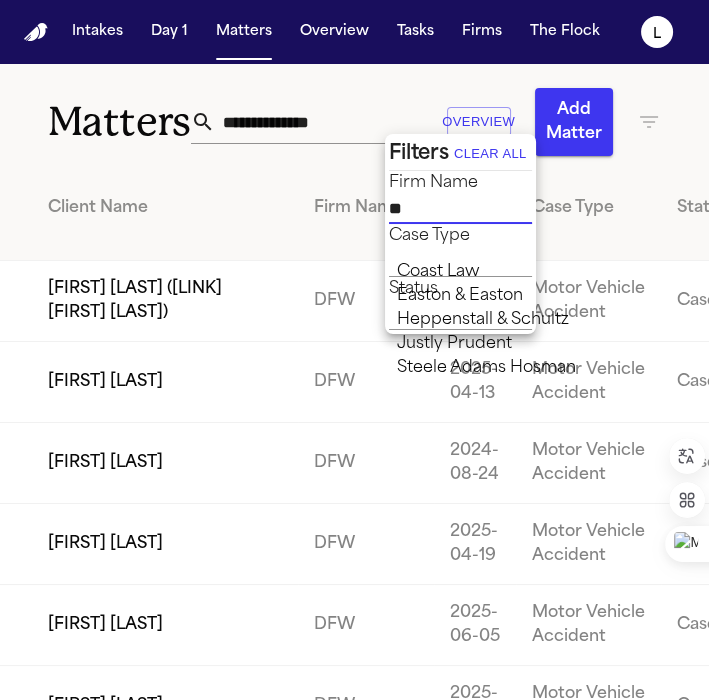click on "Steele Adams Hosman" at bounding box center [539, 368] 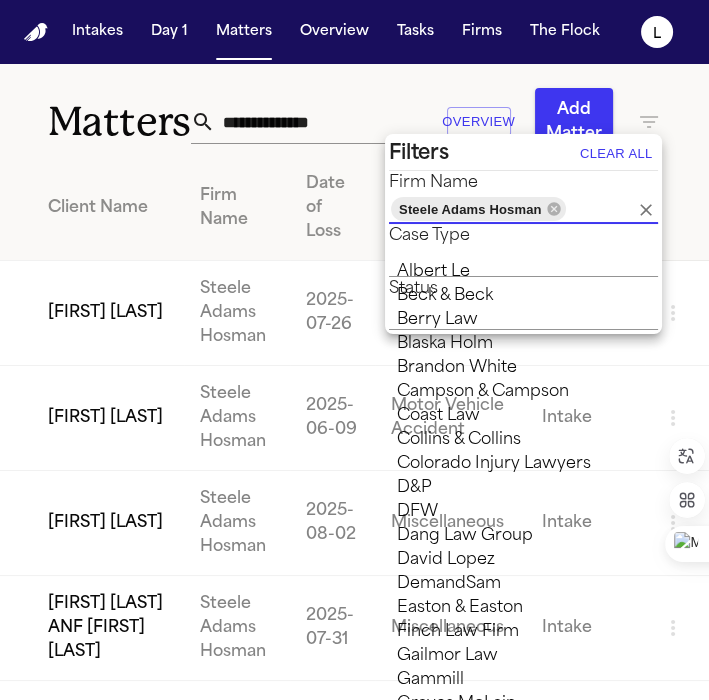 scroll, scrollTop: 1359, scrollLeft: 0, axis: vertical 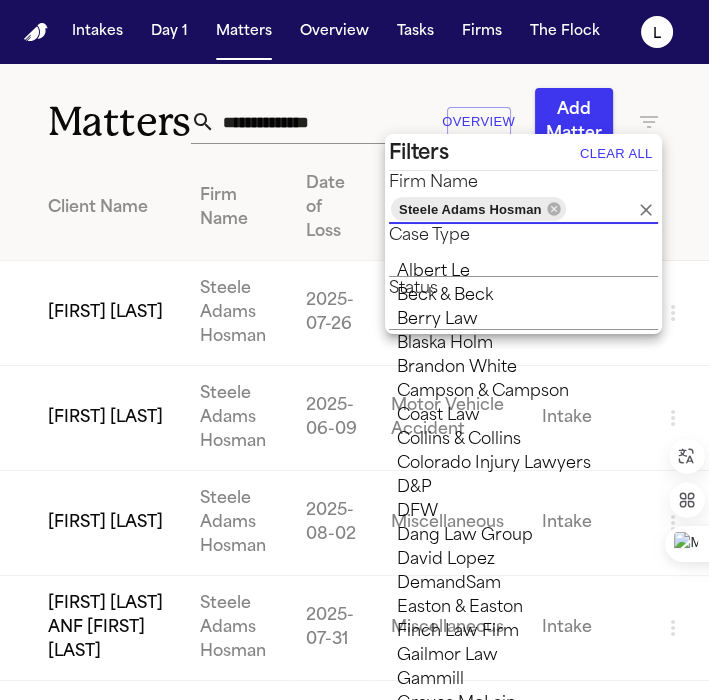 click at bounding box center [354, 350] 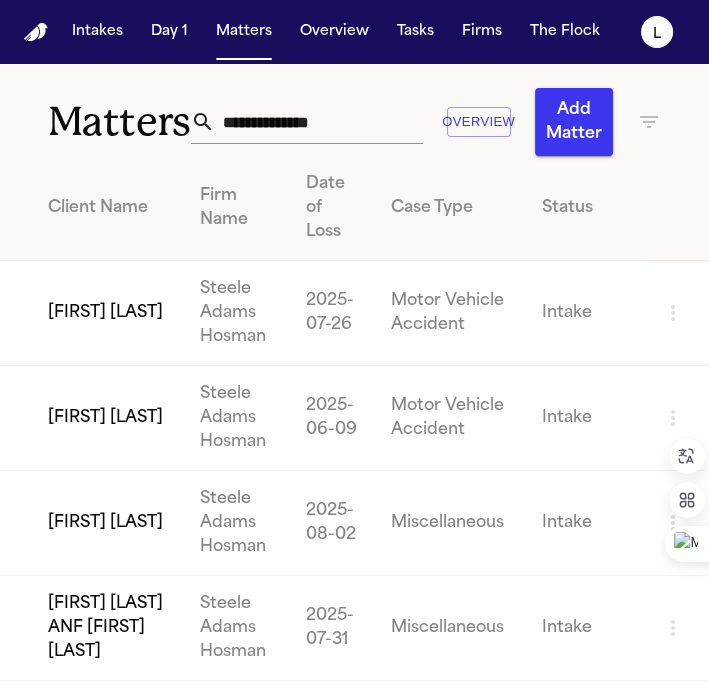 type 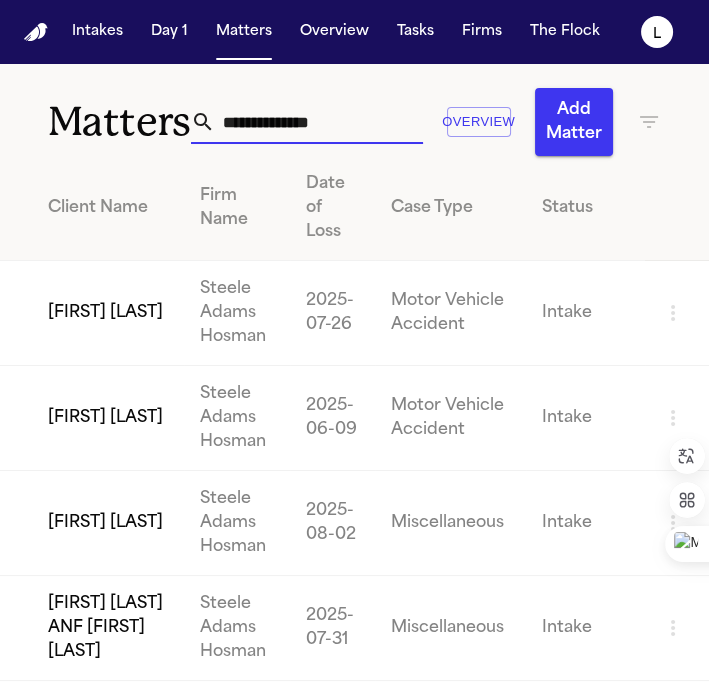 click at bounding box center (319, 122) 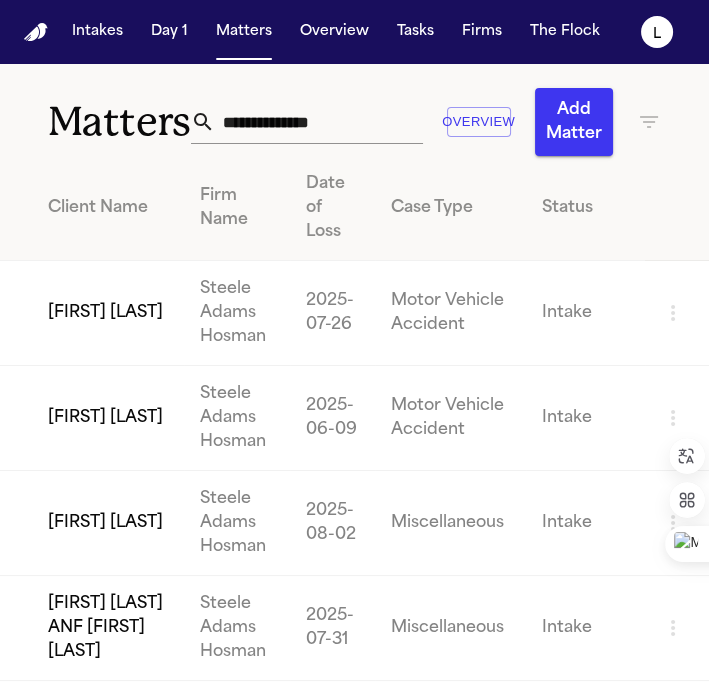 click on "[FIRST] [LAST]" at bounding box center [92, 313] 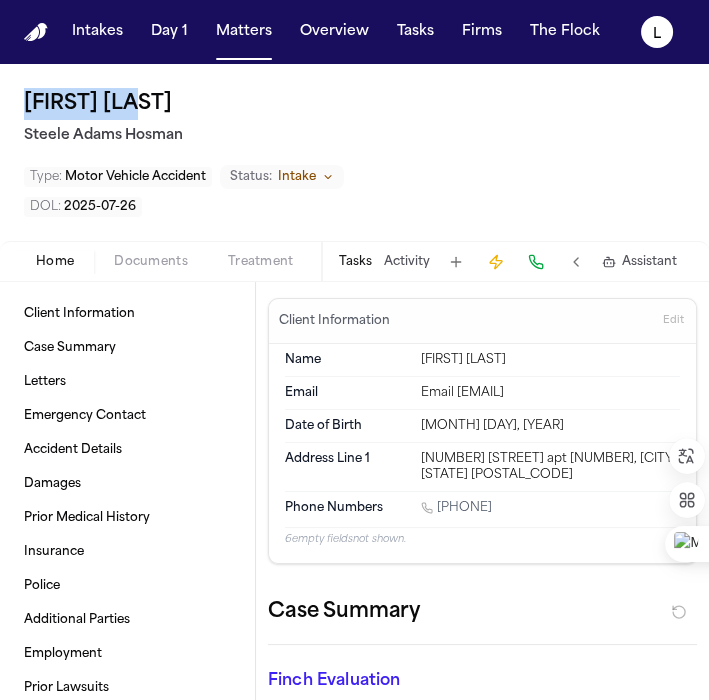 copy on "[FIRST] [LAST]" 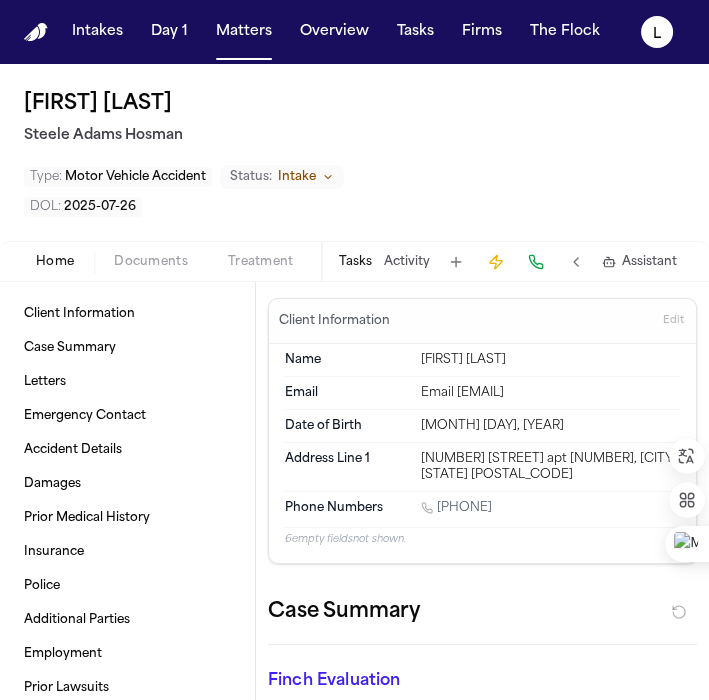 click on "Steele Adams Hosman" at bounding box center (354, 136) 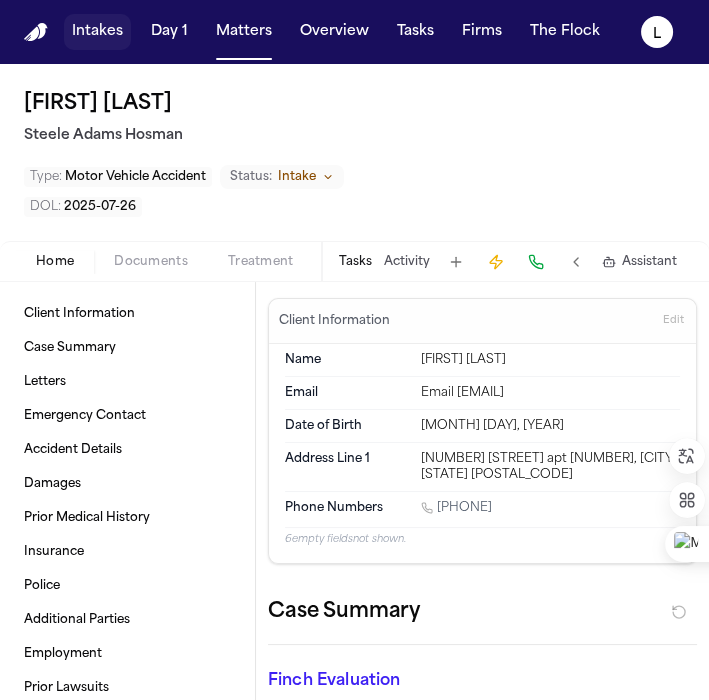 click on "Intakes" at bounding box center [97, 32] 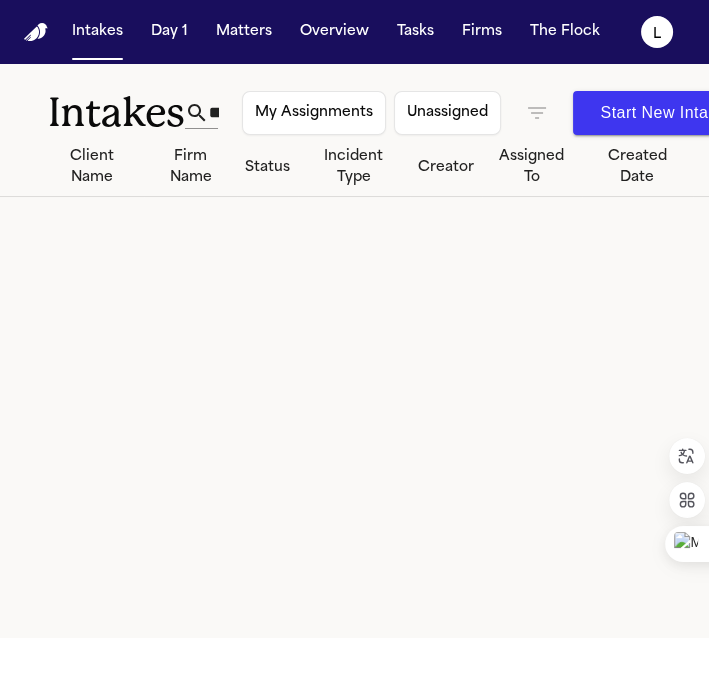 click 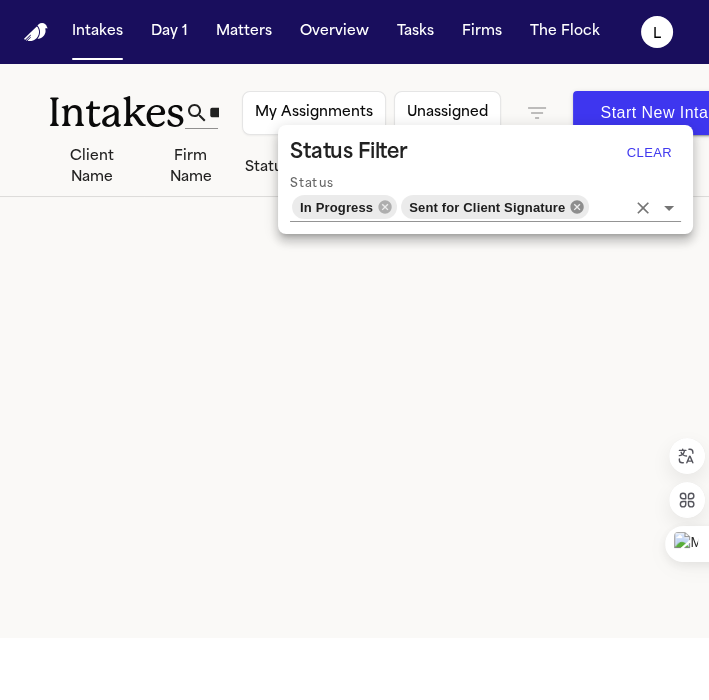click 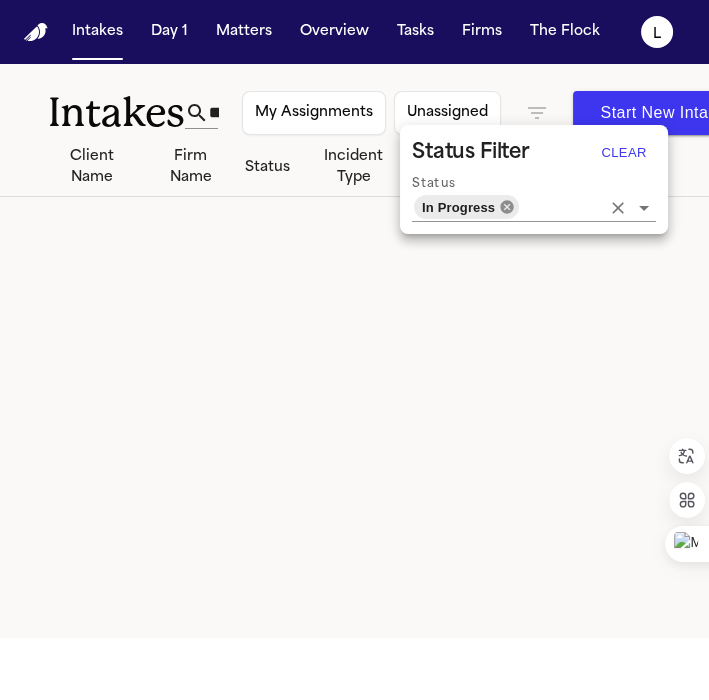 click 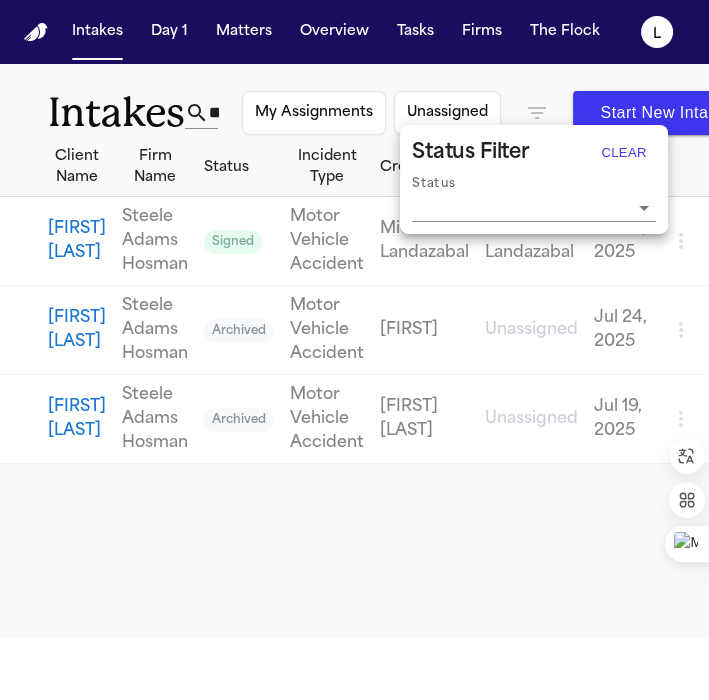 click at bounding box center (354, 350) 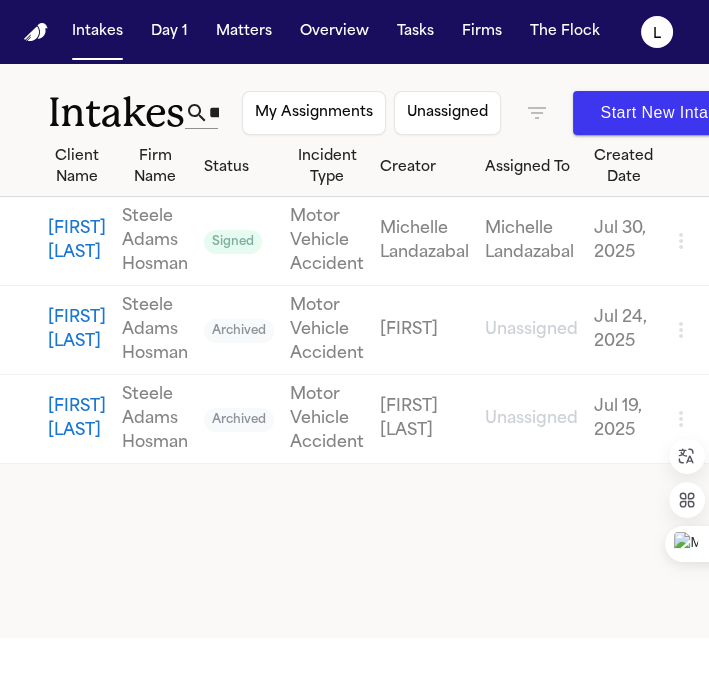 click 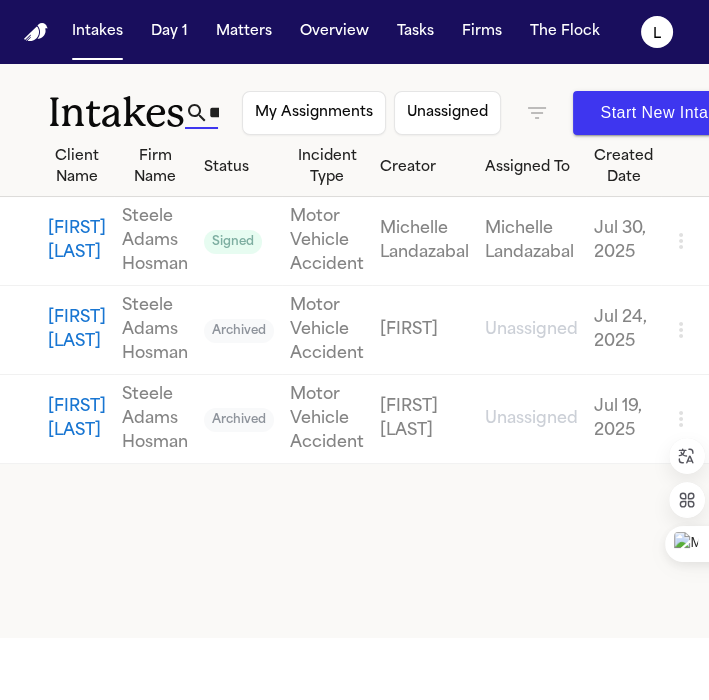 click on "*****" at bounding box center [214, 113] 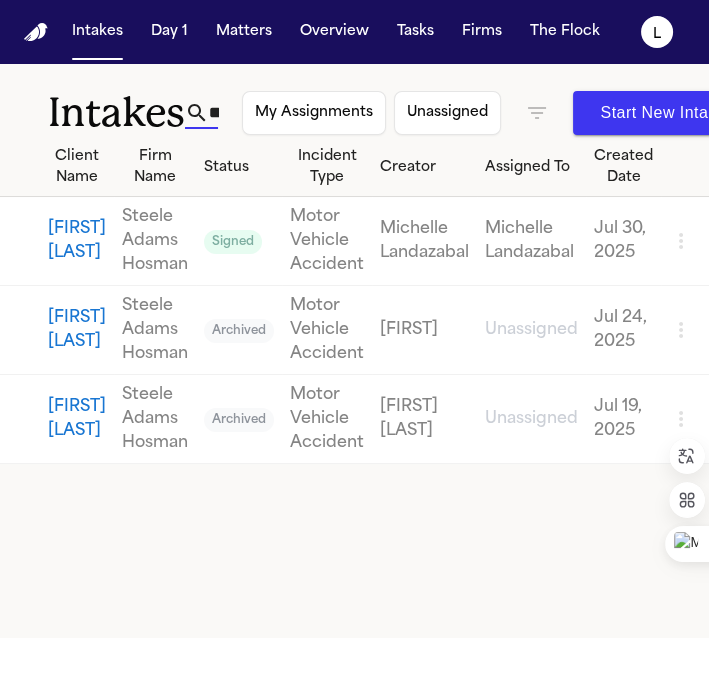 type on "*" 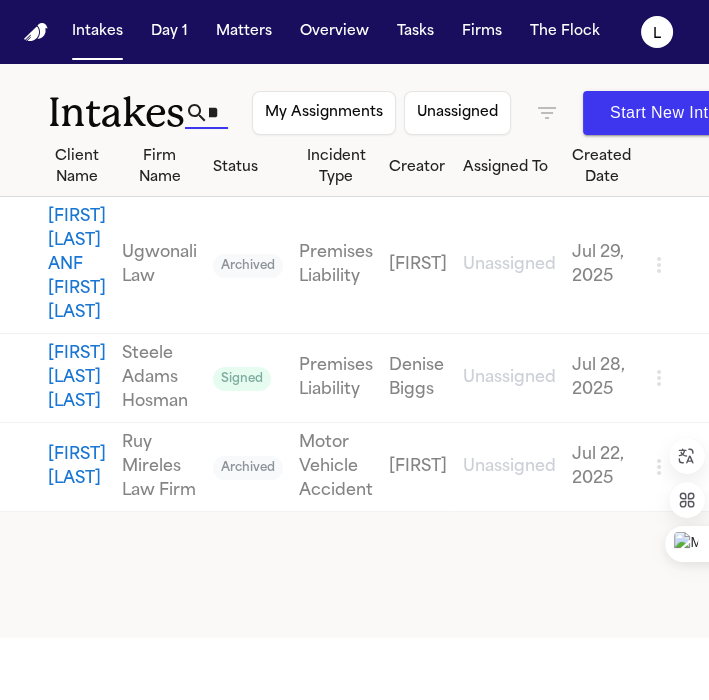 scroll, scrollTop: 0, scrollLeft: 36, axis: horizontal 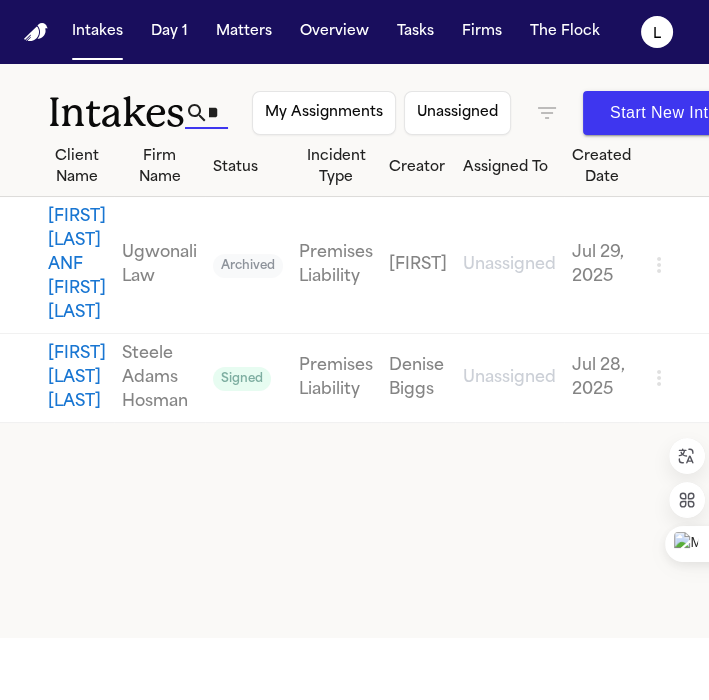 type on "*****" 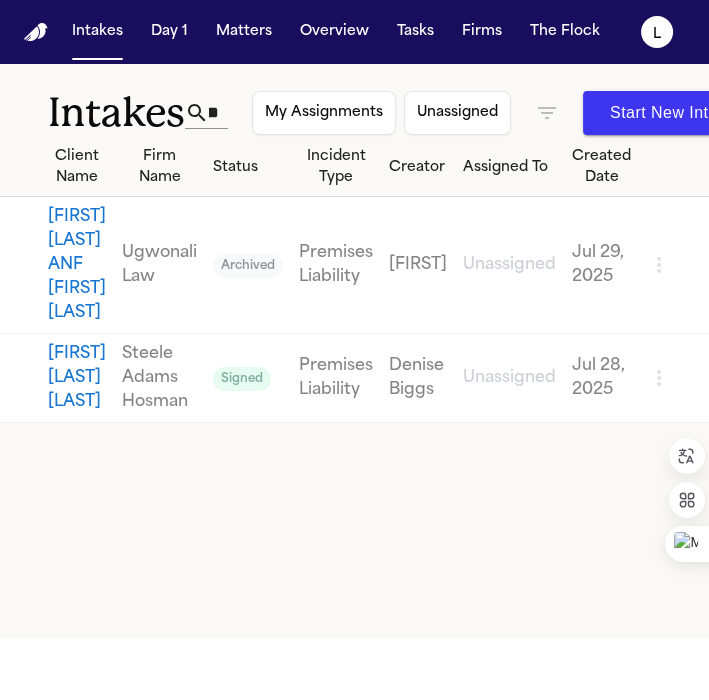 click on "[FIRST] [LAST] ANF [FIRST] [LAST]" at bounding box center [77, 265] 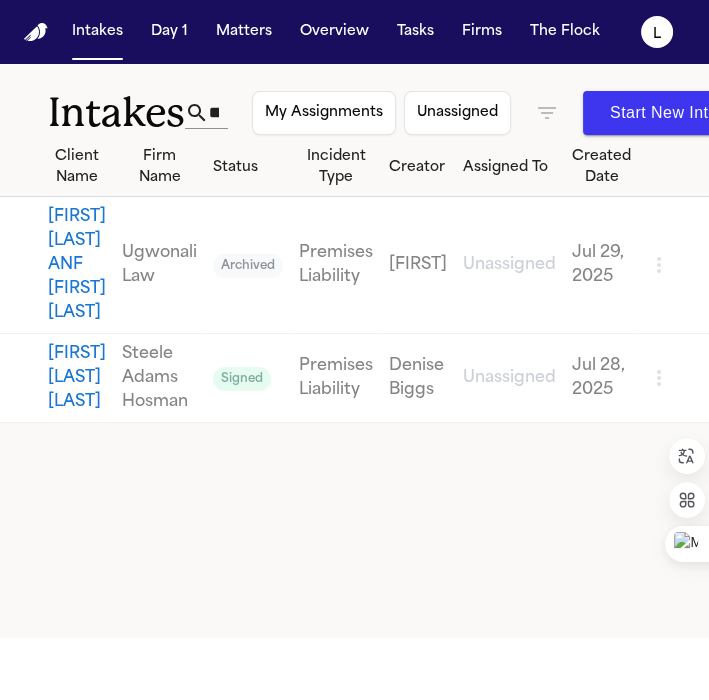 select on "**********" 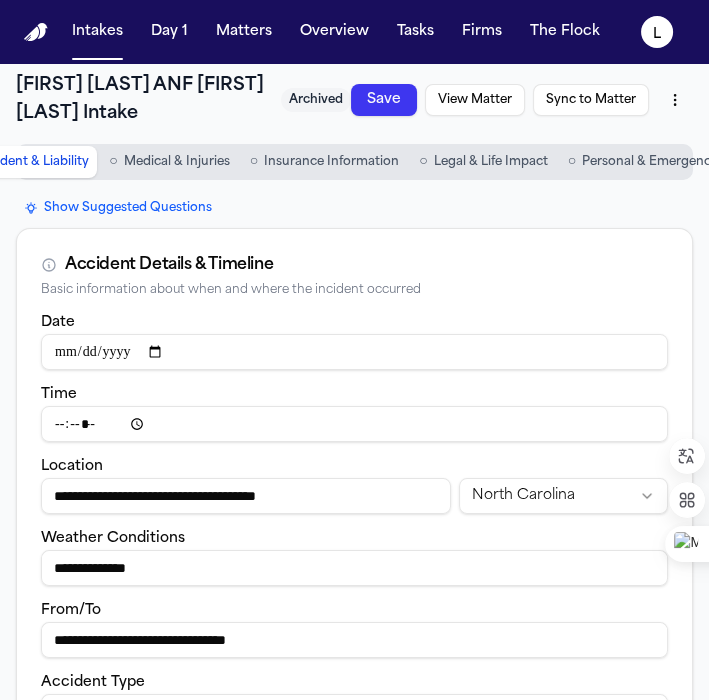 click on "**********" at bounding box center [354, 350] 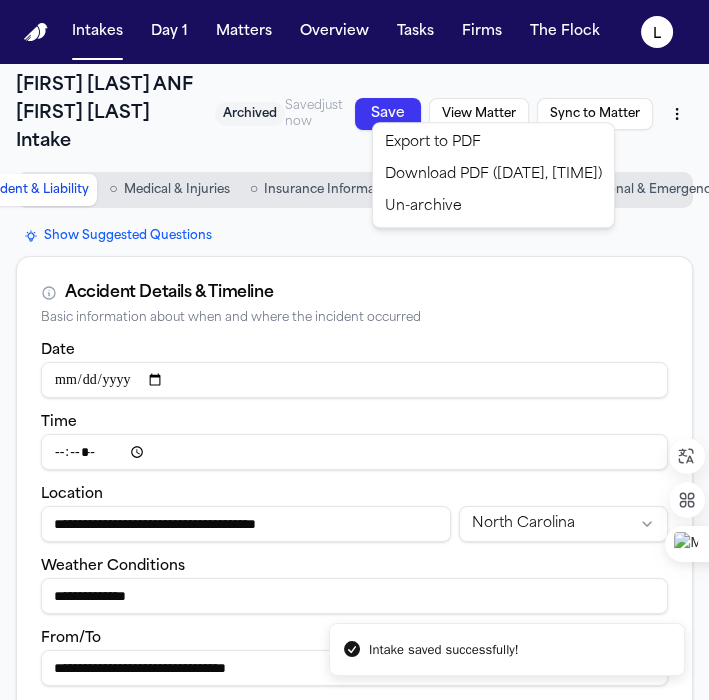 click on "Download PDF (7/29/2025, 10:15:46 AM)" at bounding box center (493, 175) 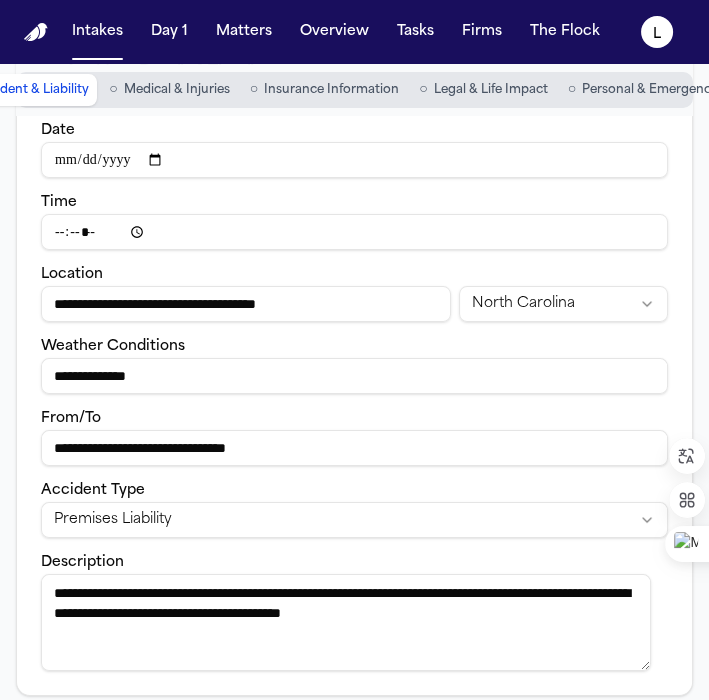 scroll, scrollTop: 0, scrollLeft: 0, axis: both 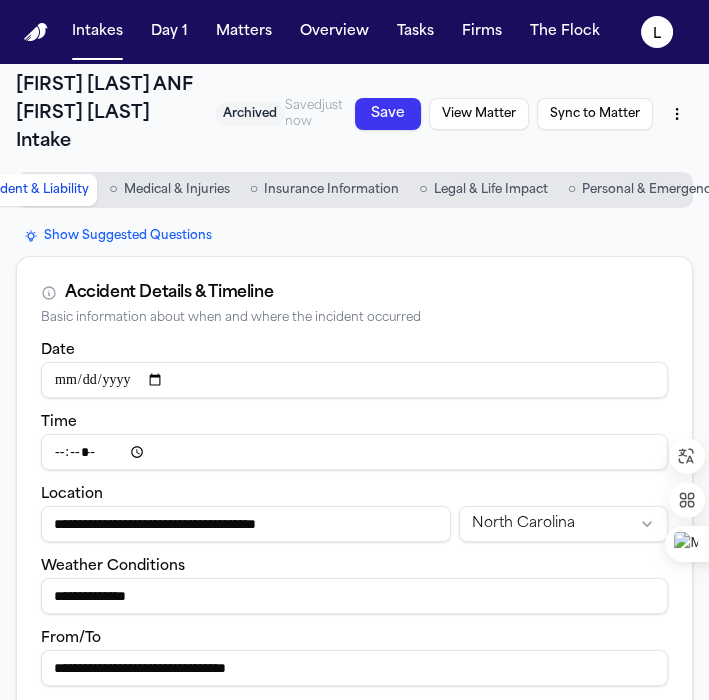 click on "Personal & Emergency Info" at bounding box center (663, 190) 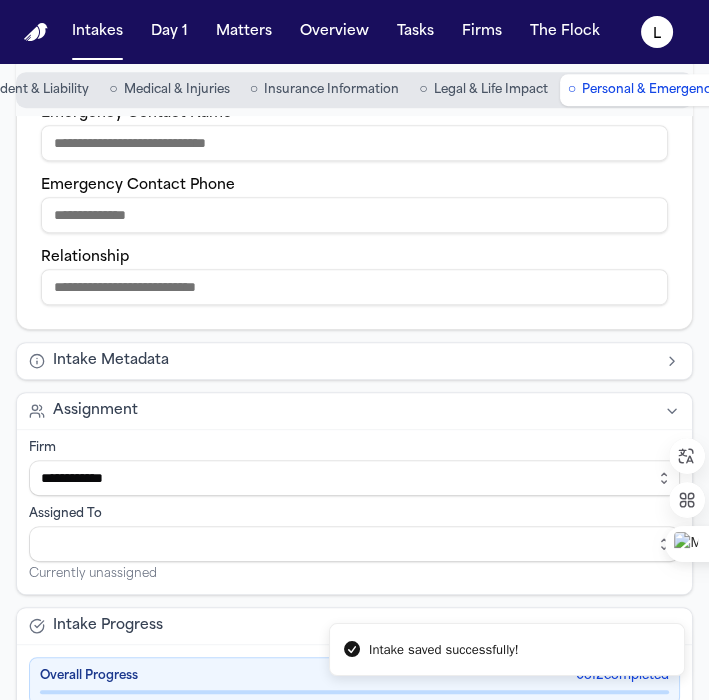 scroll, scrollTop: 888, scrollLeft: 0, axis: vertical 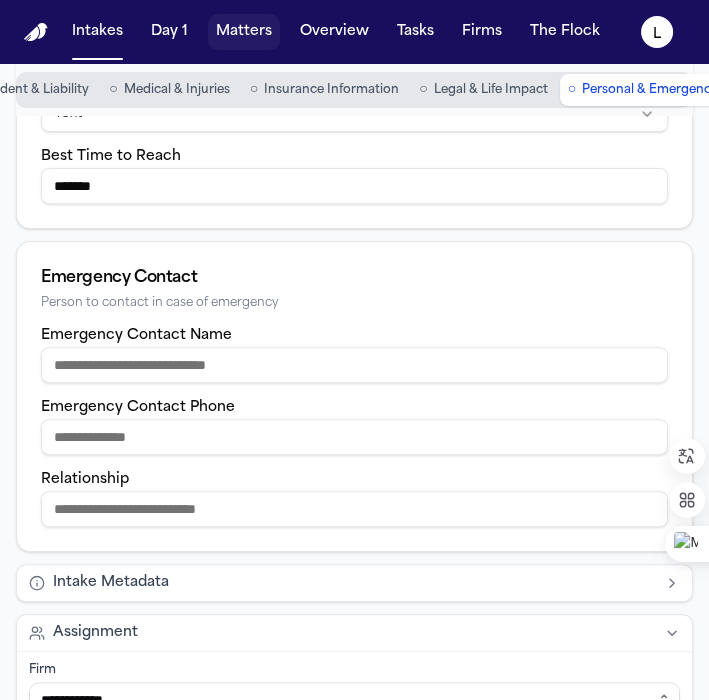 click on "Matters" at bounding box center (244, 32) 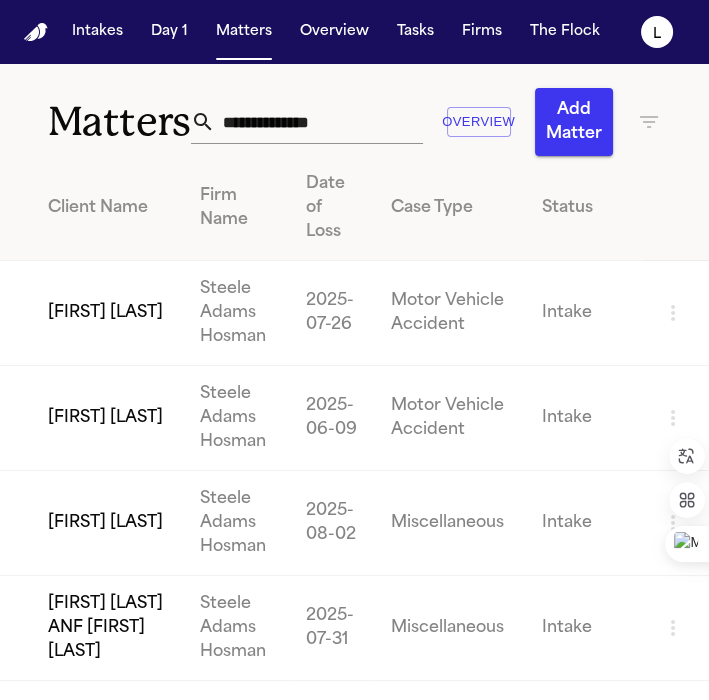 click on "[FIRST] [LAST]" at bounding box center (92, 313) 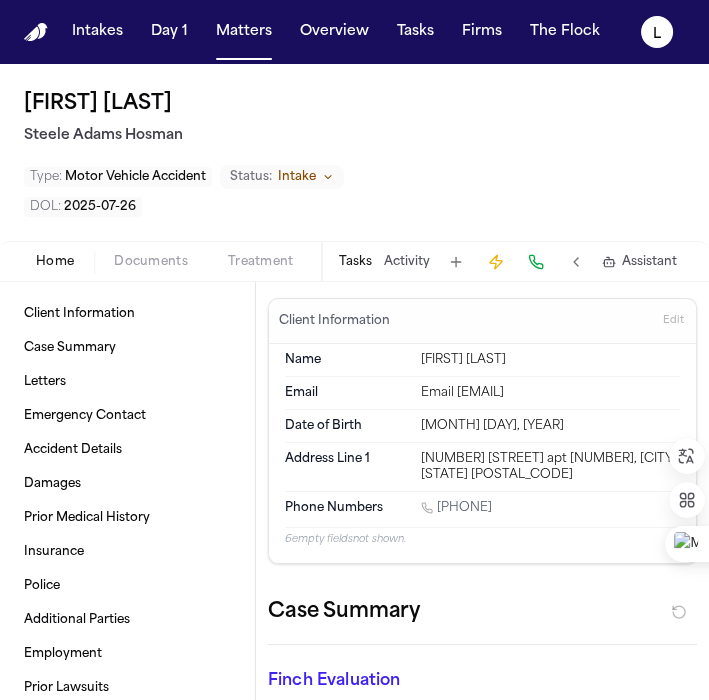 drag, startPoint x: 597, startPoint y: 383, endPoint x: 407, endPoint y: 400, distance: 190.759 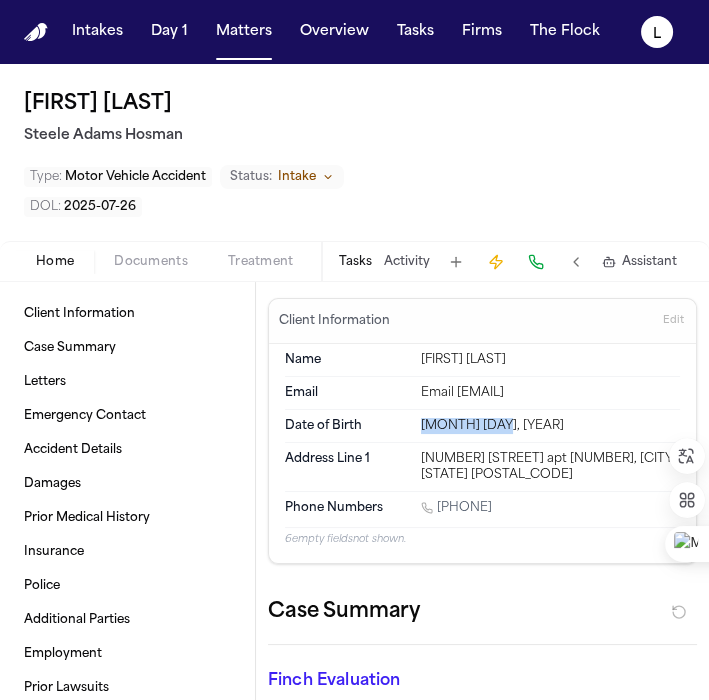 drag, startPoint x: 501, startPoint y: 418, endPoint x: 408, endPoint y: 426, distance: 93.34345 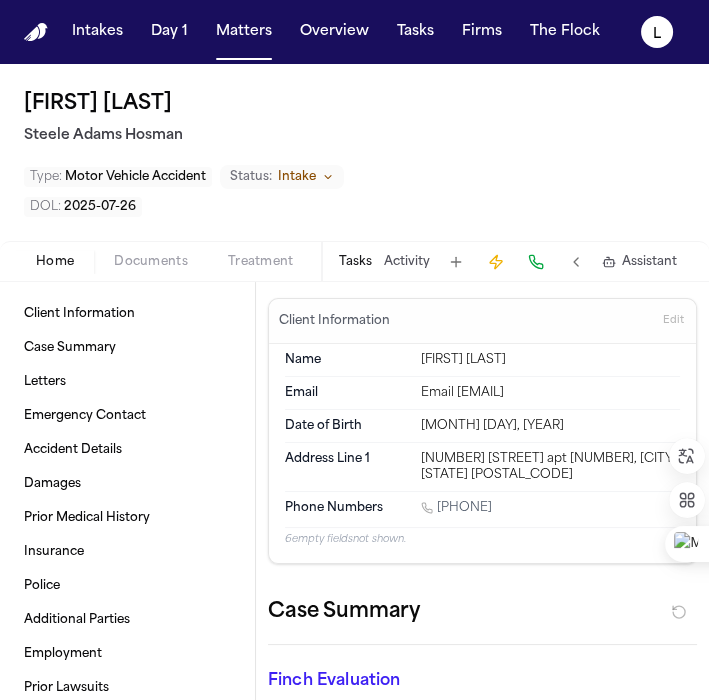 click on "Address Line 1 400 N Bruce St. apt 30, Clearfield, UT 84015" at bounding box center [482, 467] 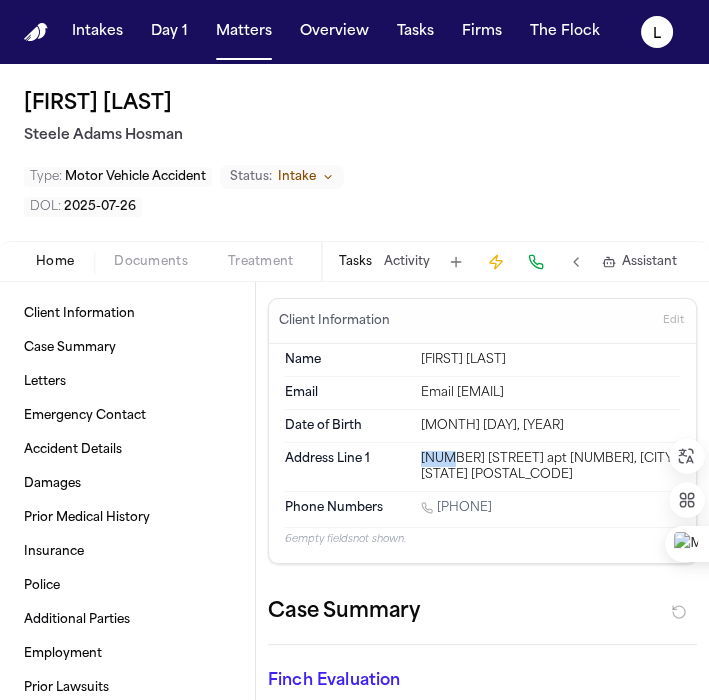 click on "Address Line 1 400 N Bruce St. apt 30, Clearfield, UT 84015" at bounding box center [482, 467] 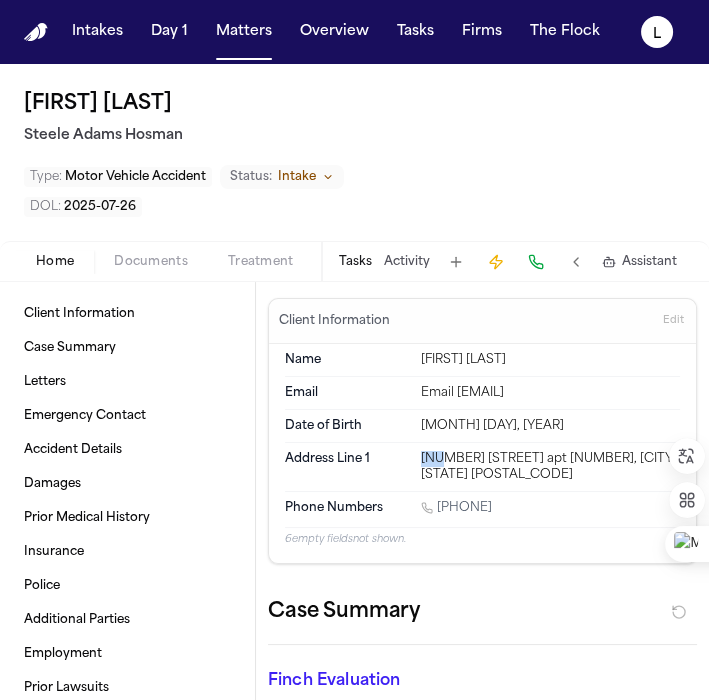 click on "[NUMBER] [STREET], [CITY], [STATE] [ZIP]" at bounding box center [550, 467] 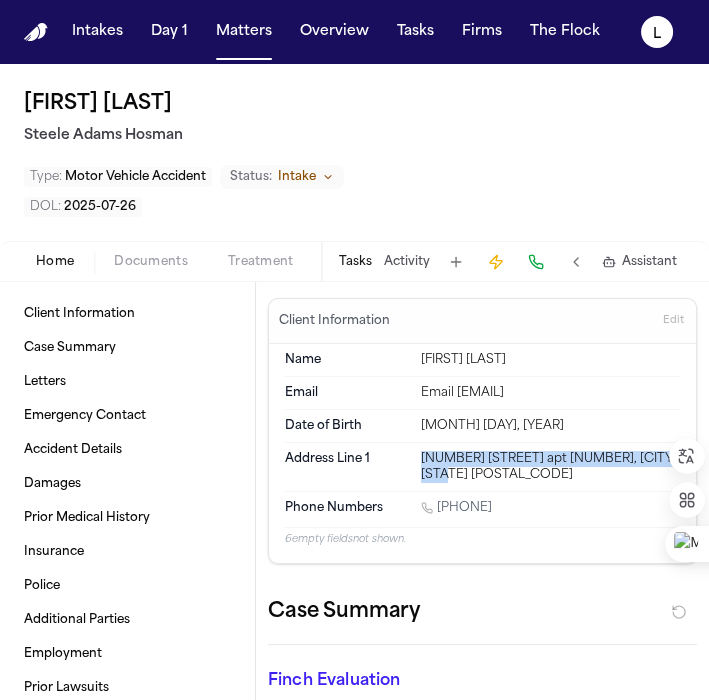 drag, startPoint x: 451, startPoint y: 470, endPoint x: 414, endPoint y: 458, distance: 38.8973 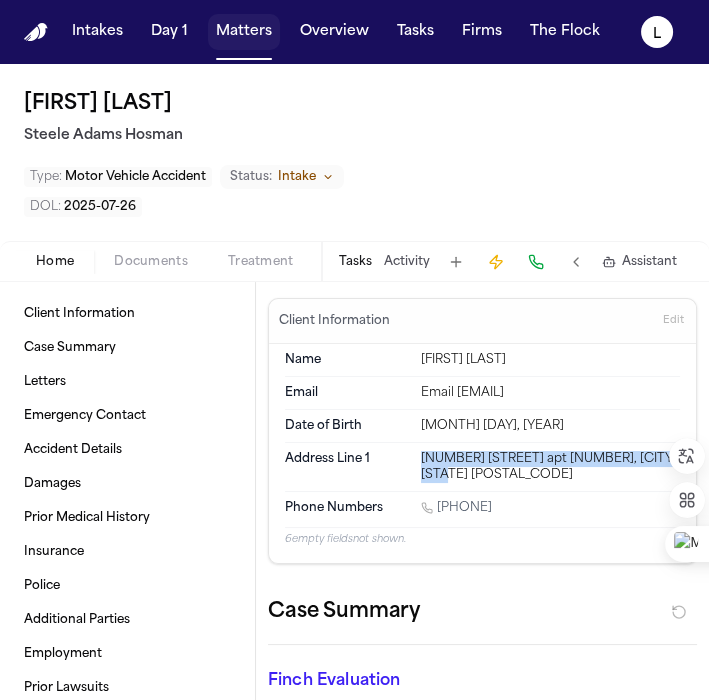 click on "Matters" at bounding box center [244, 32] 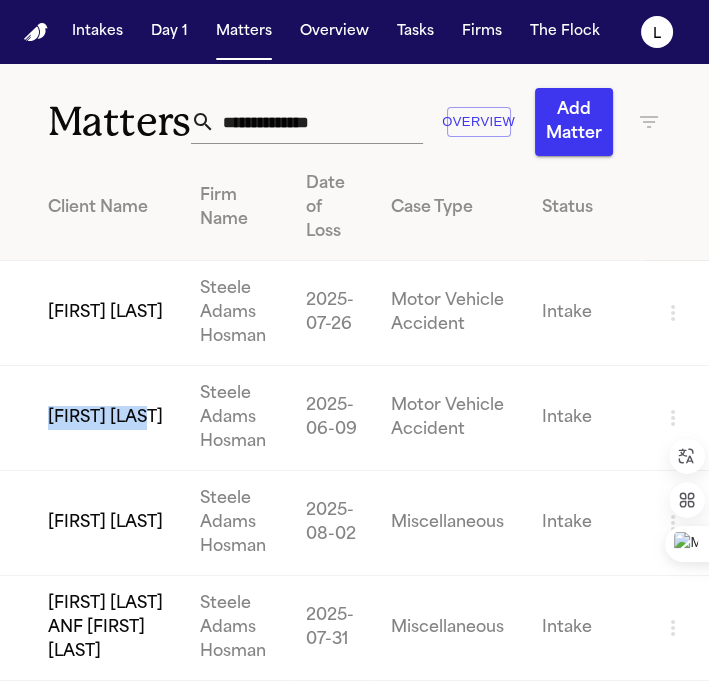 drag, startPoint x: 154, startPoint y: 421, endPoint x: 47, endPoint y: 431, distance: 107.46627 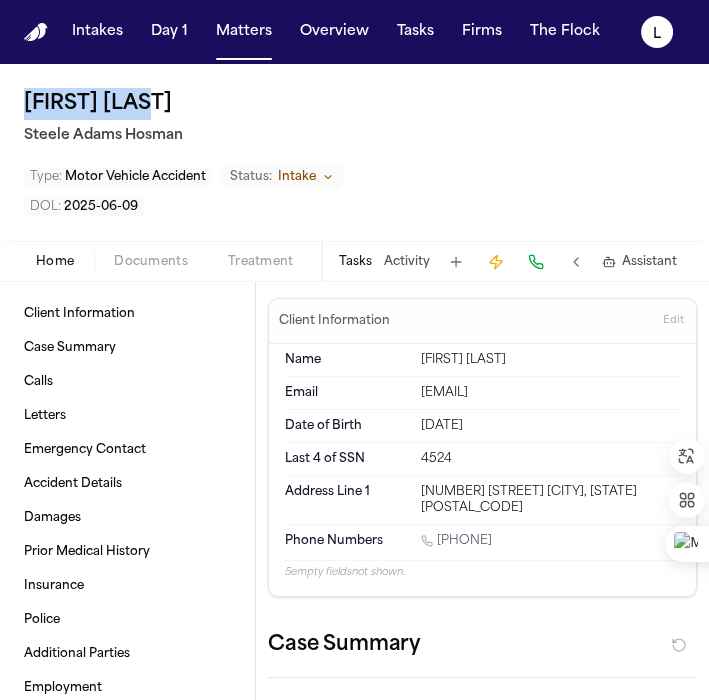 copy on "[FIRST] [LAST]" 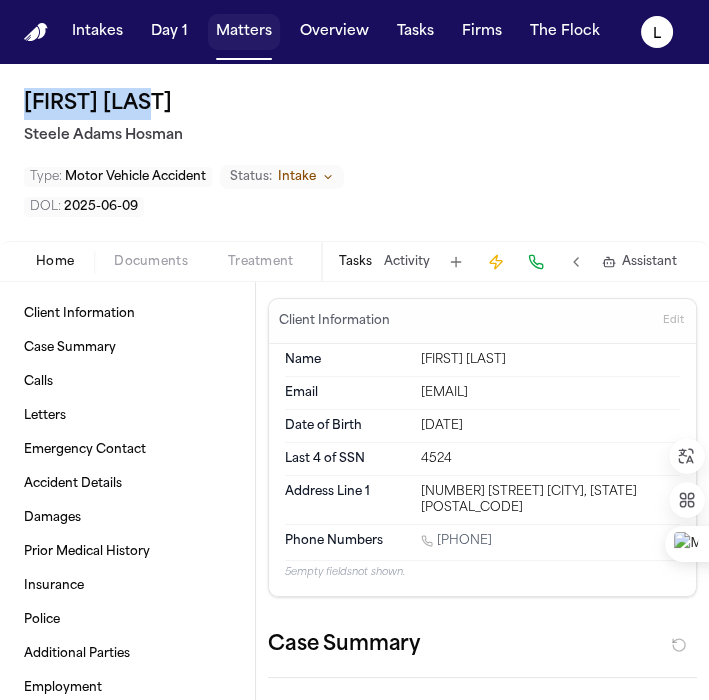 click on "Matters" at bounding box center [244, 32] 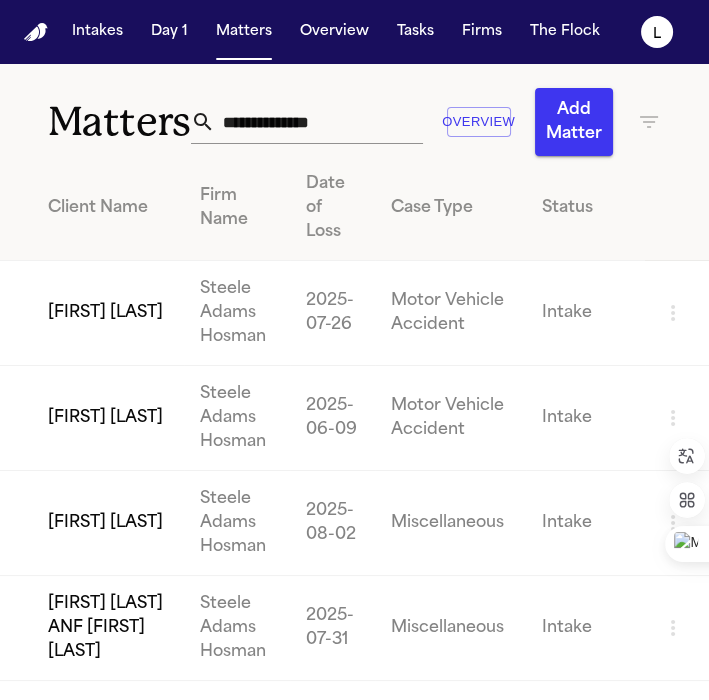 drag, startPoint x: 145, startPoint y: 531, endPoint x: 53, endPoint y: 504, distance: 95.880135 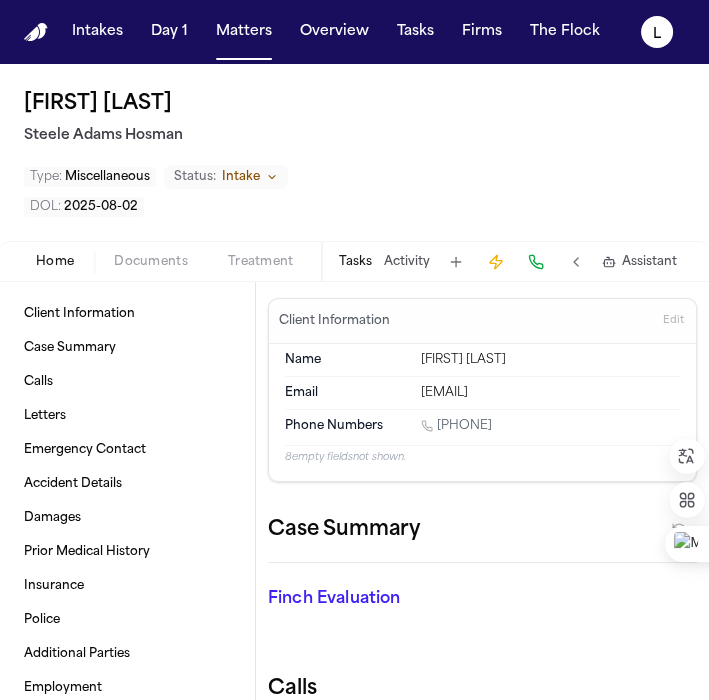 drag, startPoint x: 225, startPoint y: 95, endPoint x: 28, endPoint y: 106, distance: 197.30687 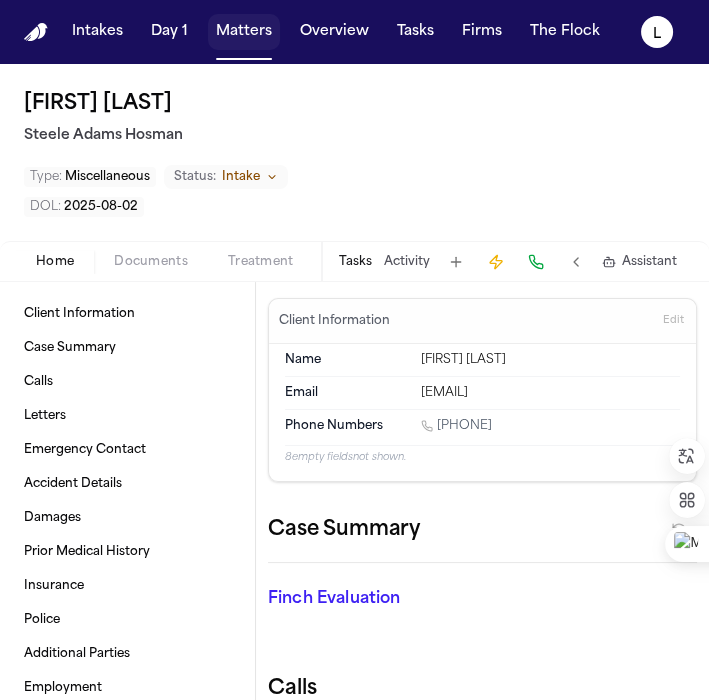 click on "Matters" at bounding box center (244, 32) 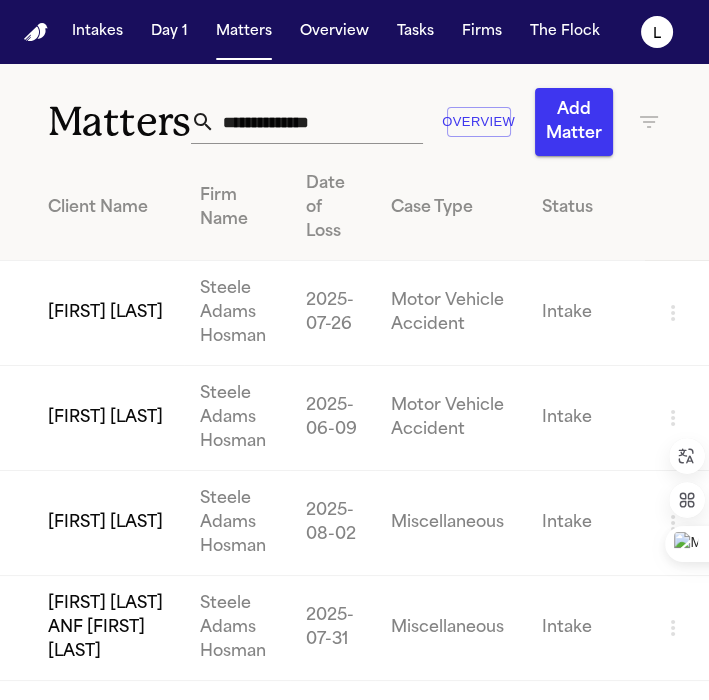 click on "[FIRST] [LAST]" at bounding box center [92, 313] 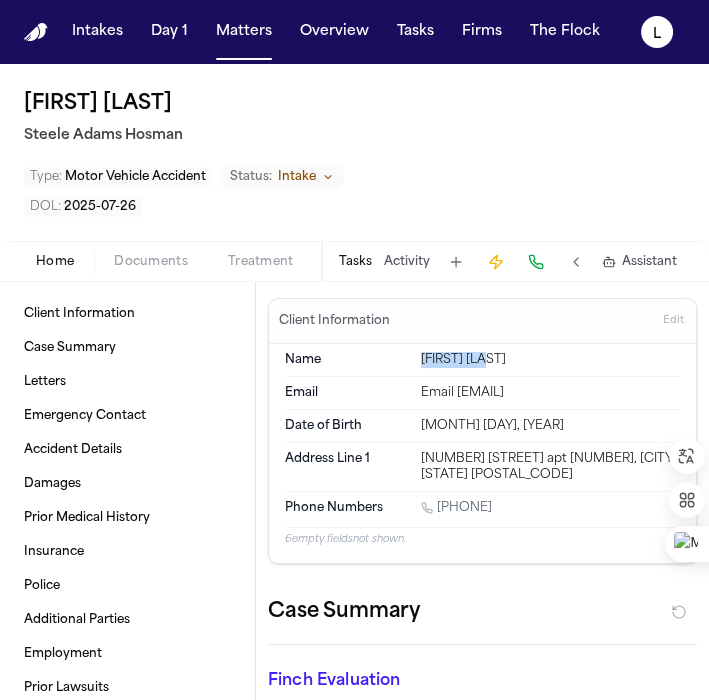 drag, startPoint x: 508, startPoint y: 359, endPoint x: 391, endPoint y: 358, distance: 117.00427 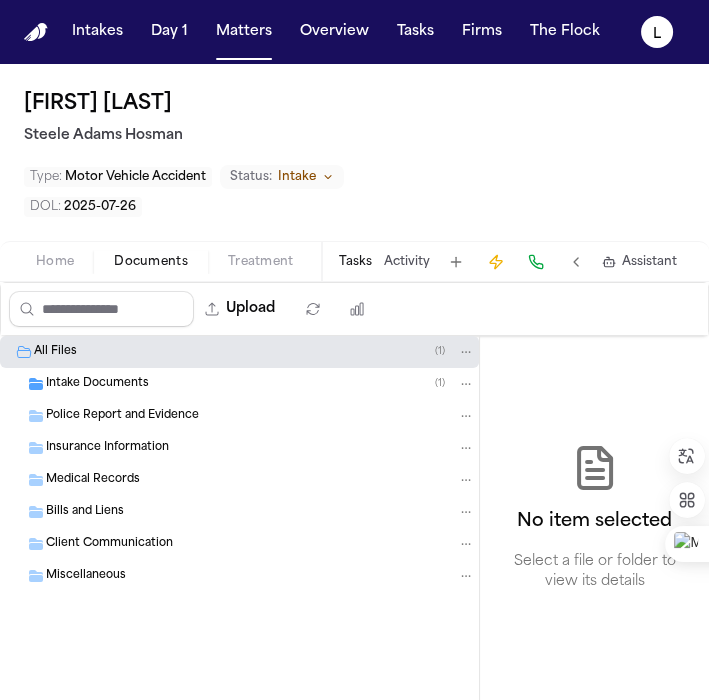 click on "Intake Documents" at bounding box center (97, 384) 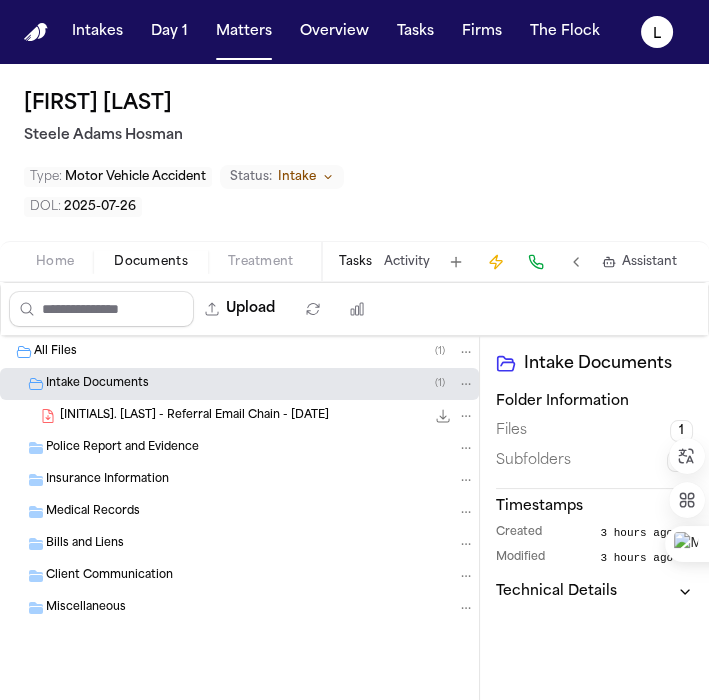 click on "M. Jaimes - Referral Email Chain - 7.26.25" at bounding box center (194, 416) 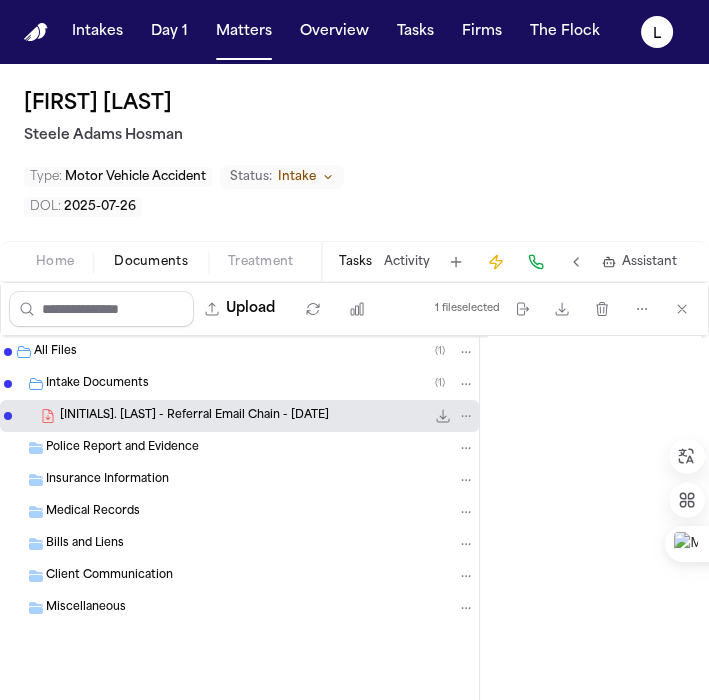 scroll, scrollTop: 555, scrollLeft: 0, axis: vertical 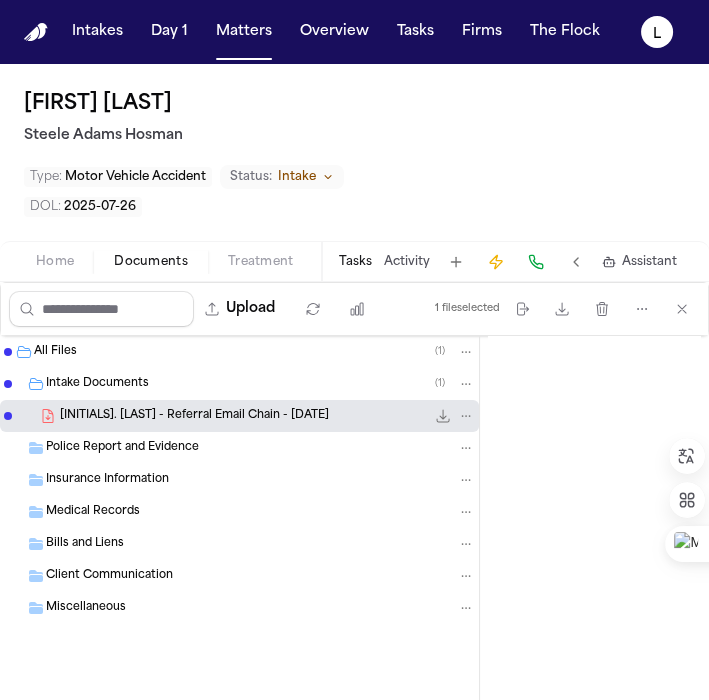 click on "Police Report and Evidence" at bounding box center [239, 448] 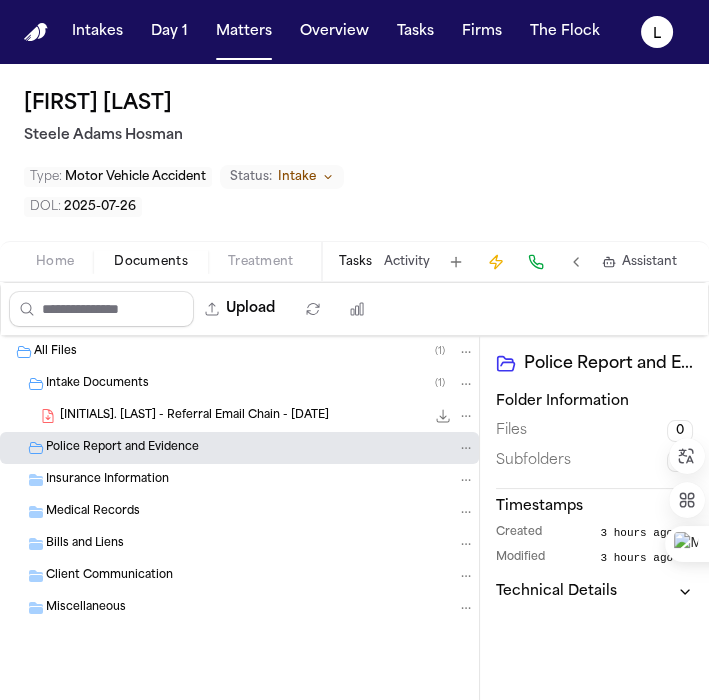 click on "Insurance Information" at bounding box center [239, 480] 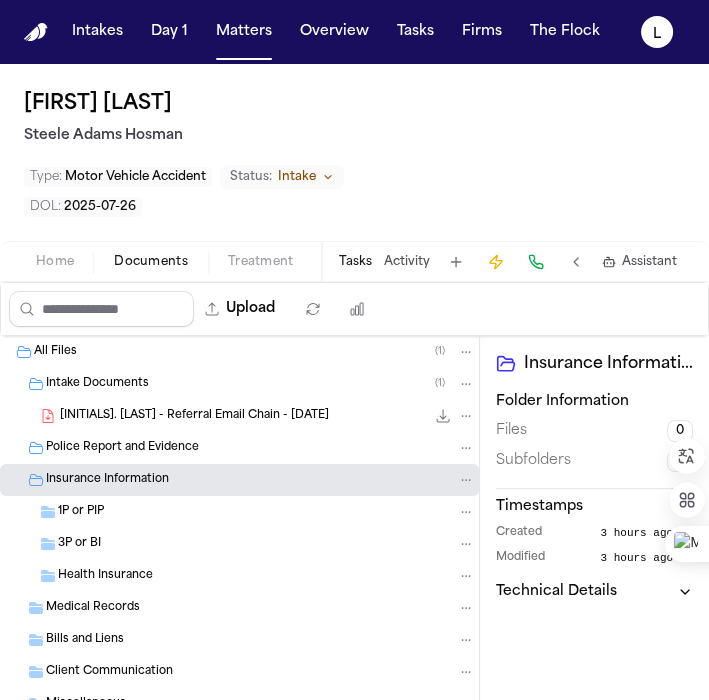 click on "M. Jaimes - Referral Email Chain - 7.26.25" at bounding box center [194, 416] 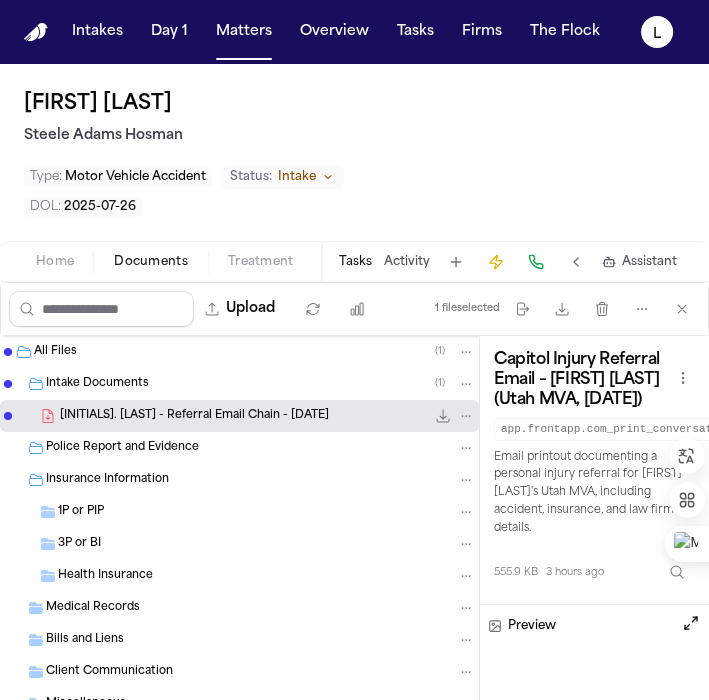 drag, startPoint x: 517, startPoint y: 509, endPoint x: 101, endPoint y: 381, distance: 435.24707 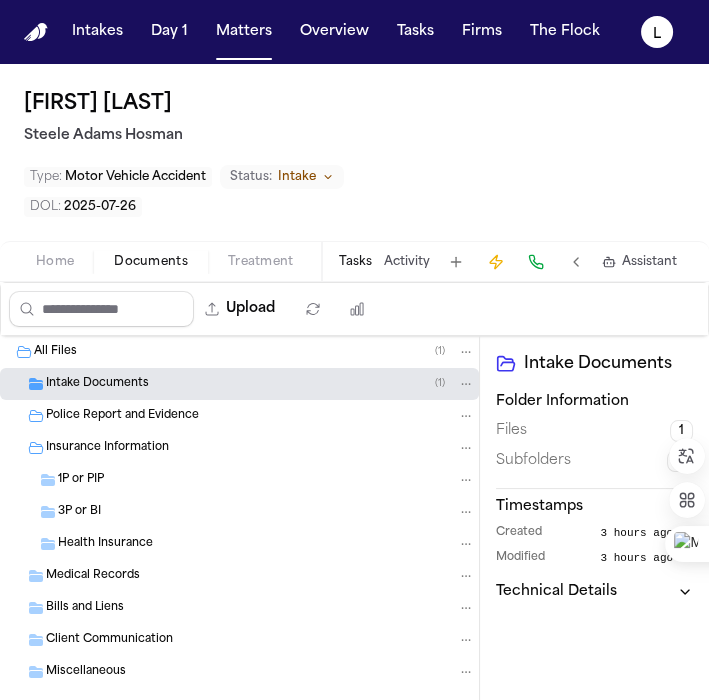 click on "Intake Documents" at bounding box center [97, 384] 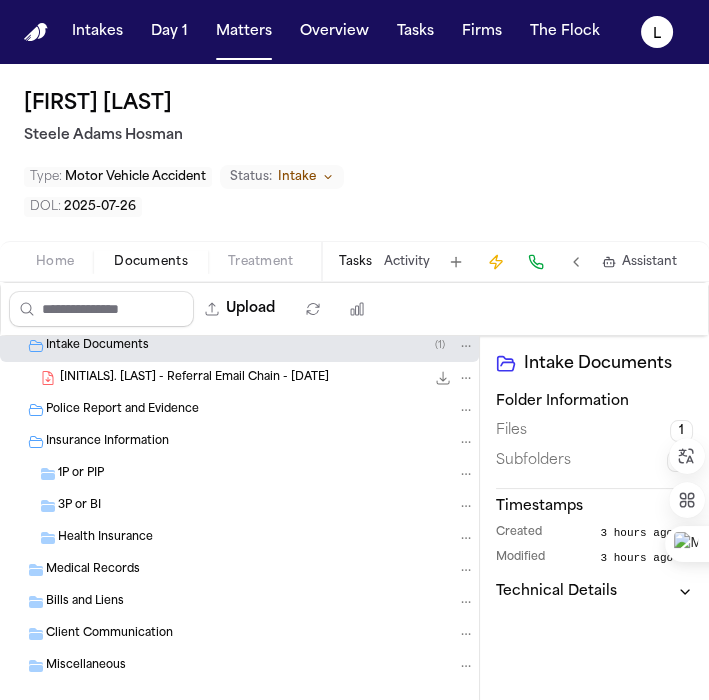 scroll, scrollTop: 0, scrollLeft: 0, axis: both 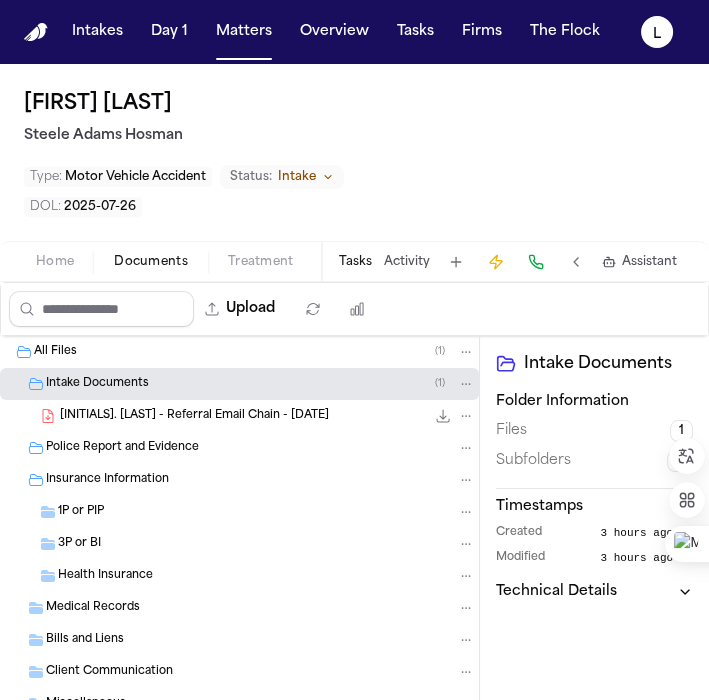 click on "M. Jaimes - Referral Email Chain - 7.26.25" at bounding box center [194, 416] 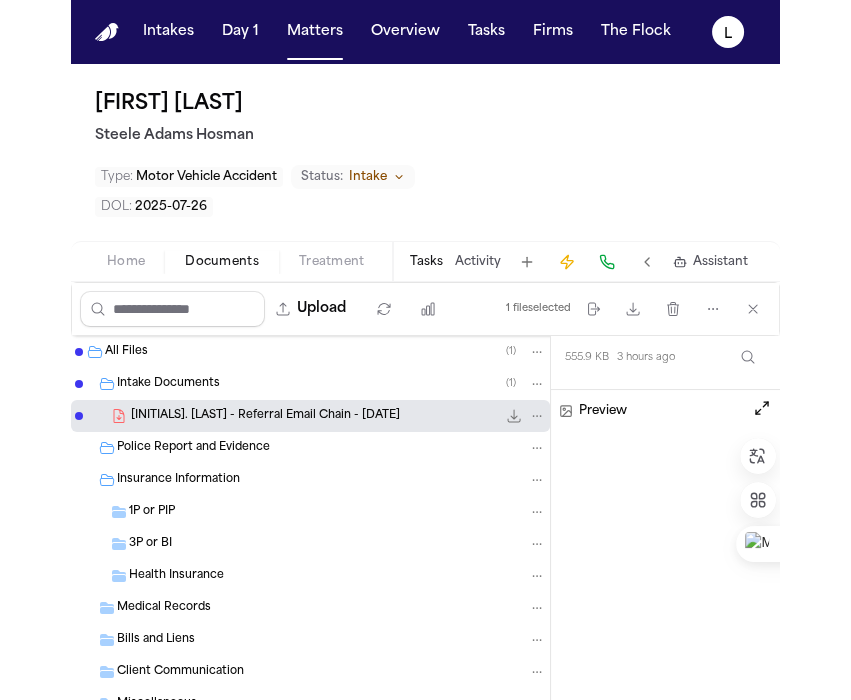 scroll, scrollTop: 222, scrollLeft: 0, axis: vertical 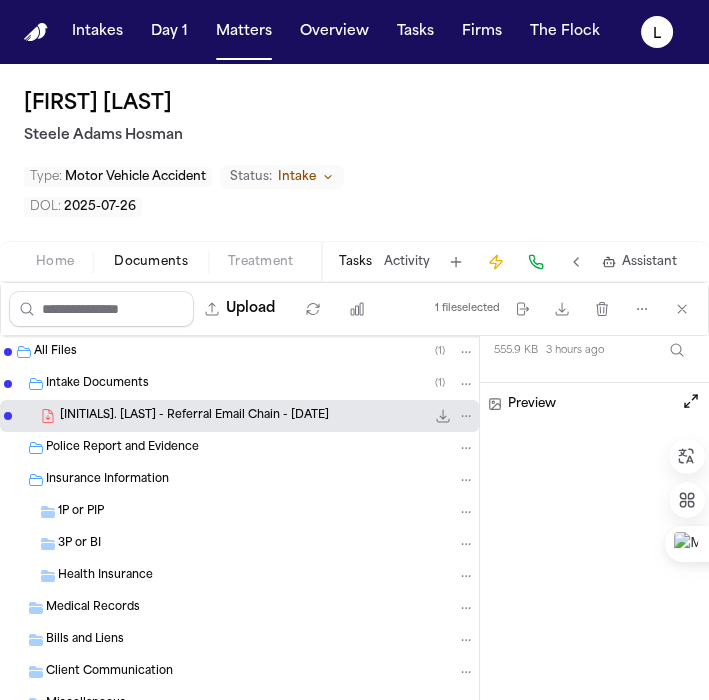 click on "Home" at bounding box center (55, 262) 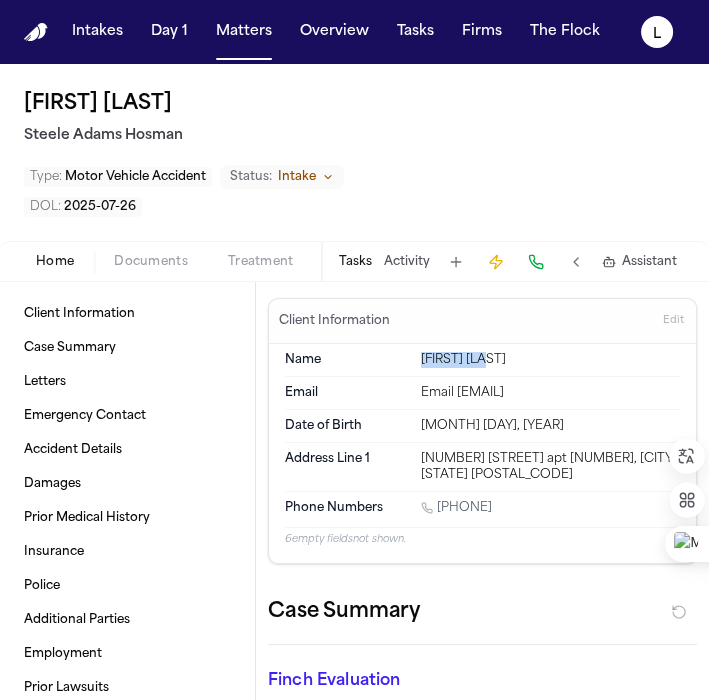 drag, startPoint x: 504, startPoint y: 354, endPoint x: 416, endPoint y: 365, distance: 88.68484 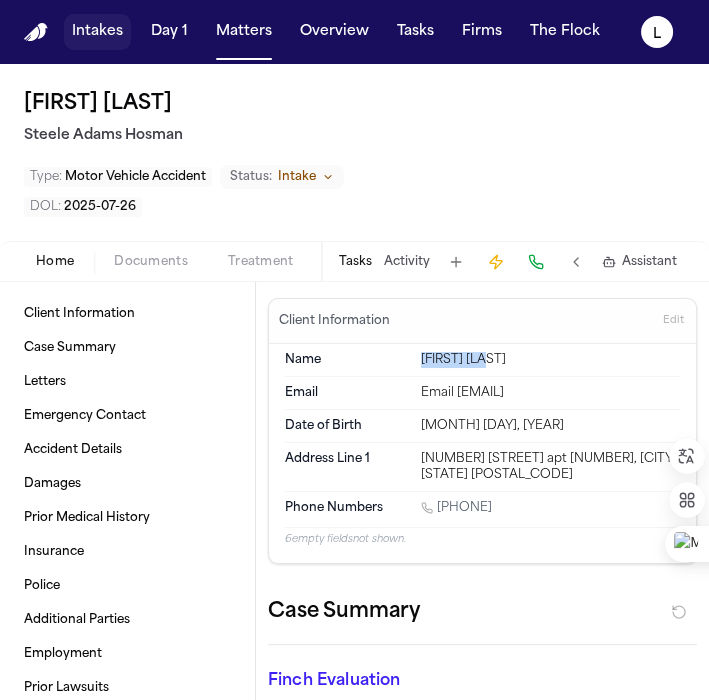 click on "Intakes" at bounding box center [97, 32] 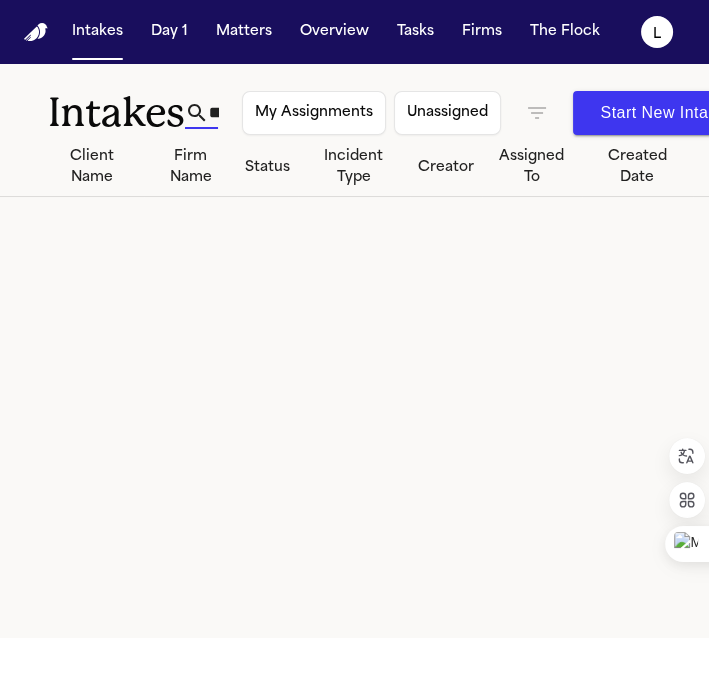 click on "*****" at bounding box center (214, 113) 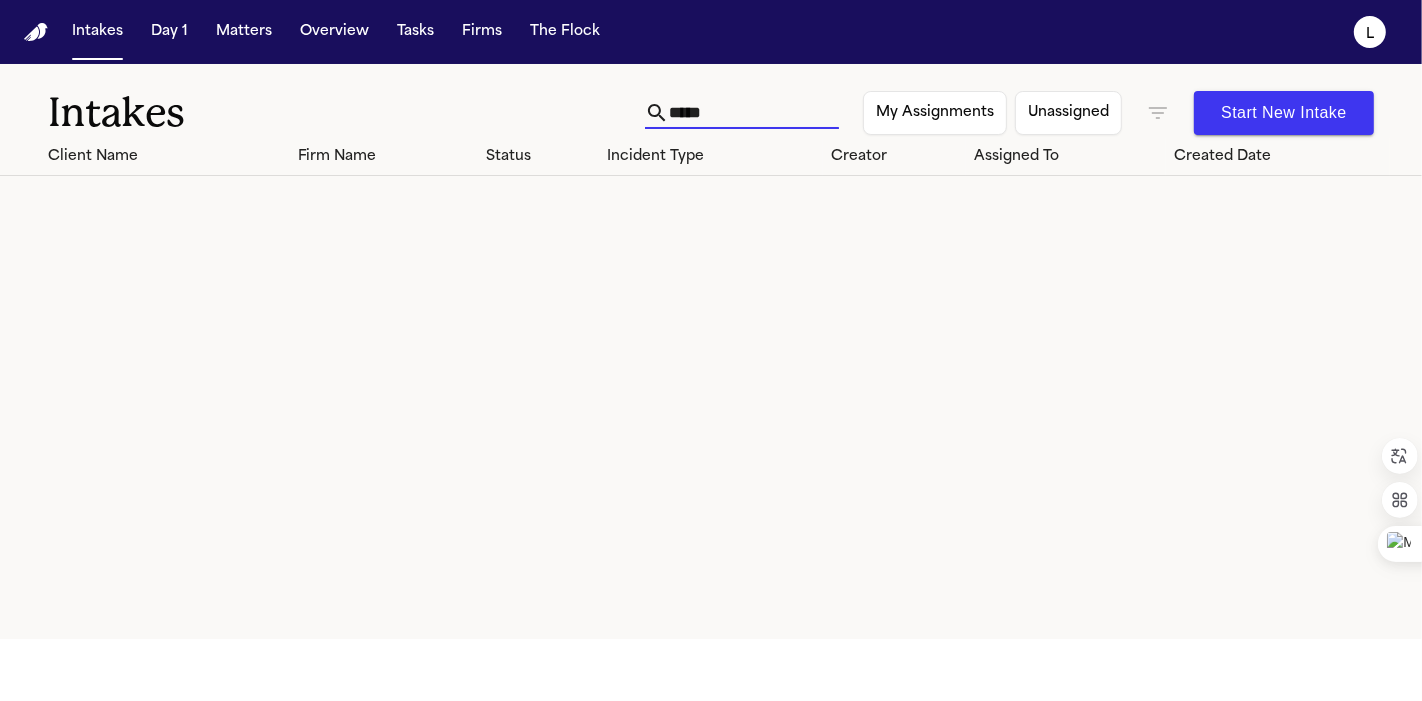 click on "*****" at bounding box center [754, 113] 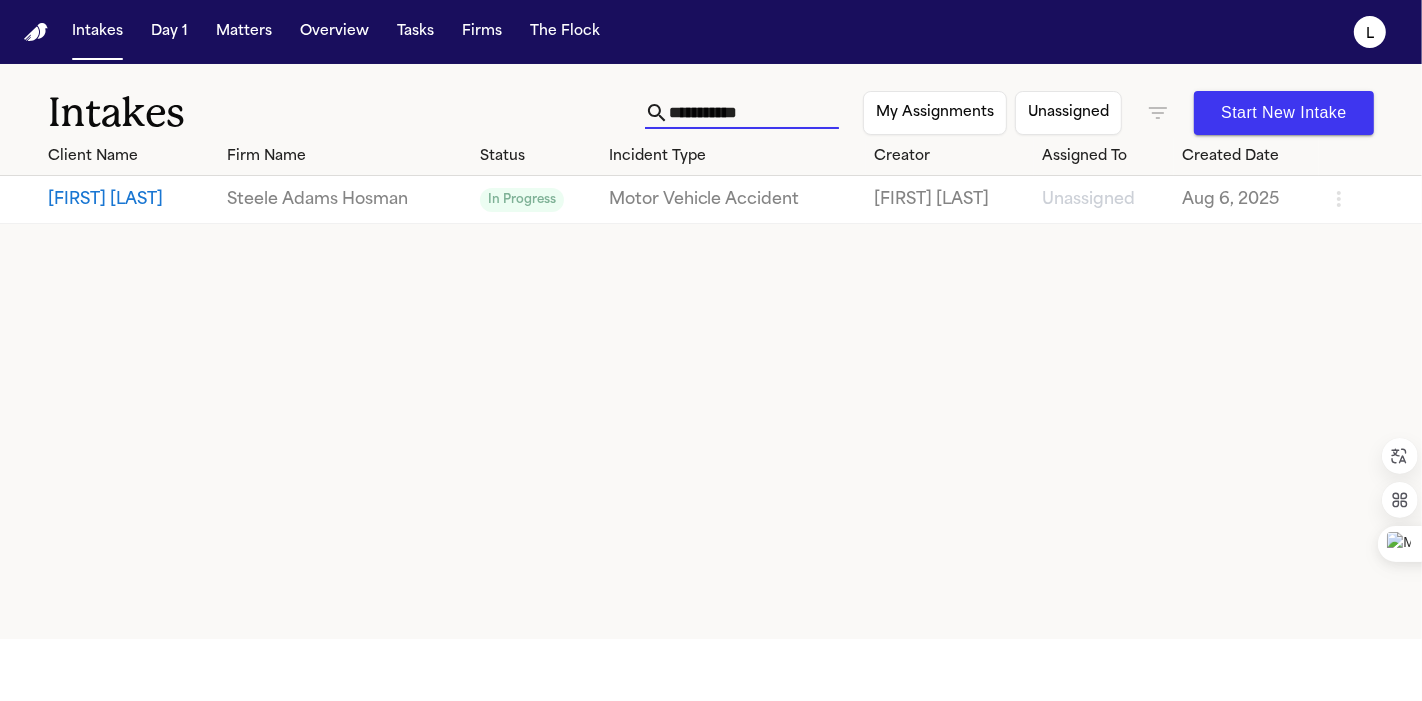 type on "**********" 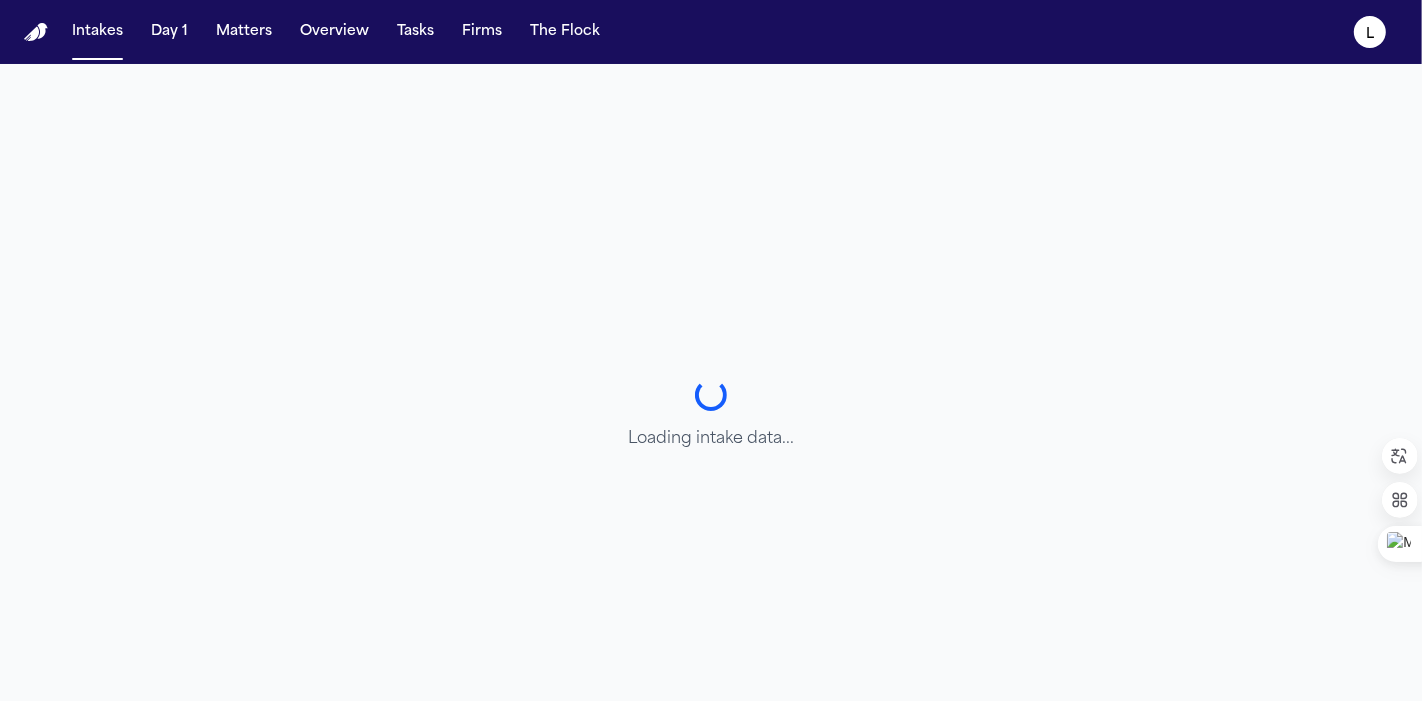 select on "**********" 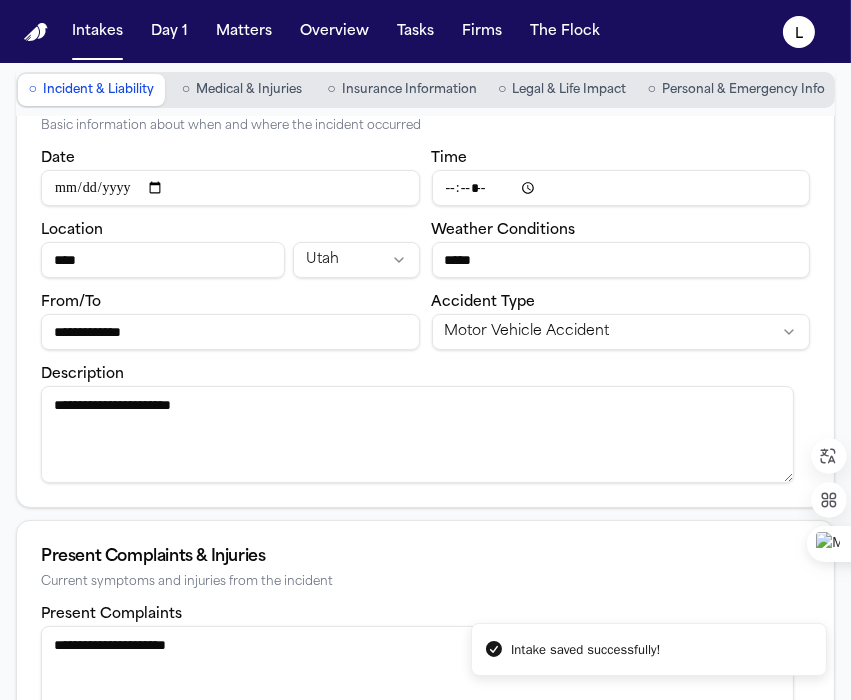 scroll, scrollTop: 111, scrollLeft: 0, axis: vertical 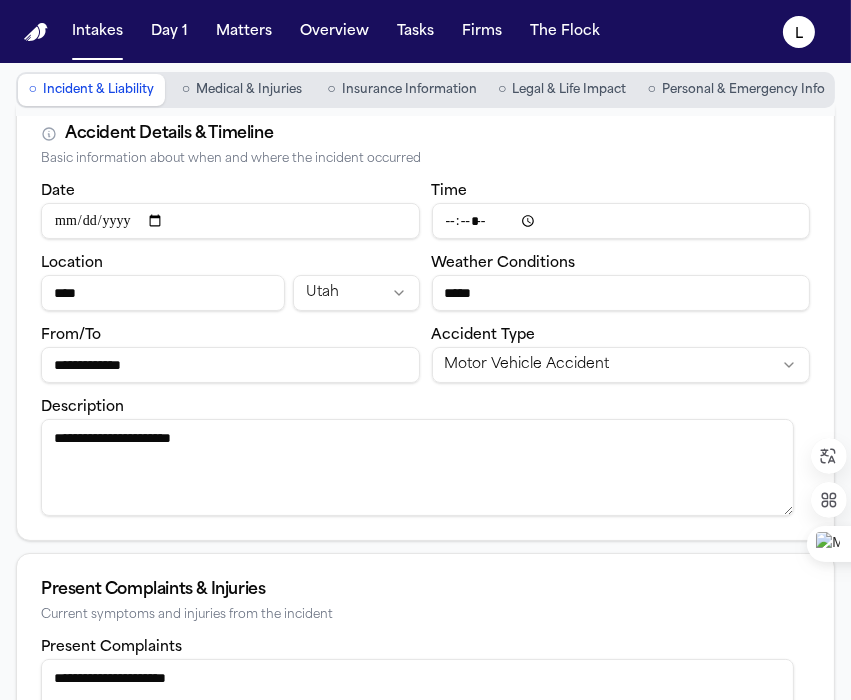 click on "***" at bounding box center (163, 293) 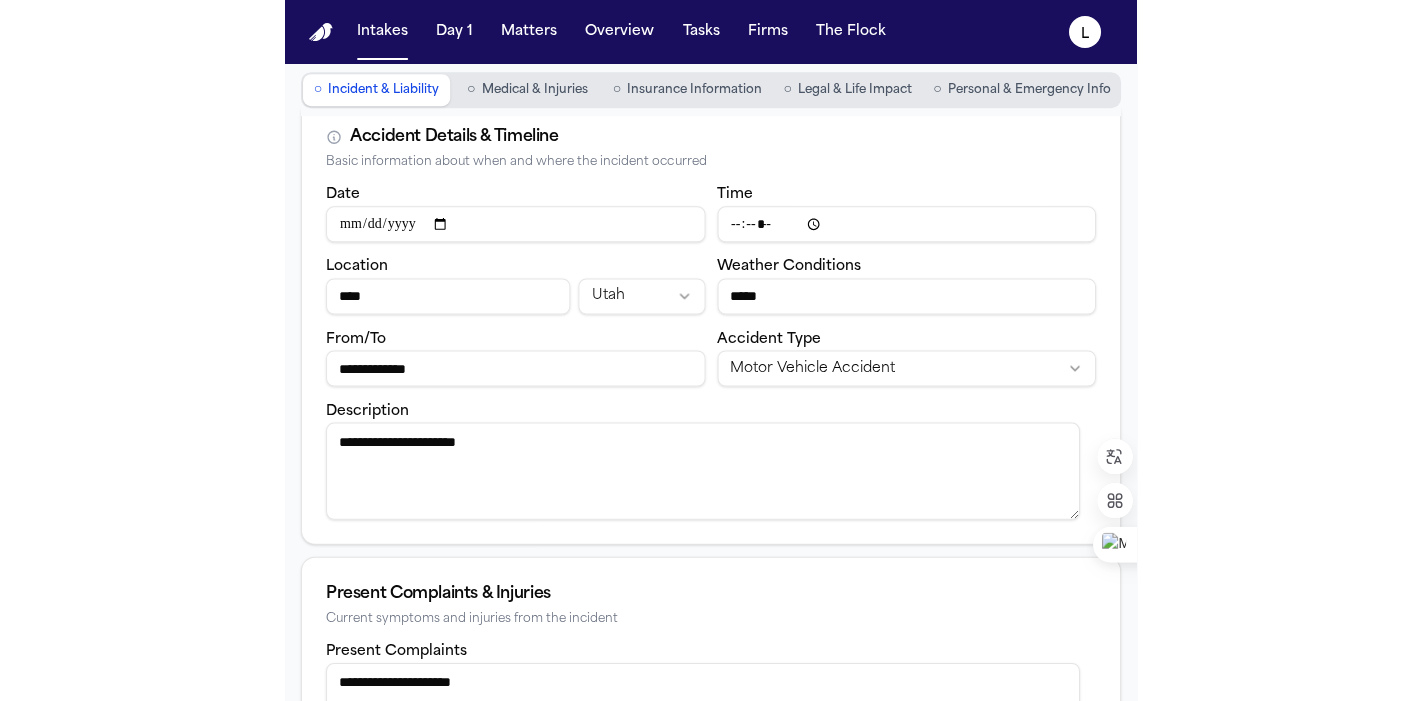 scroll, scrollTop: 0, scrollLeft: 0, axis: both 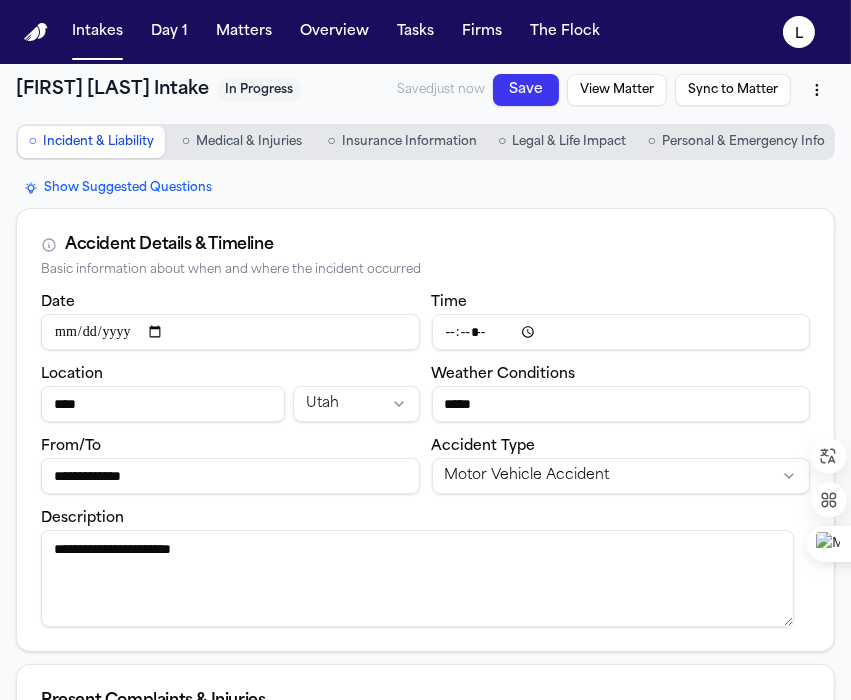 click on "View Matter" at bounding box center [613, 130] 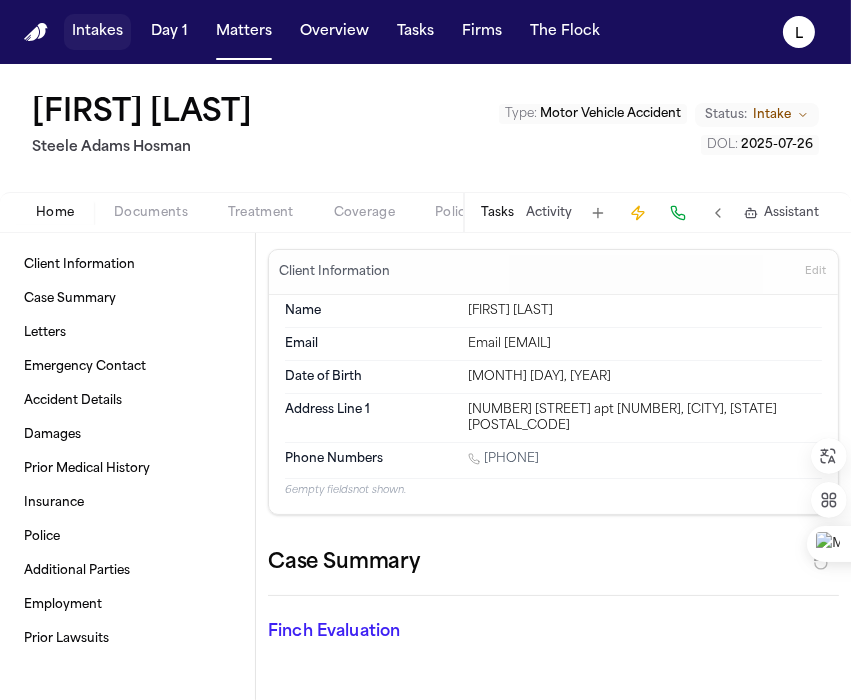 click on "Intakes" at bounding box center (97, 32) 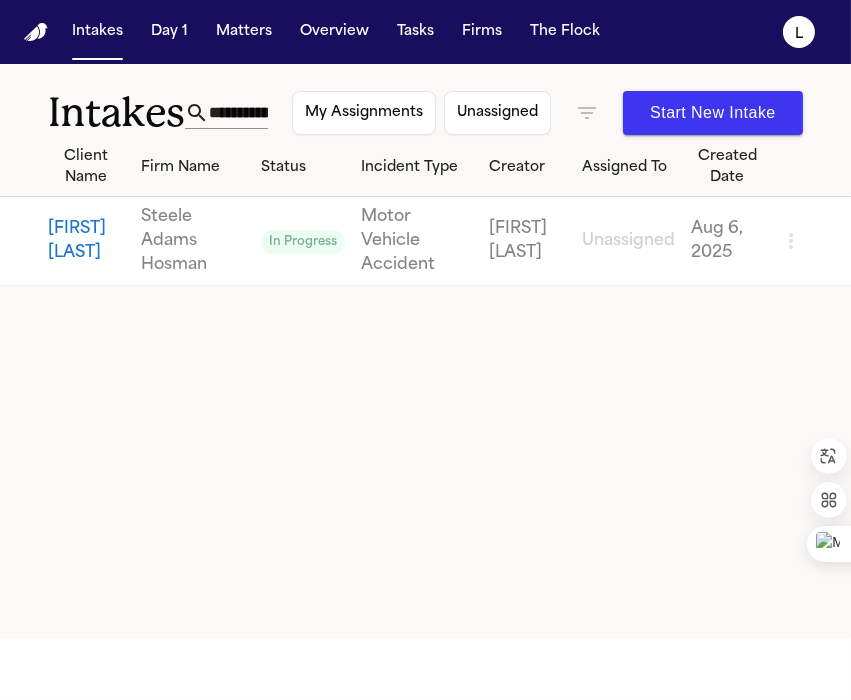click on "**********" at bounding box center (494, 113) 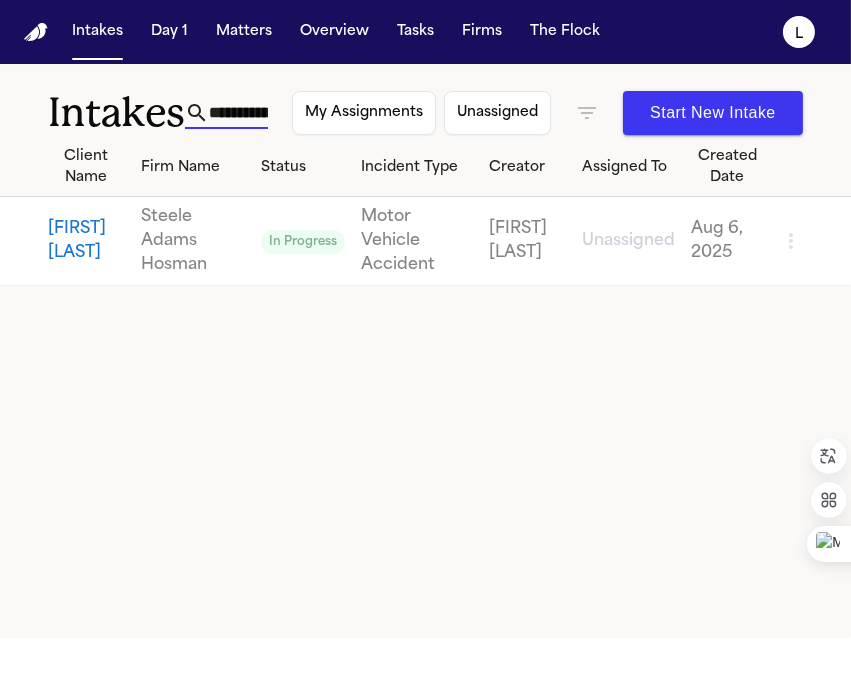 click on "**********" at bounding box center (238, 113) 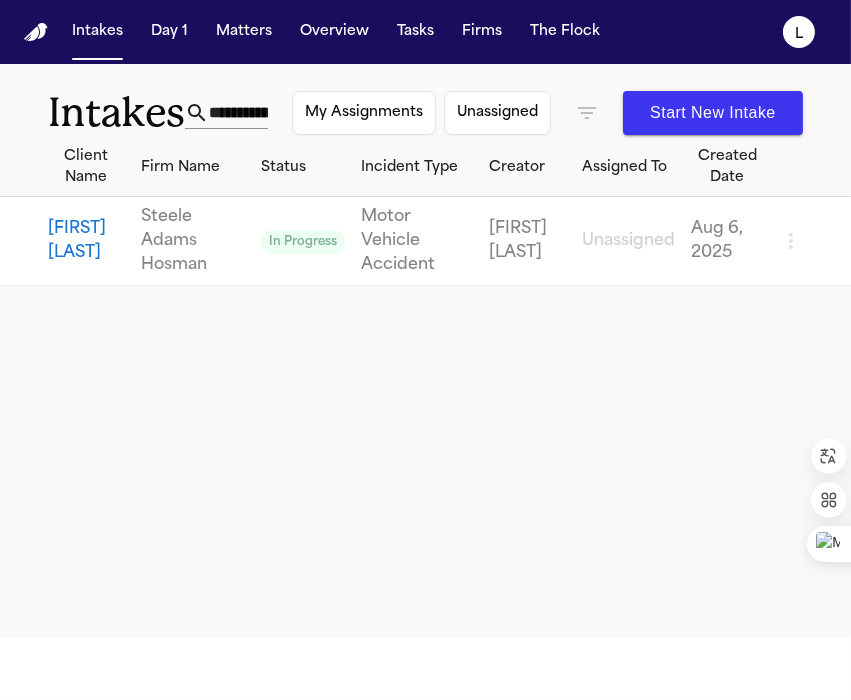 drag, startPoint x: 205, startPoint y: 111, endPoint x: 355, endPoint y: 117, distance: 150.11995 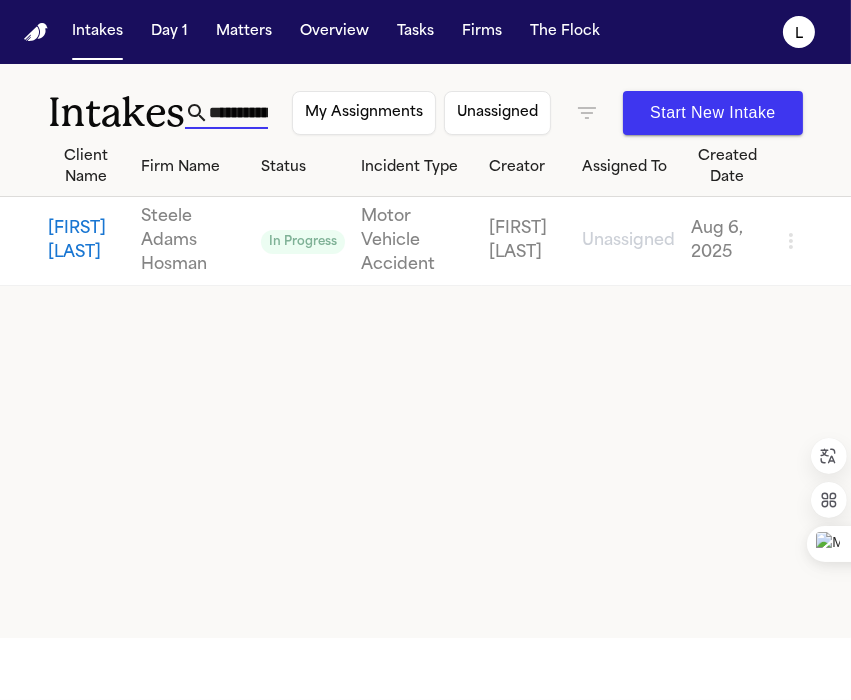 click on "**********" at bounding box center (238, 113) 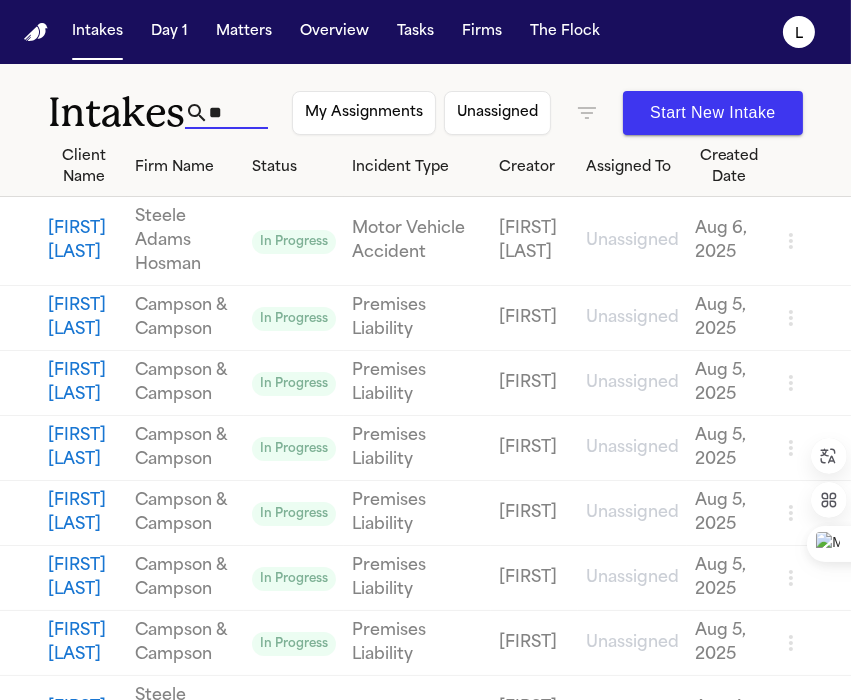 type on "*" 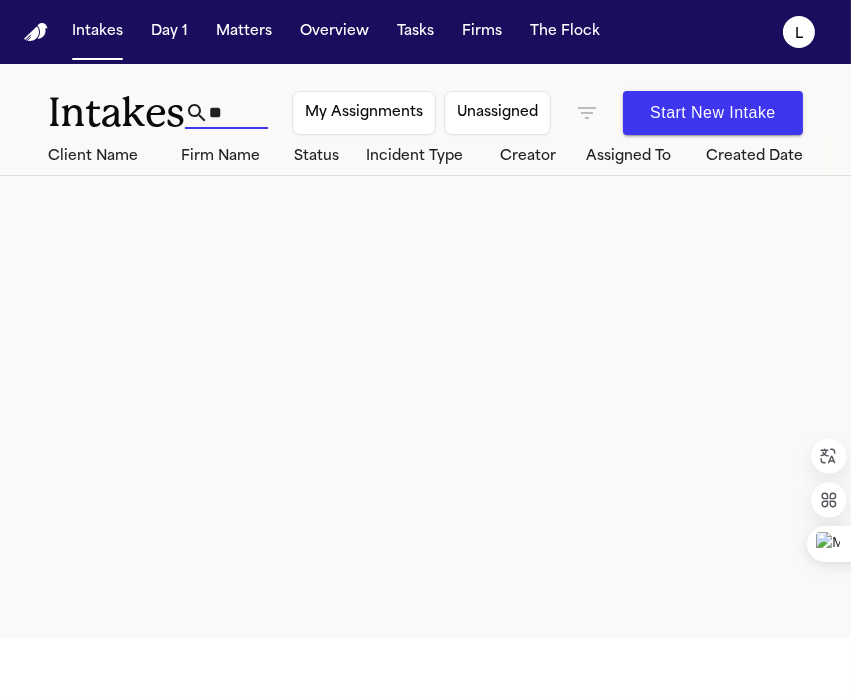 type on "*" 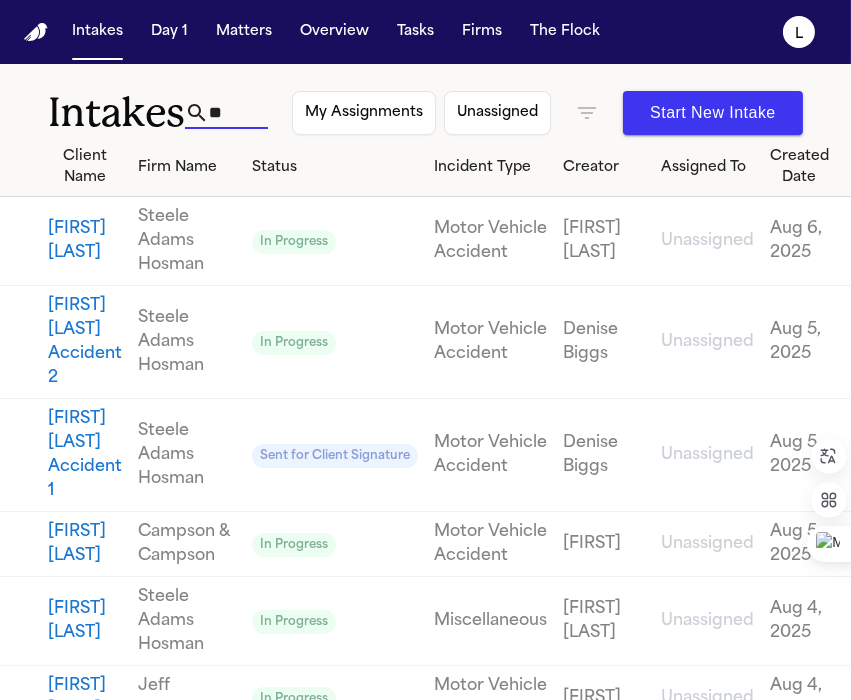 type on "*" 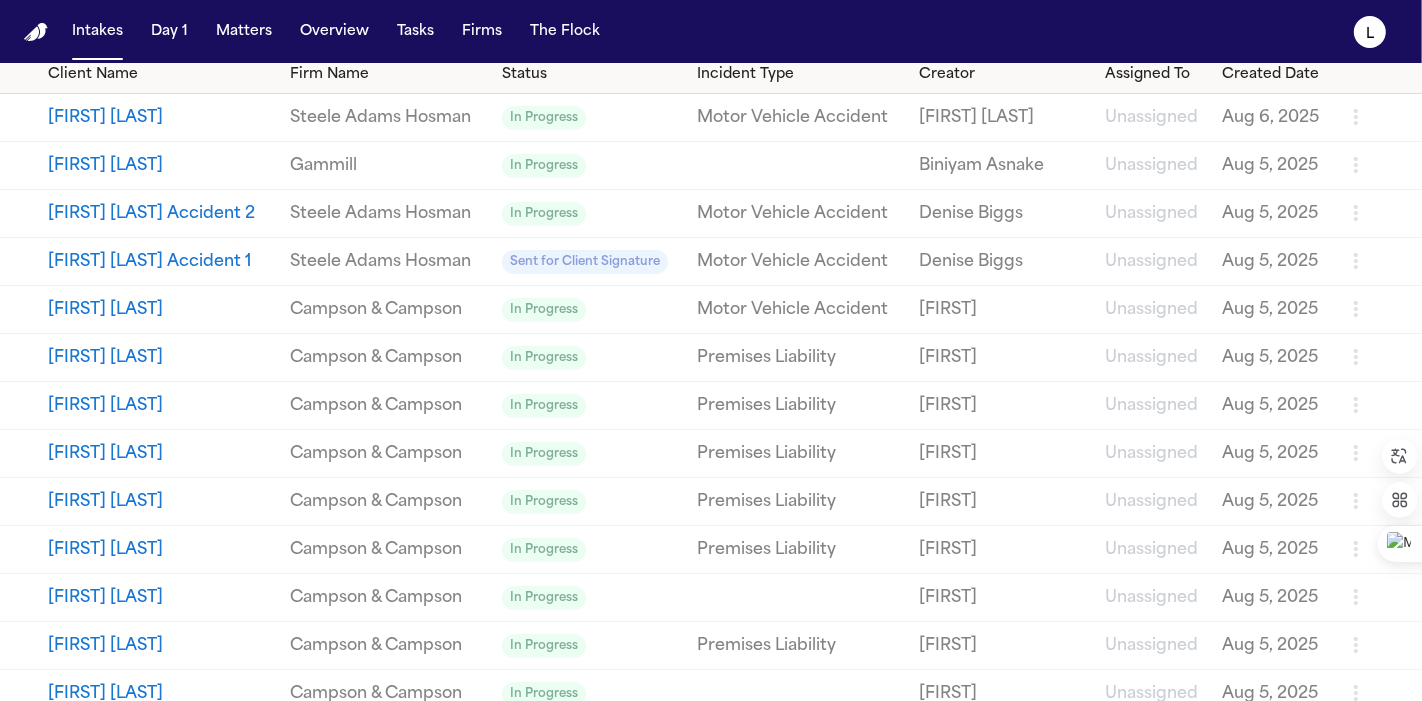 scroll, scrollTop: 111, scrollLeft: 0, axis: vertical 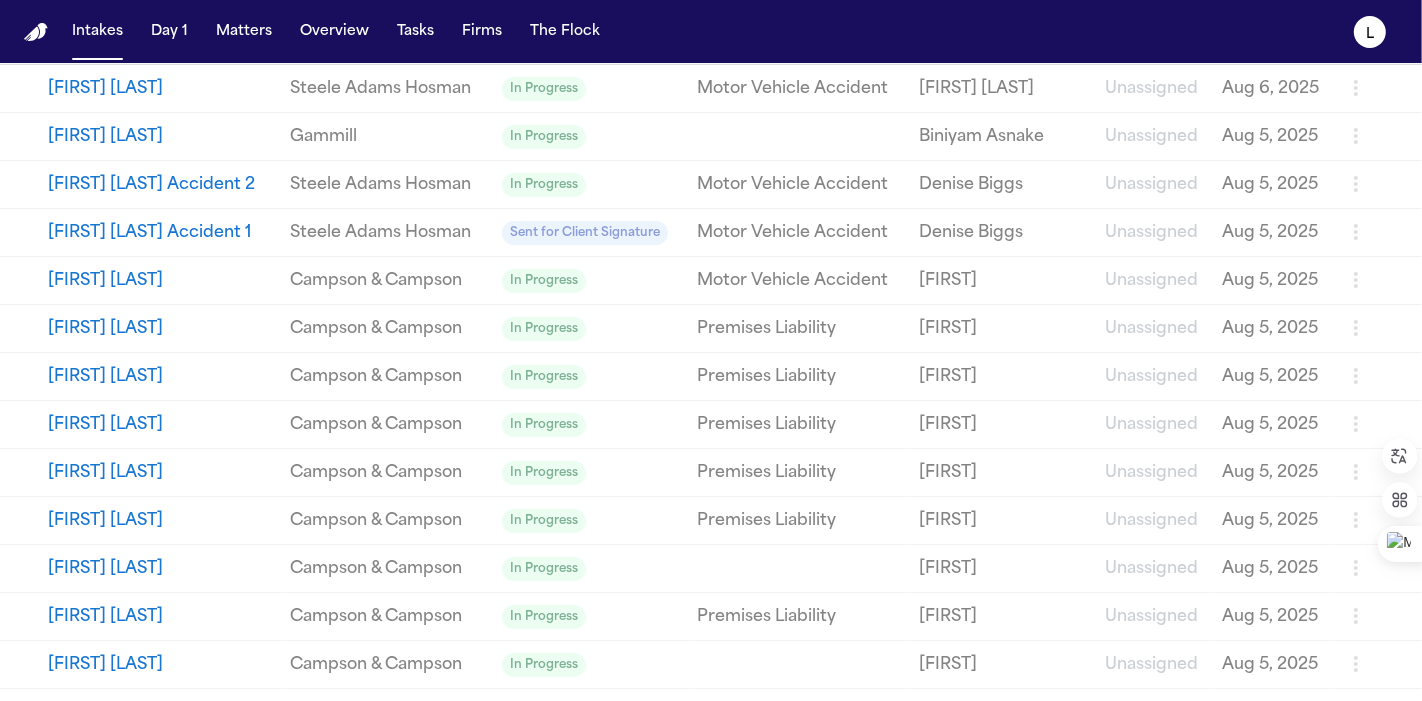 type 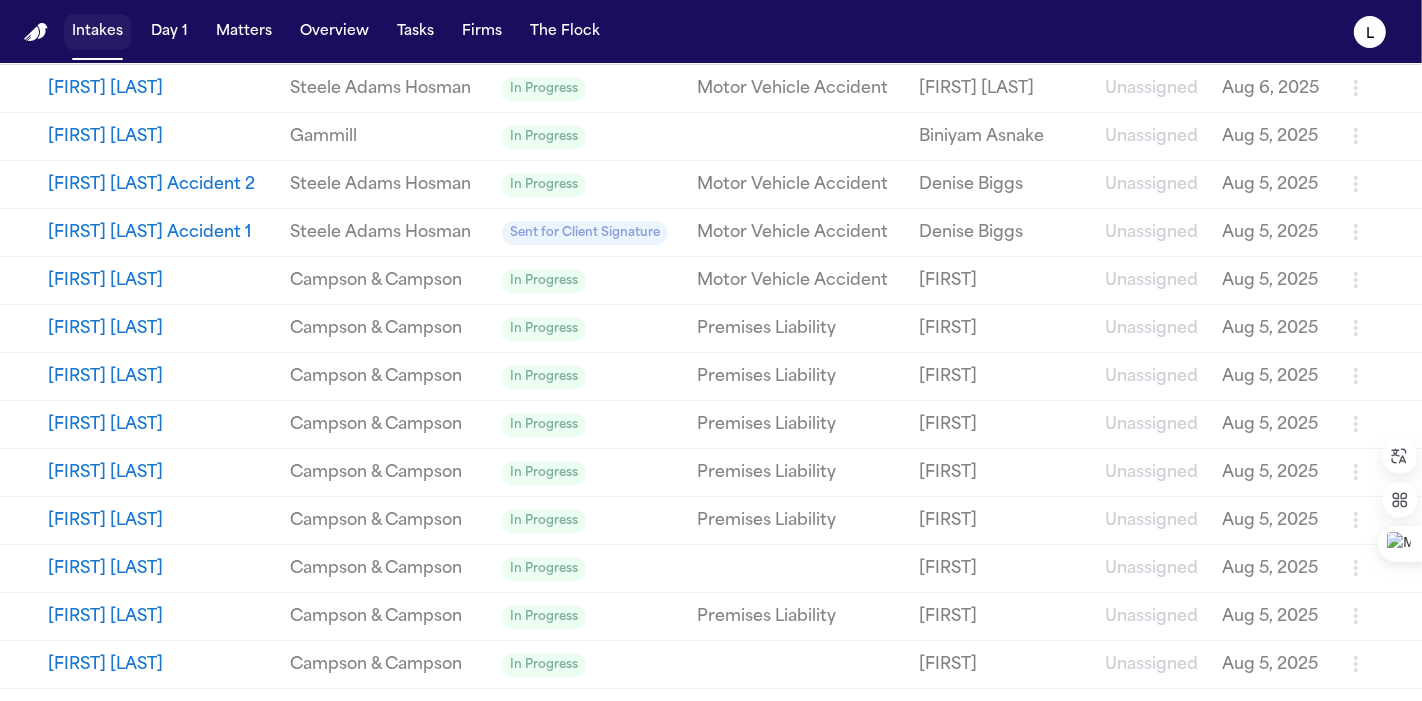 click on "Intakes" at bounding box center [97, 32] 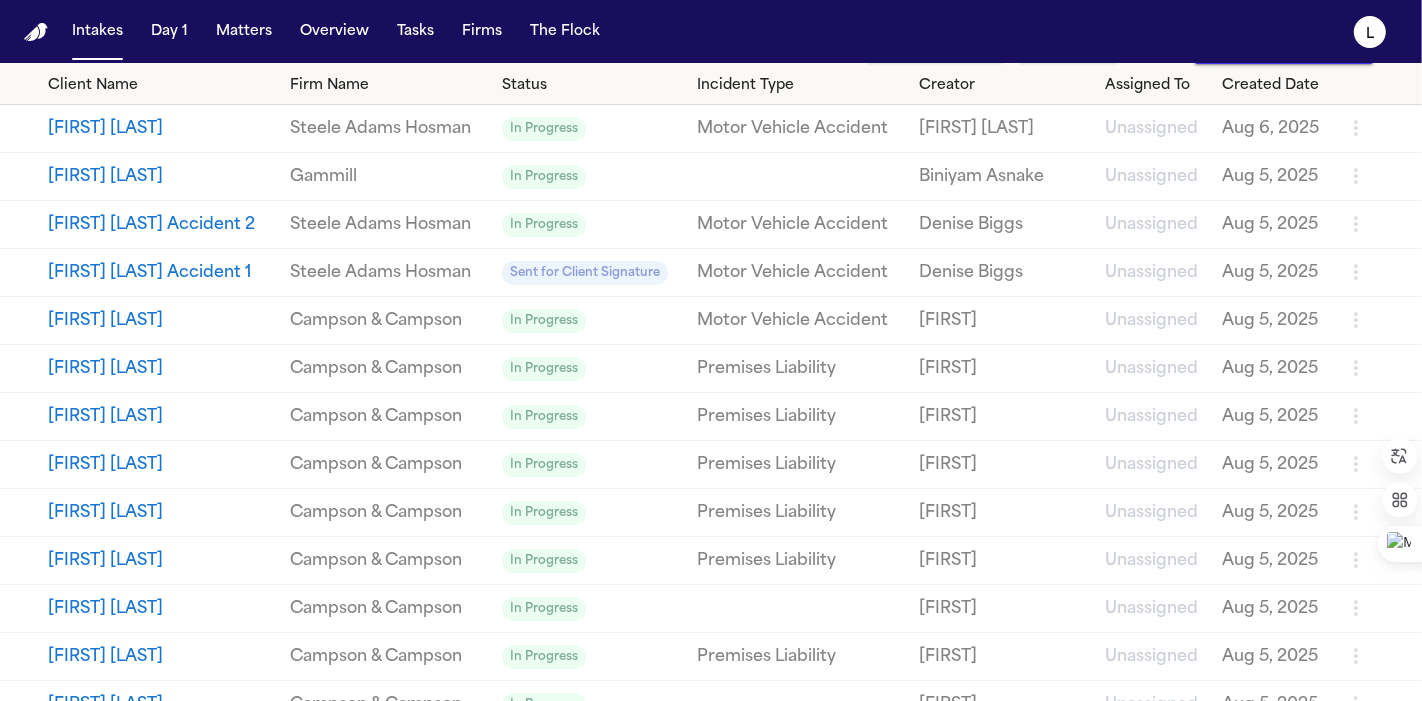 scroll, scrollTop: 0, scrollLeft: 0, axis: both 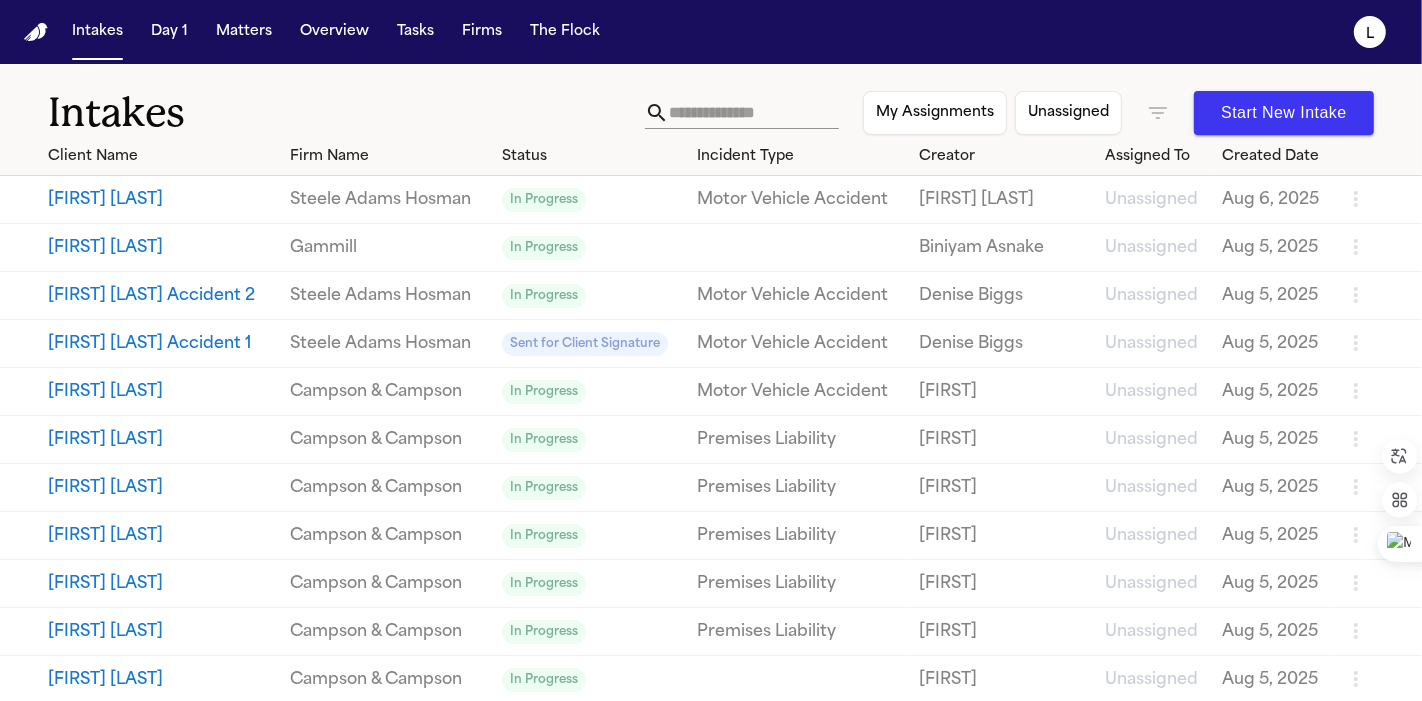 type 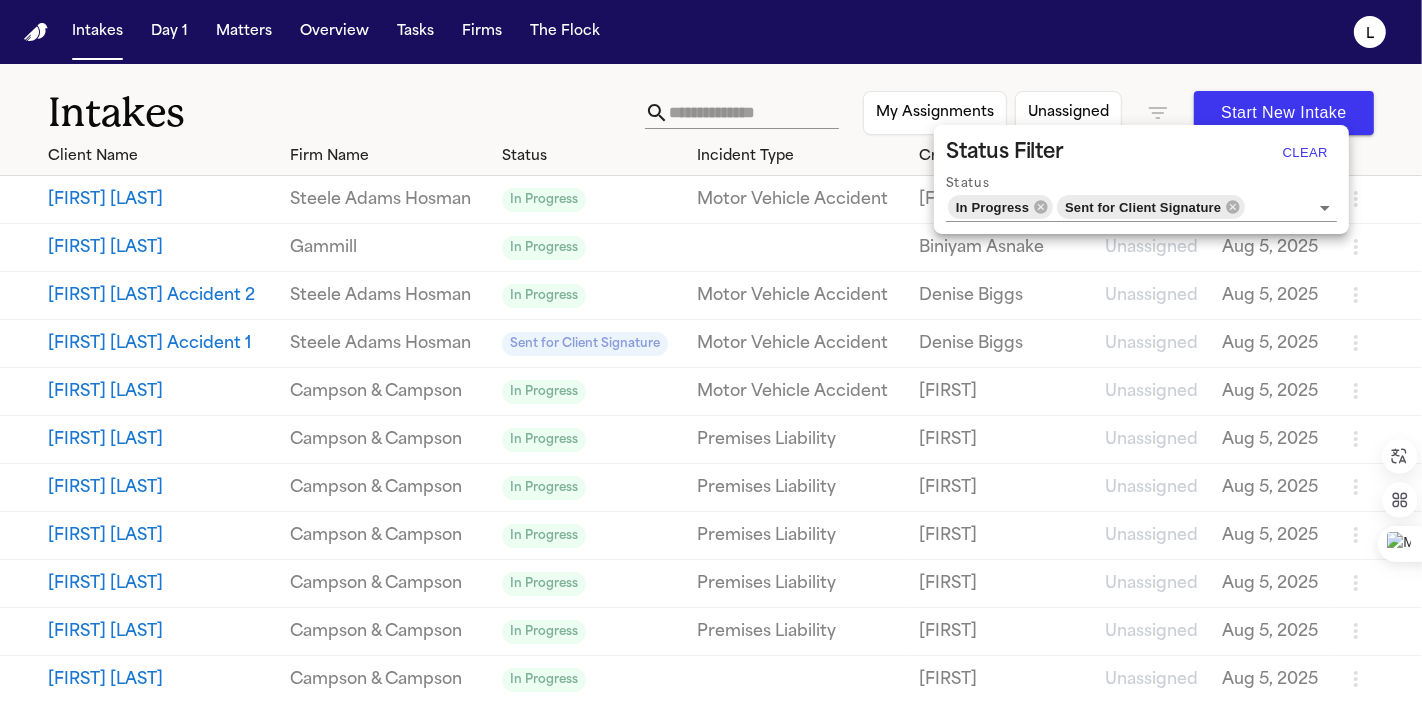 click on "Clear" at bounding box center (1305, 153) 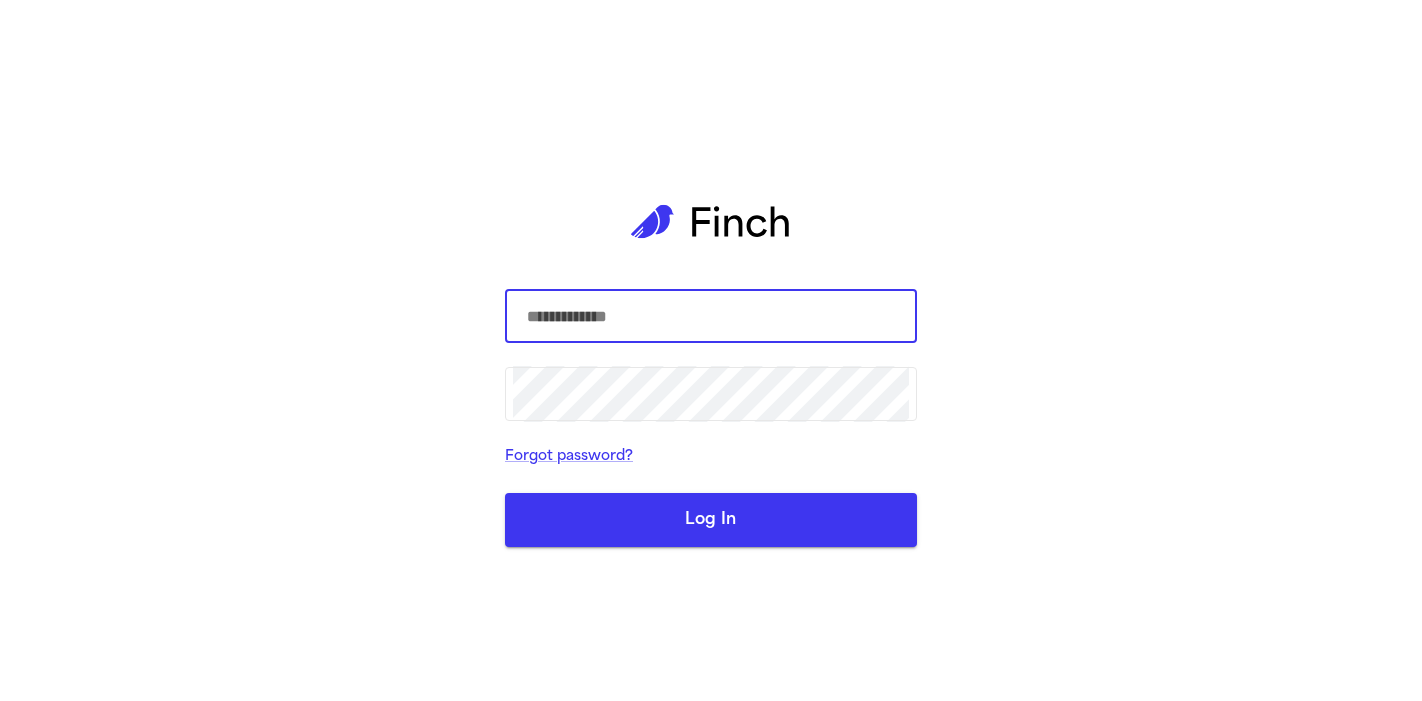 scroll, scrollTop: 0, scrollLeft: 0, axis: both 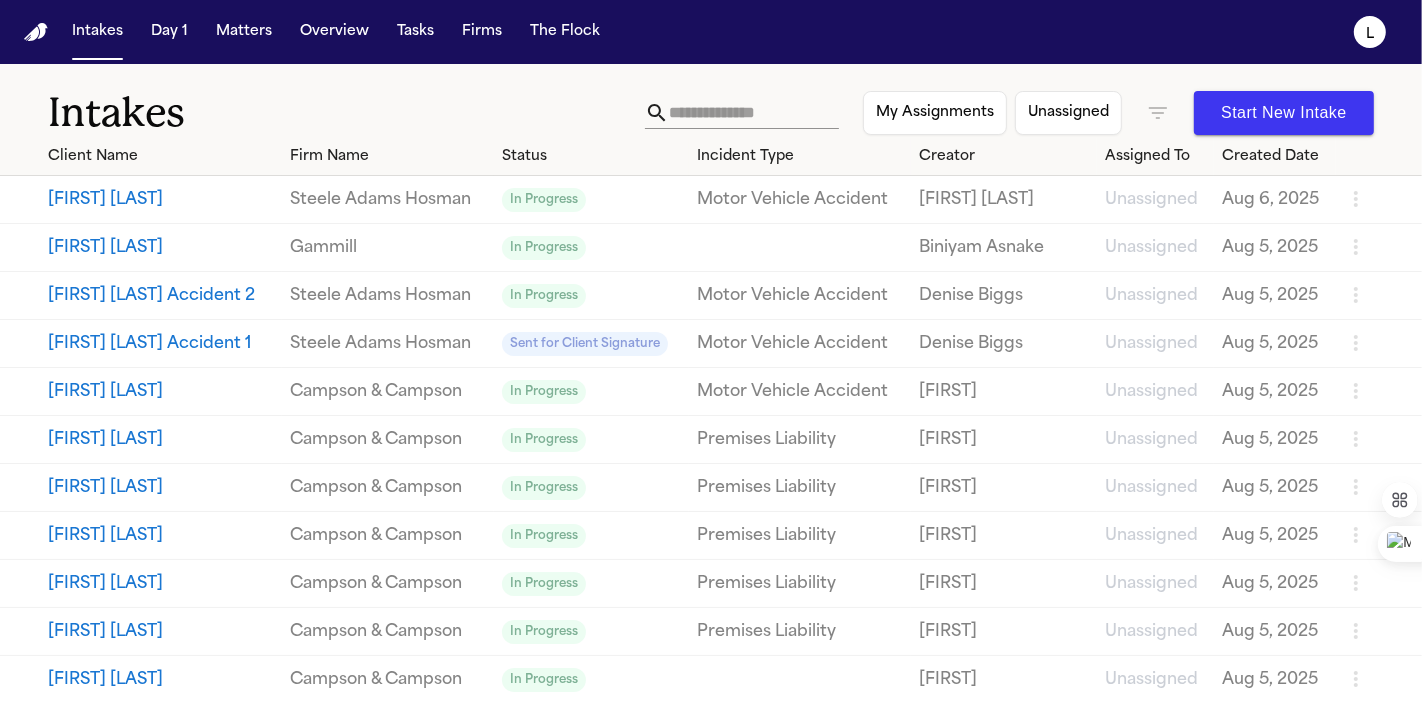 click 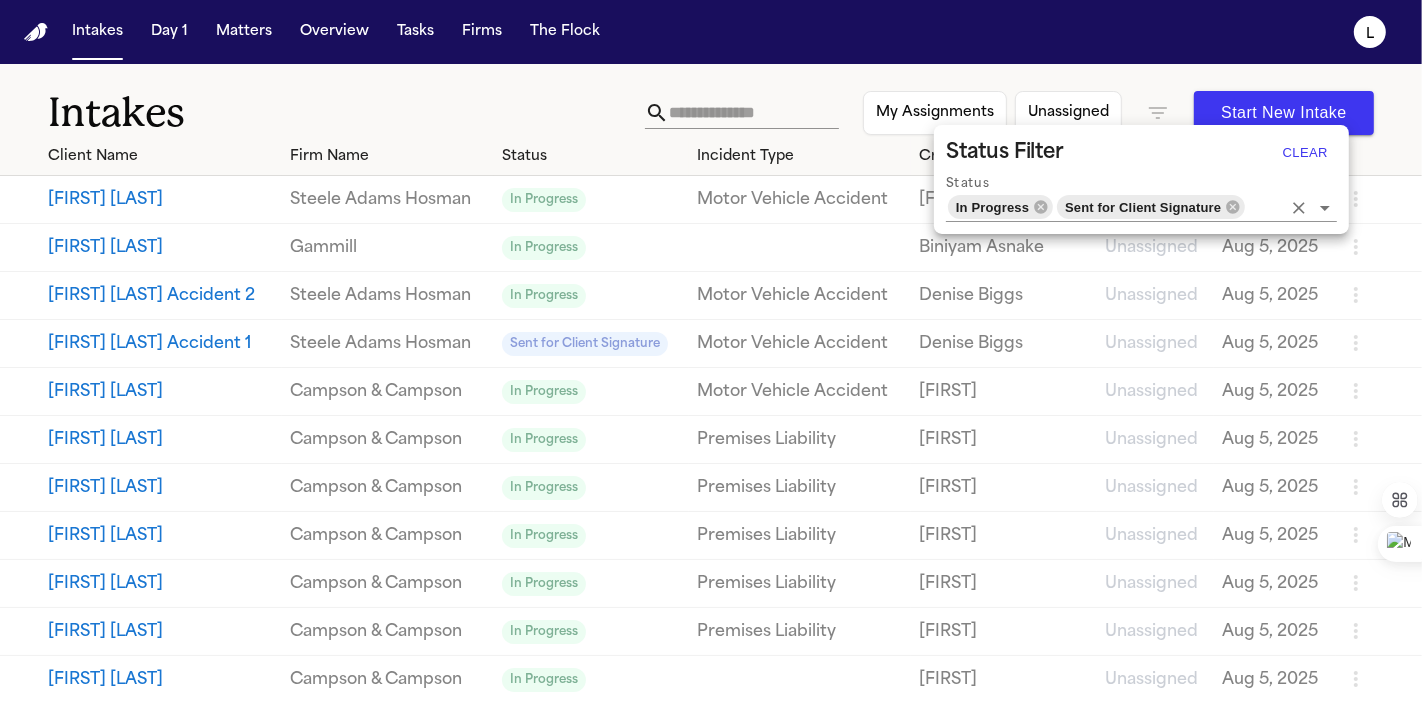 click 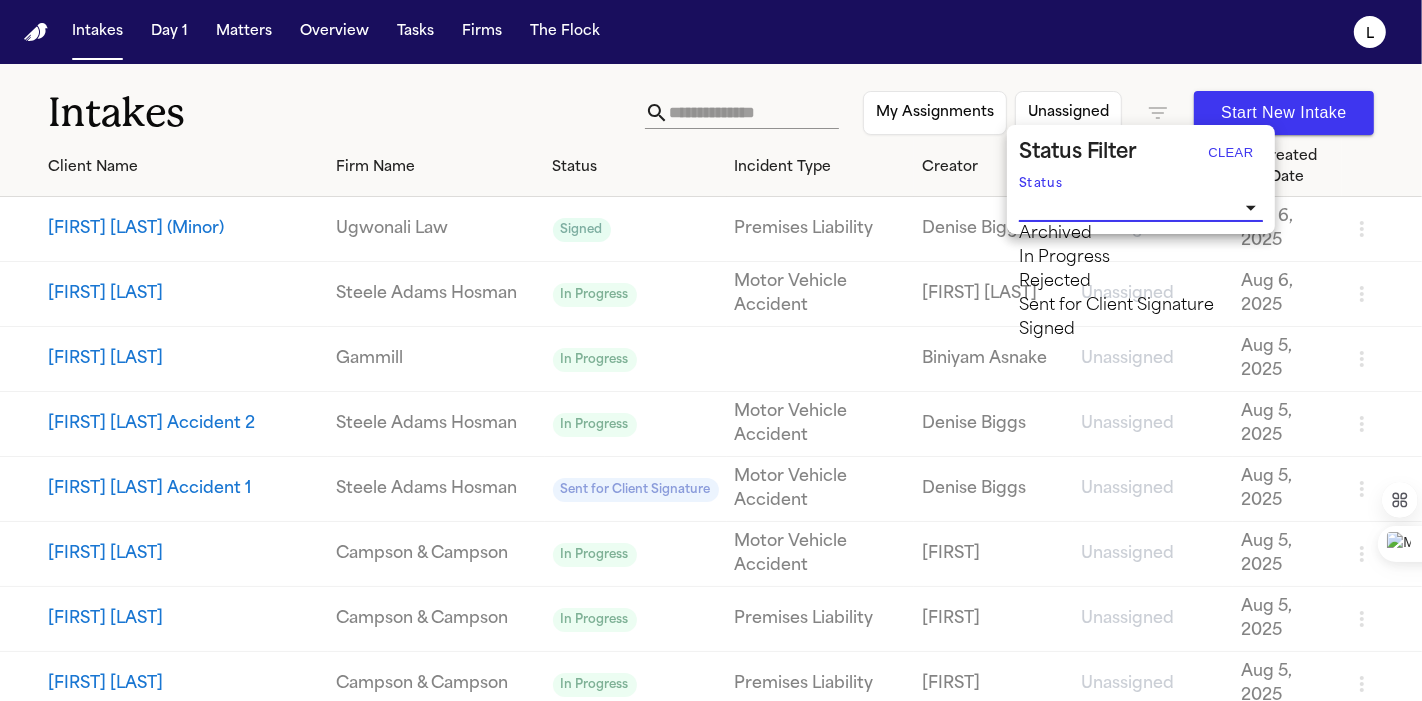 click at bounding box center [711, 350] 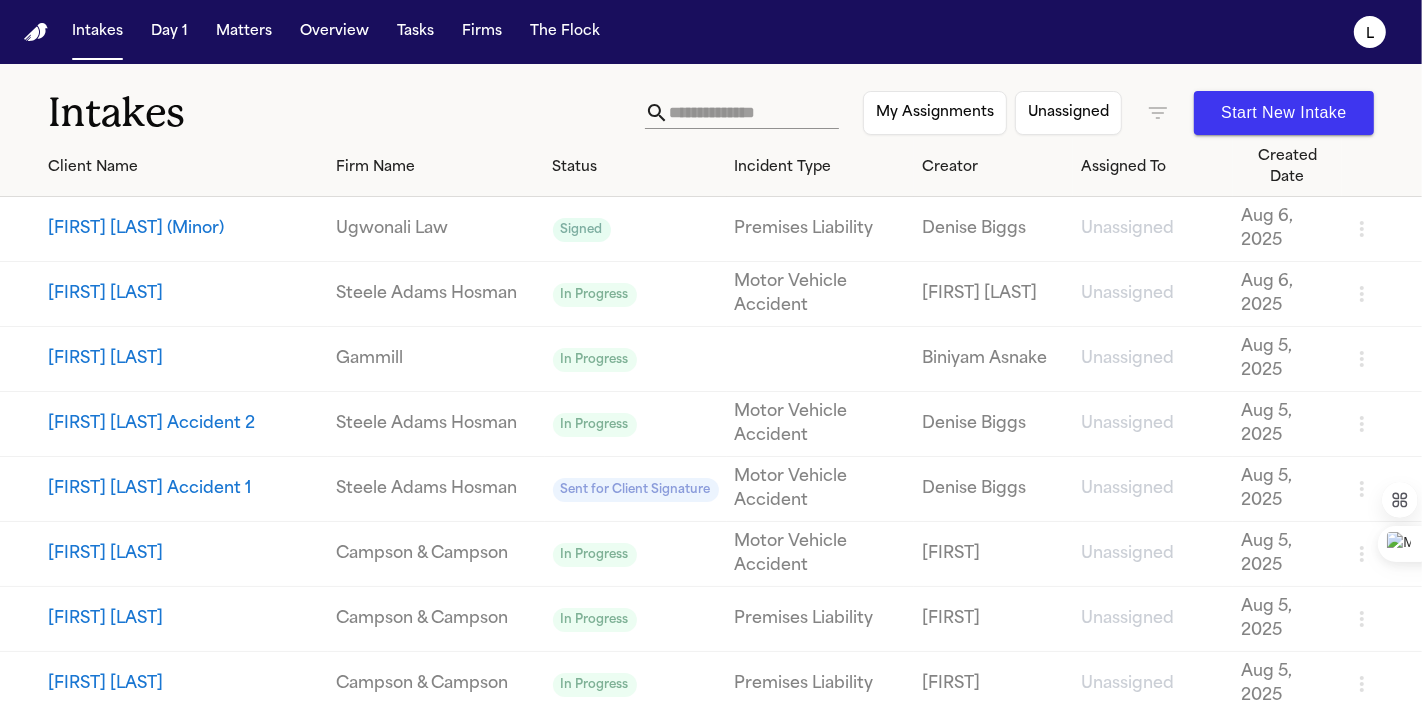 click on "[FIRST] [LAST] (Minor)" at bounding box center [184, 229] 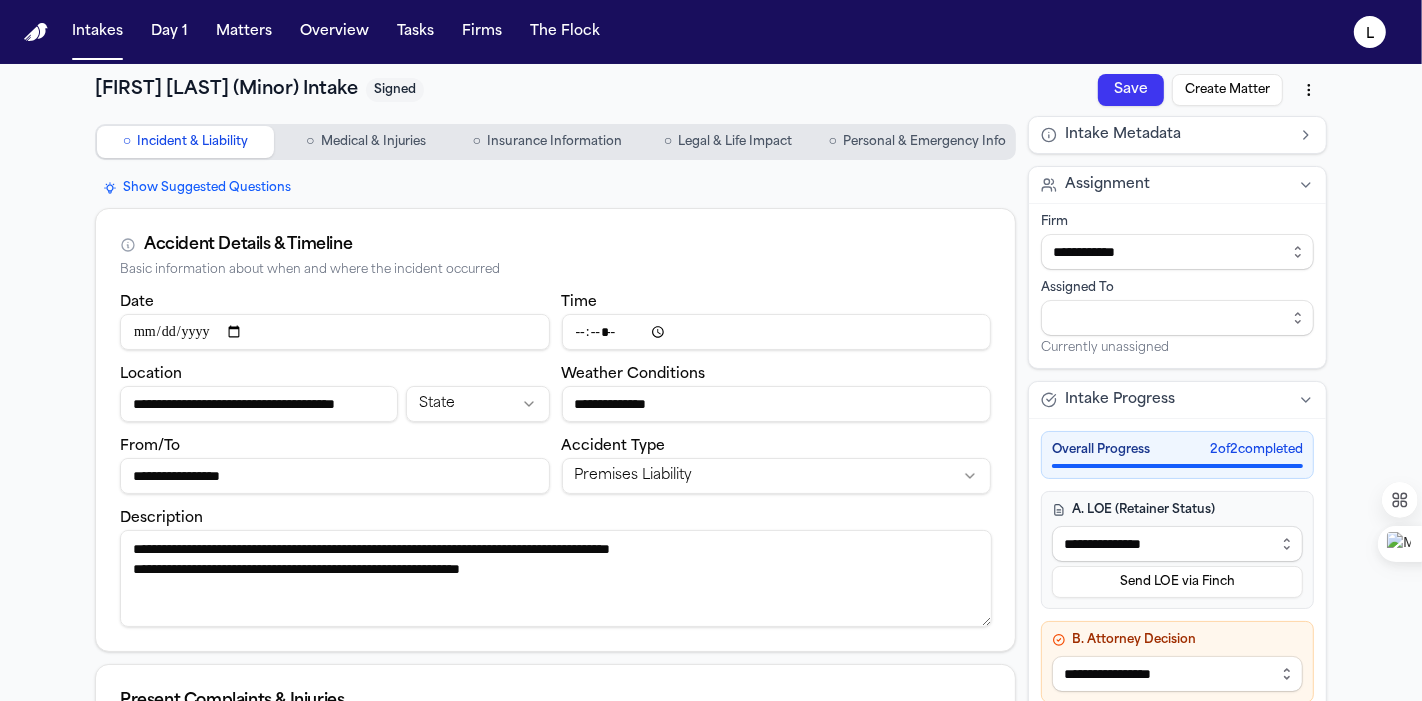 click on "Create Matter" at bounding box center [1227, 90] 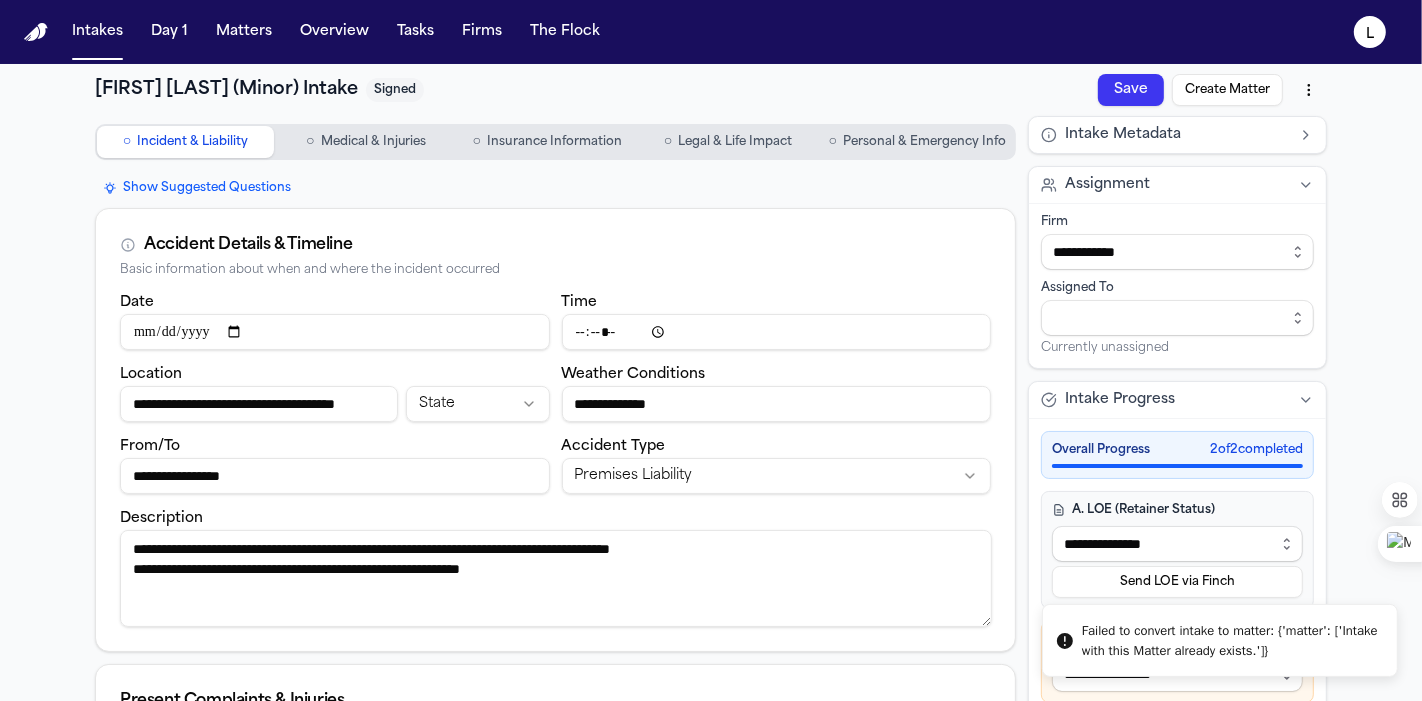 click on "Personal & Emergency Info" at bounding box center [924, 142] 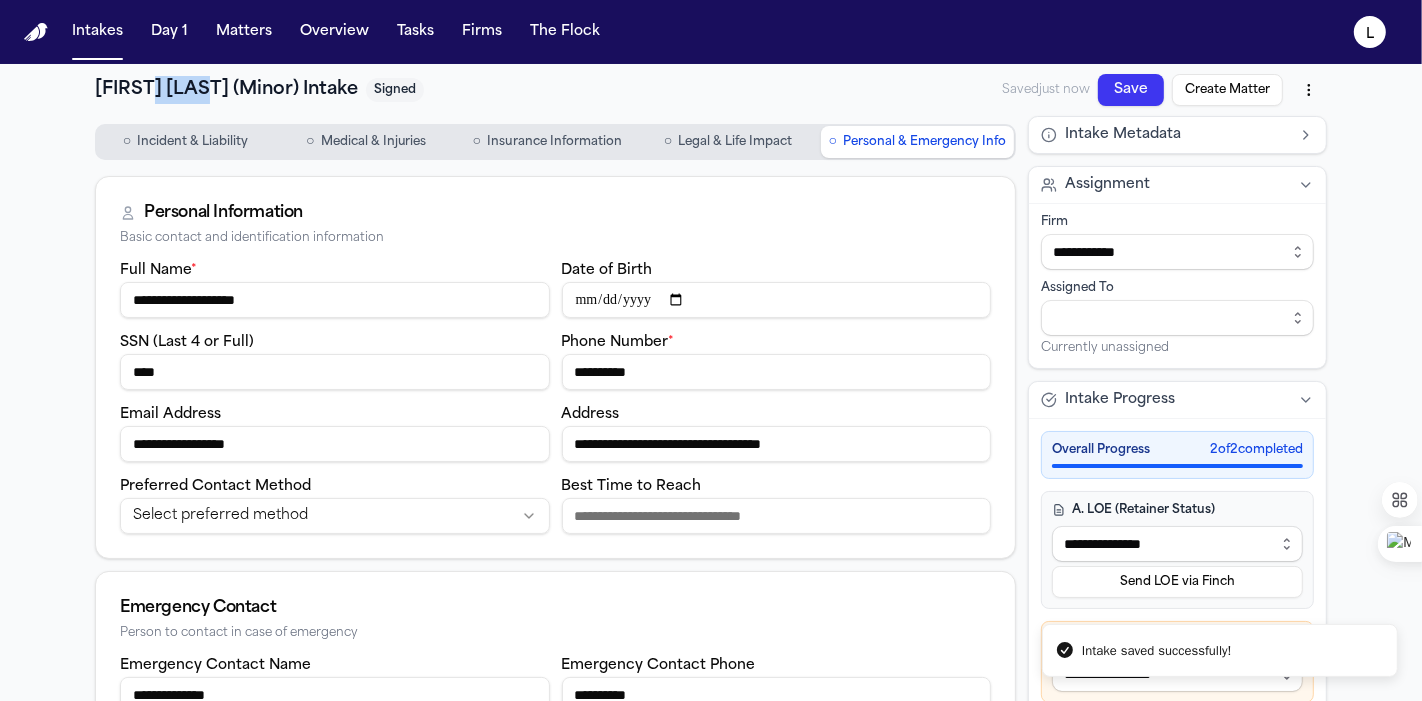drag, startPoint x: 194, startPoint y: 87, endPoint x: 141, endPoint y: 87, distance: 53 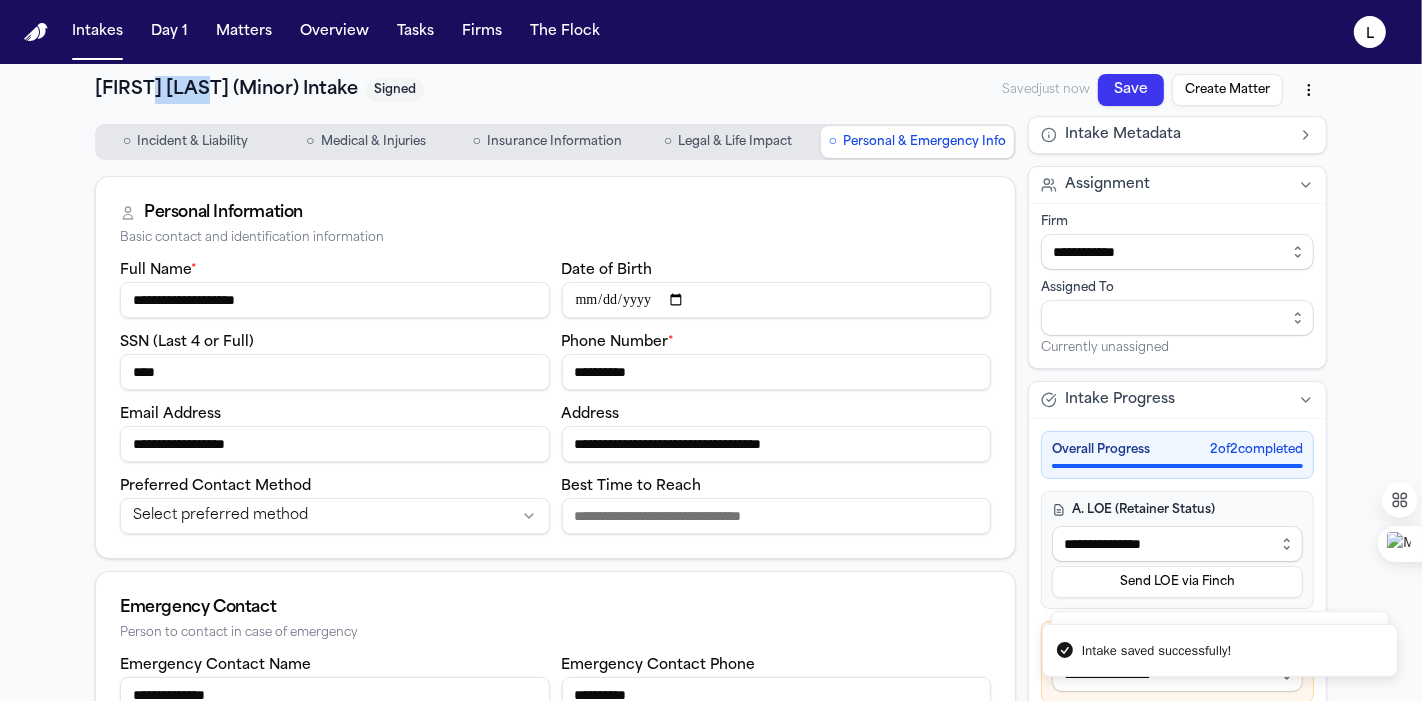 click on "[FIRST] [LAST] (Minor) Intake" at bounding box center (226, 90) 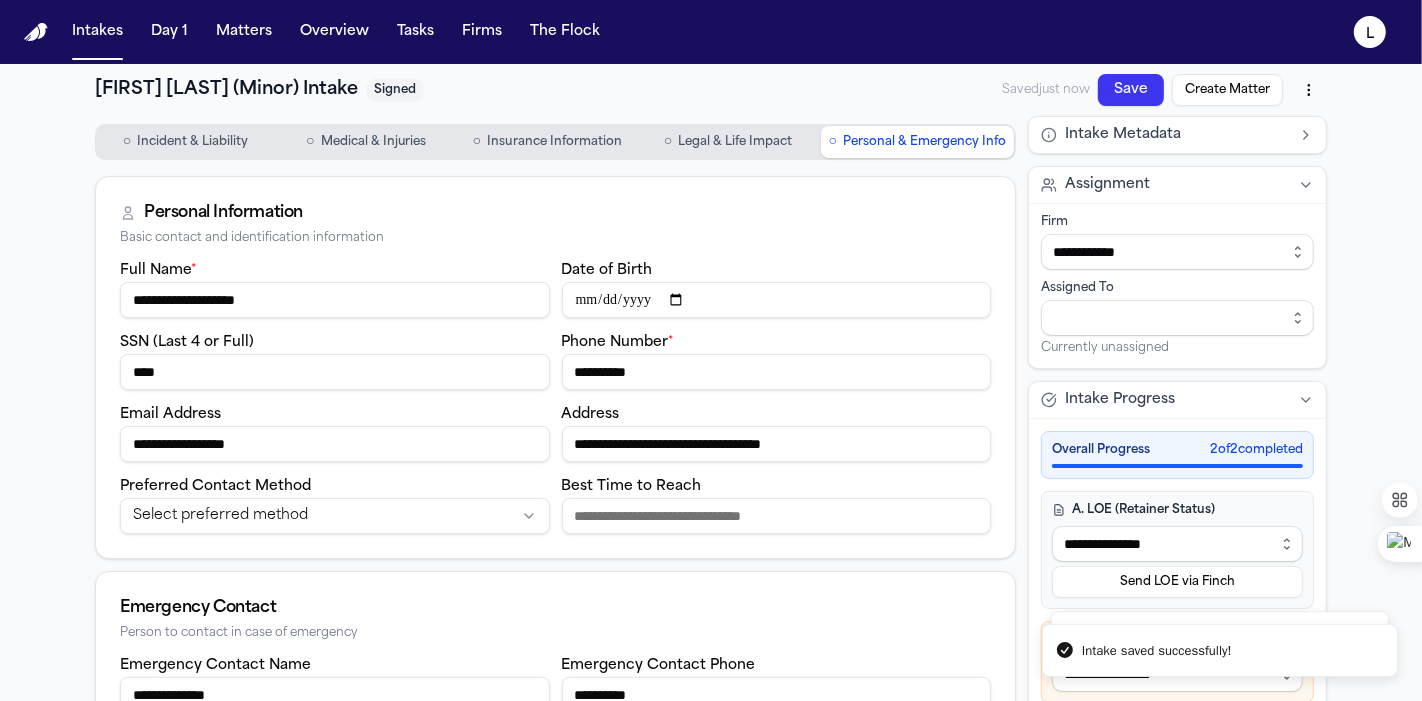 click on "**********" at bounding box center (335, 300) 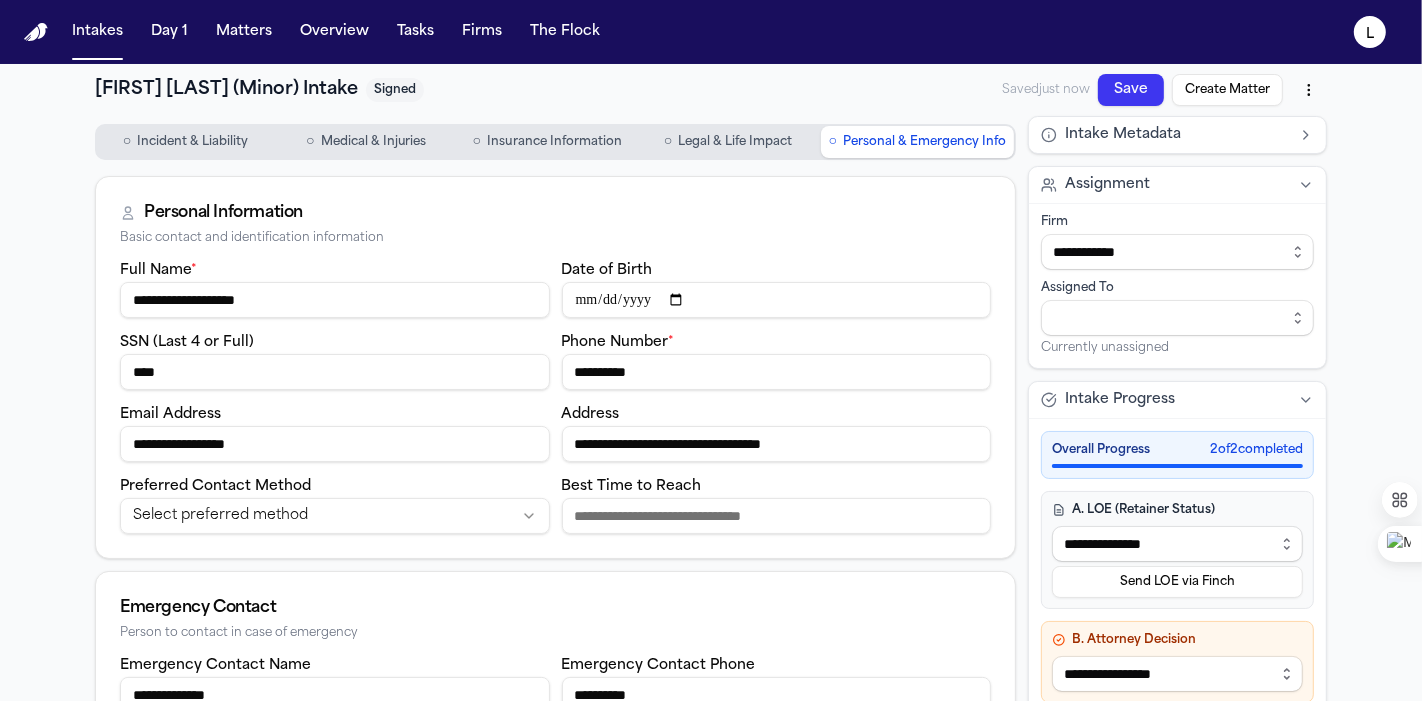 drag, startPoint x: 291, startPoint y: 299, endPoint x: 101, endPoint y: 295, distance: 190.0421 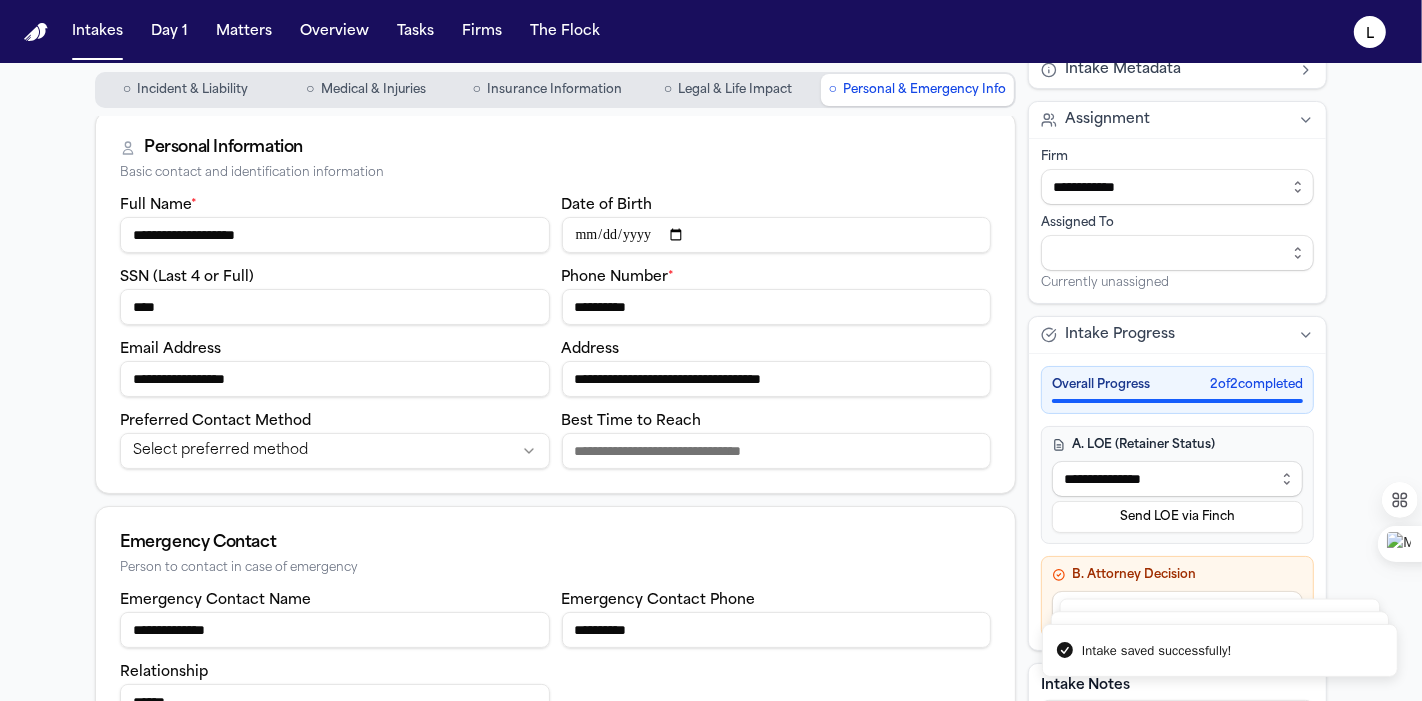 scroll, scrollTop: 222, scrollLeft: 0, axis: vertical 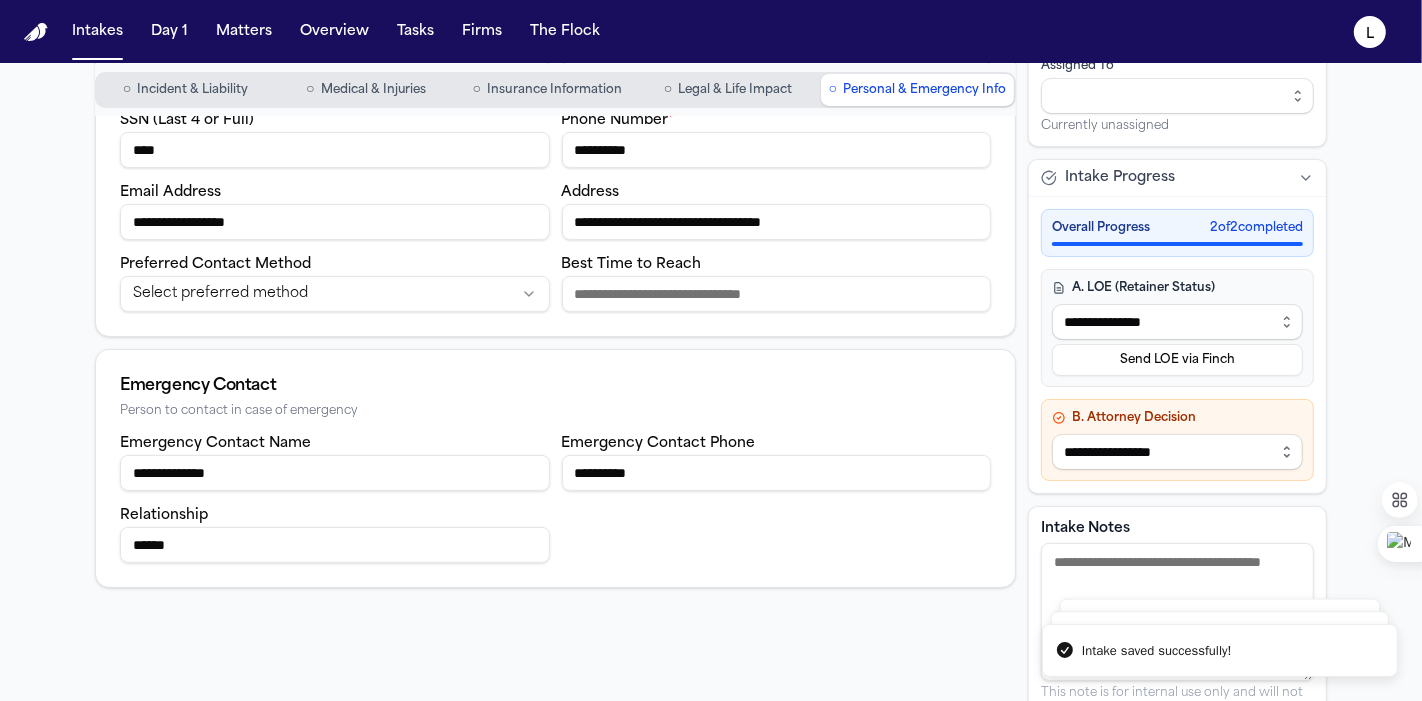 drag, startPoint x: 294, startPoint y: 220, endPoint x: 80, endPoint y: 218, distance: 214.00934 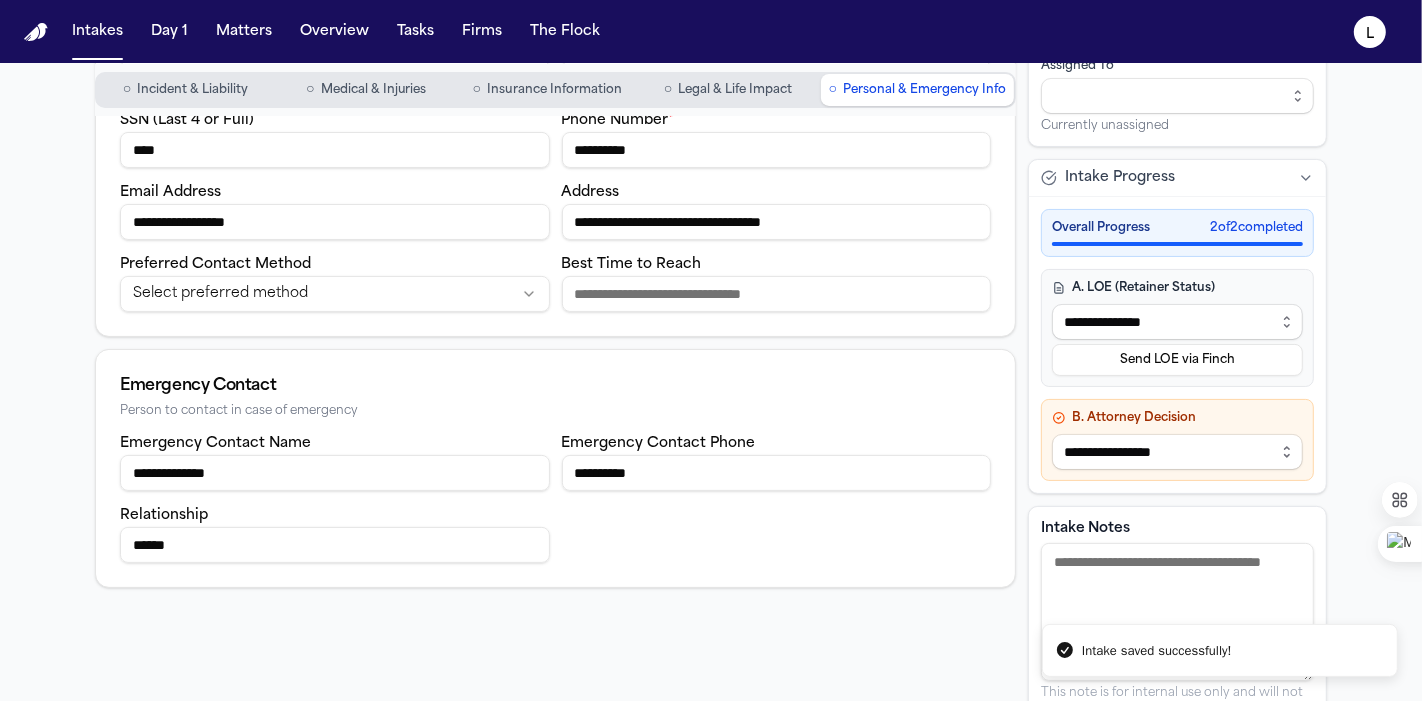 click on "**********" at bounding box center (335, 473) 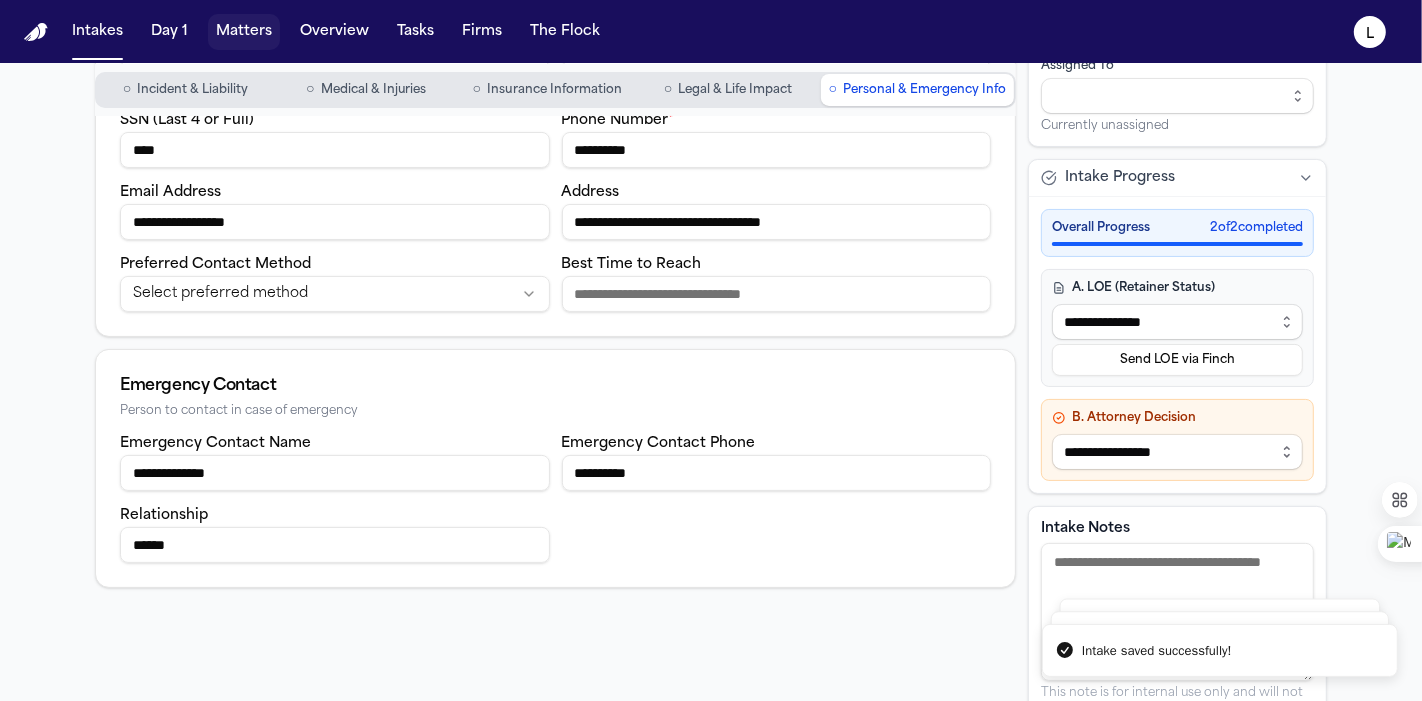 click on "Matters" at bounding box center [244, 32] 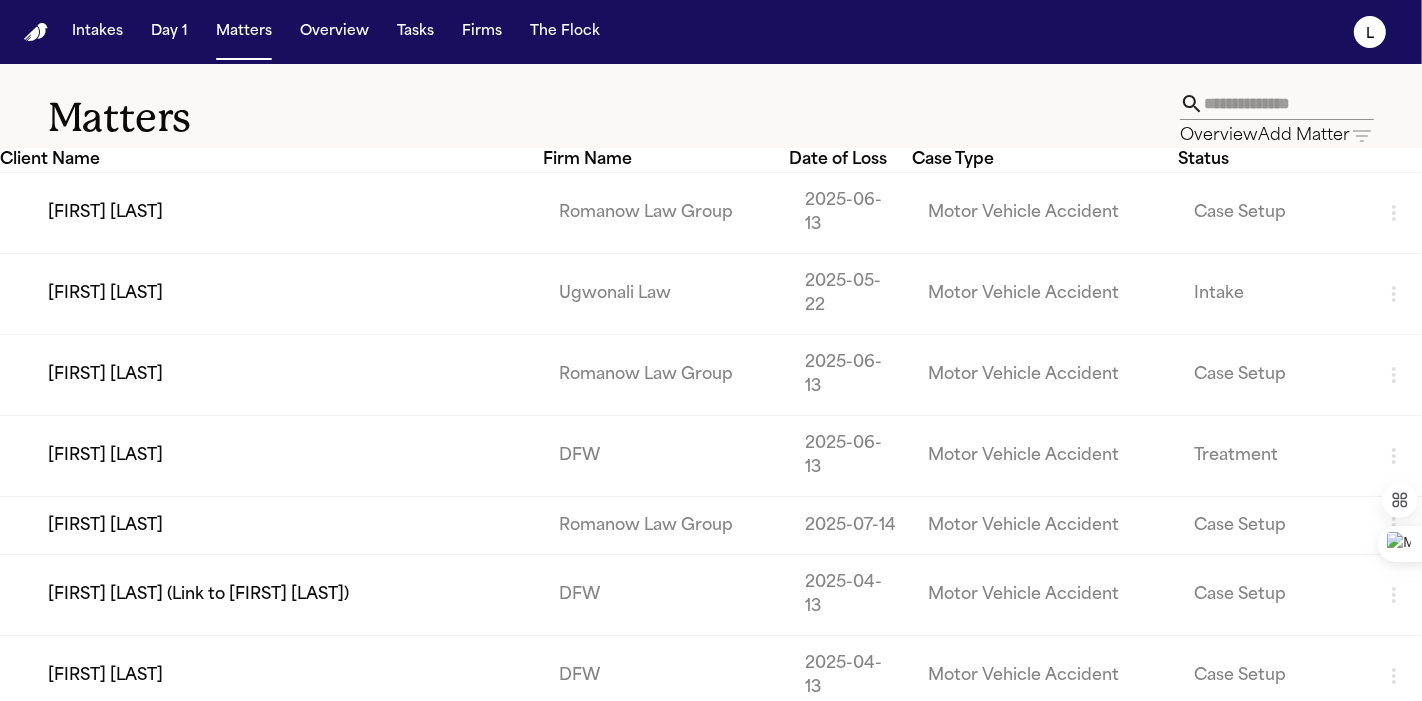 click on "Overview Add Matter" at bounding box center [1277, 118] 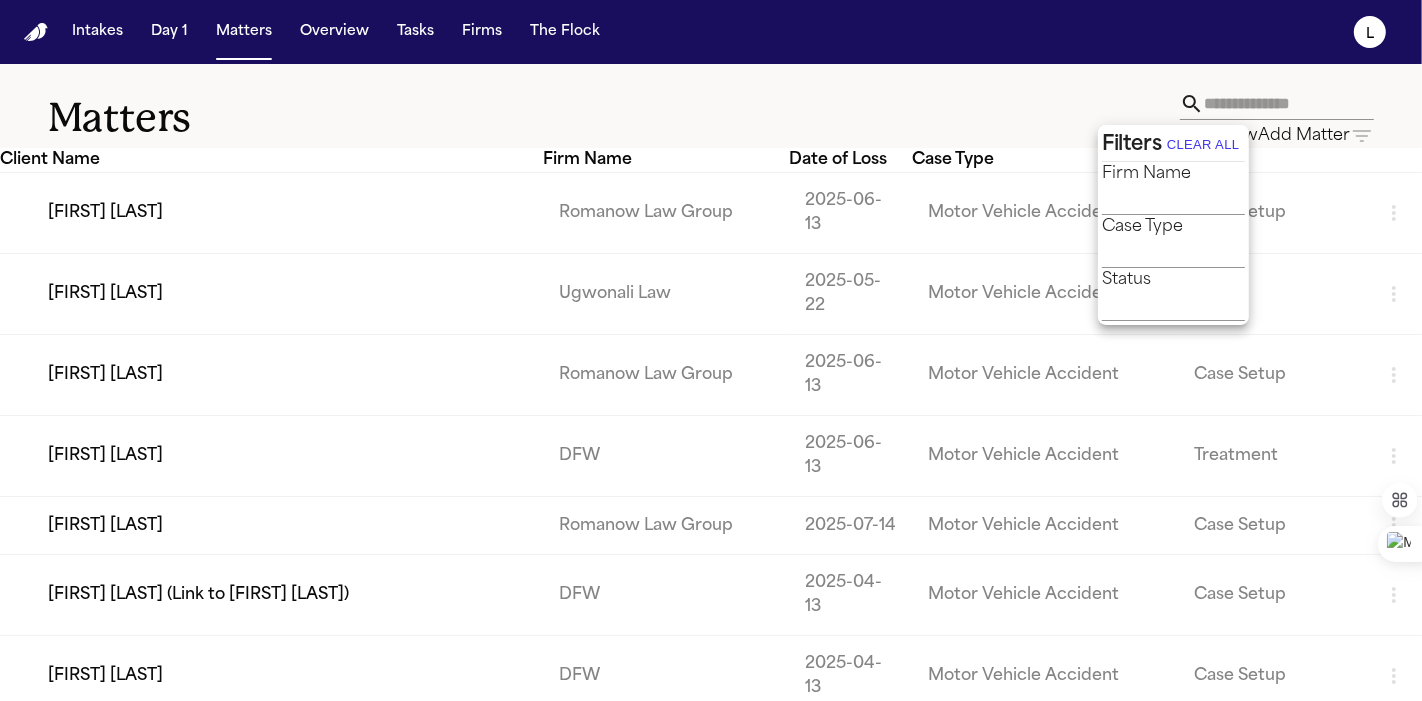 click at bounding box center (1158, 200) 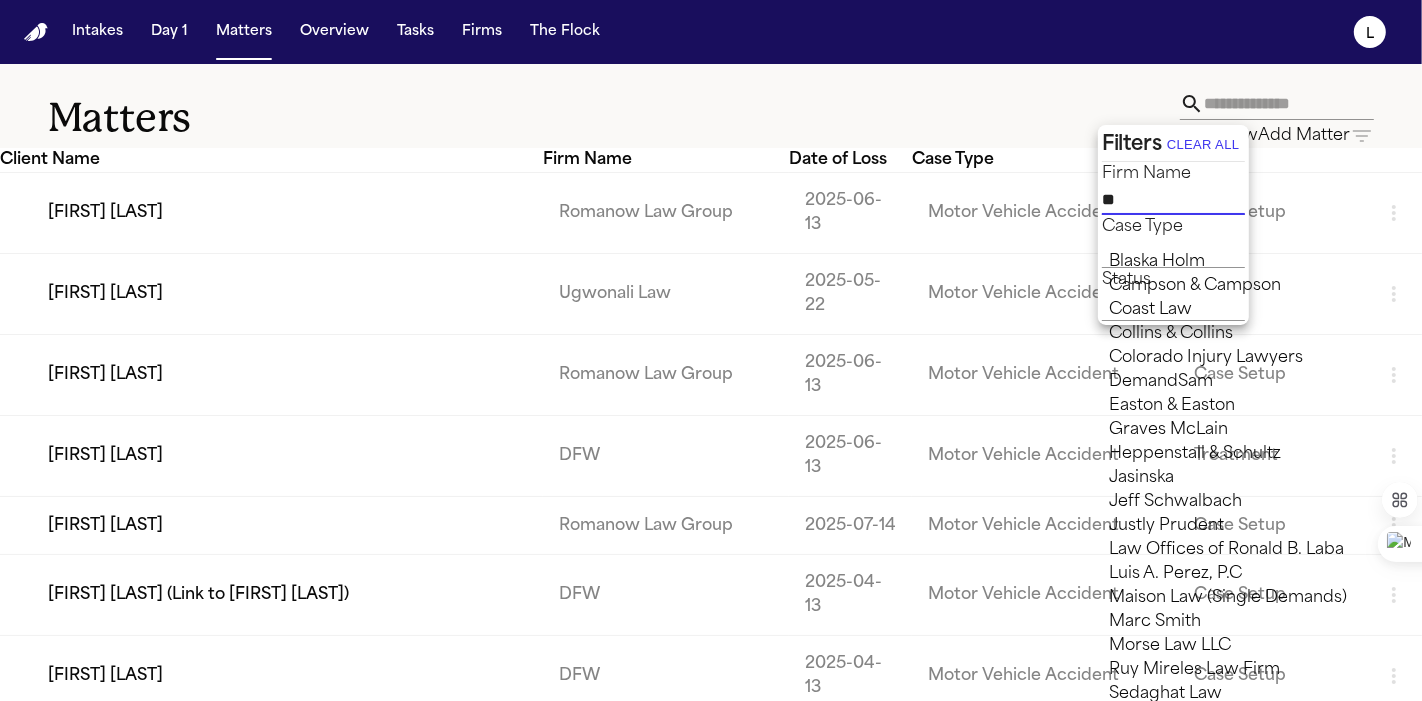 type on "***" 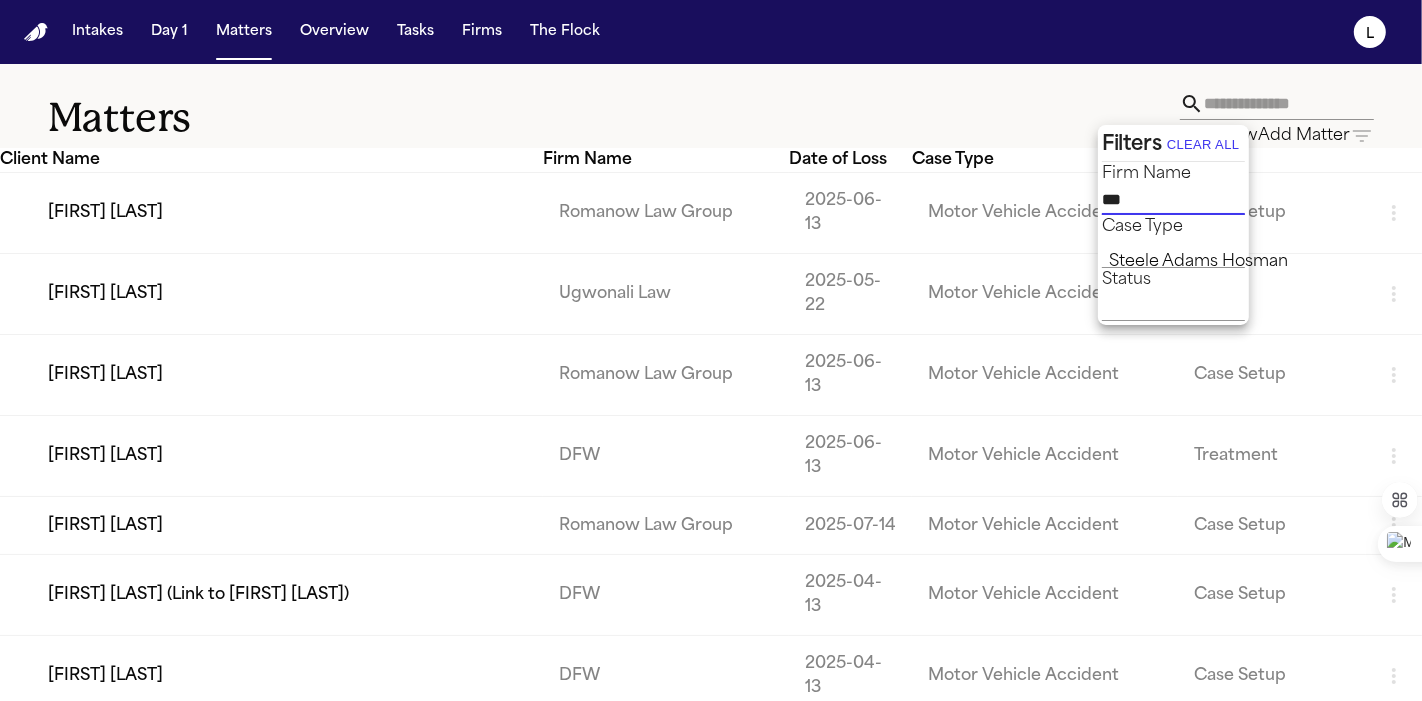 click on "Steele Adams Hosman" at bounding box center [1252, 262] 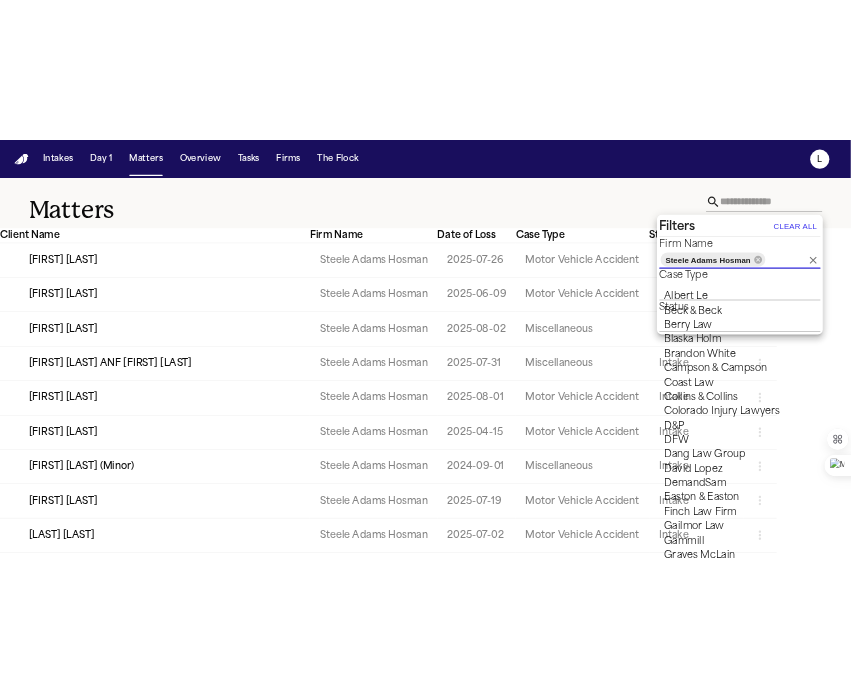 scroll, scrollTop: 1394, scrollLeft: 0, axis: vertical 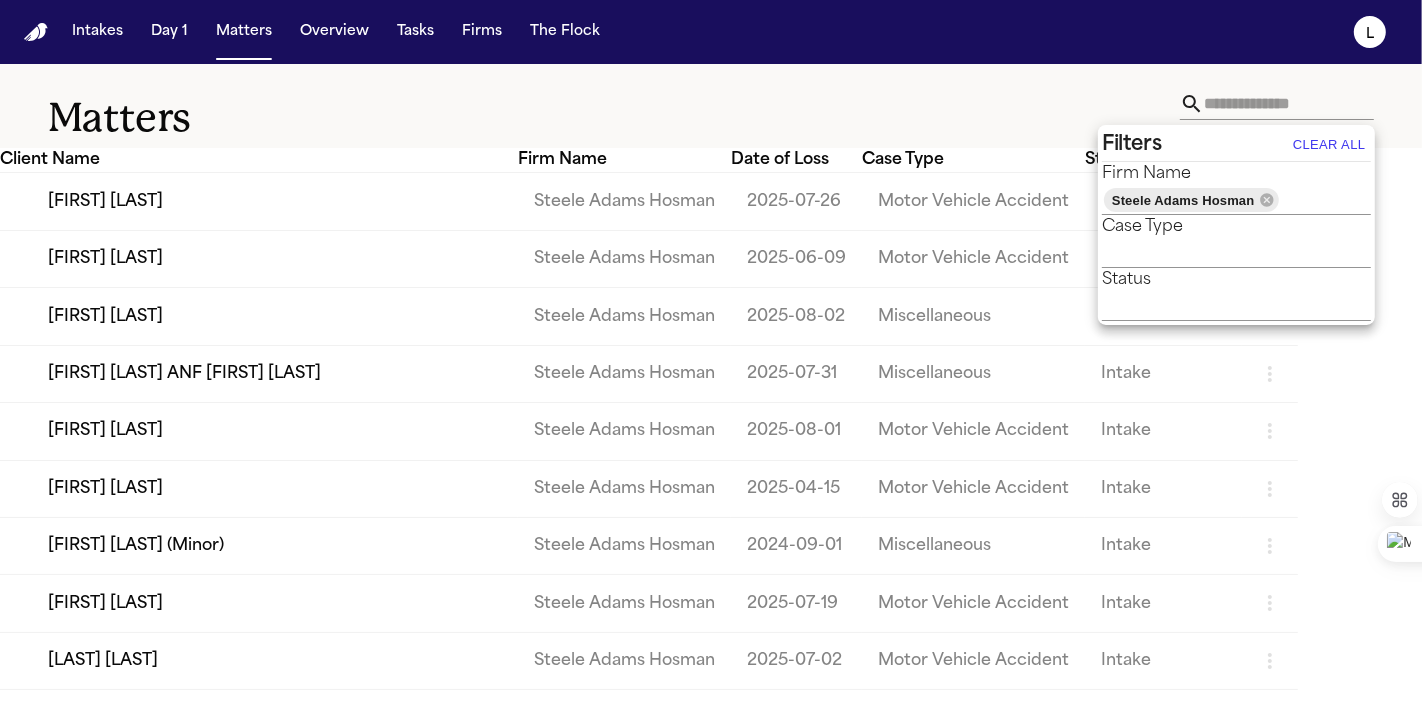 click at bounding box center [711, 350] 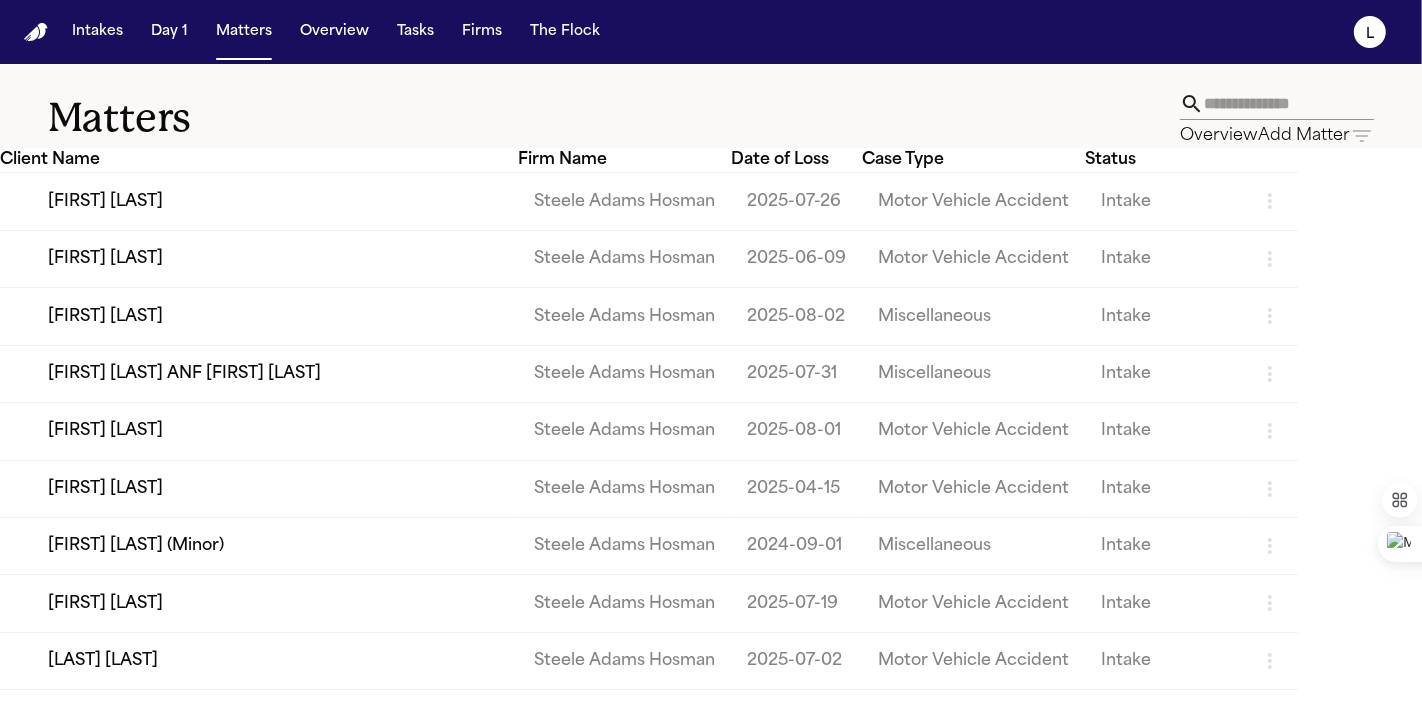 click at bounding box center (1289, 104) 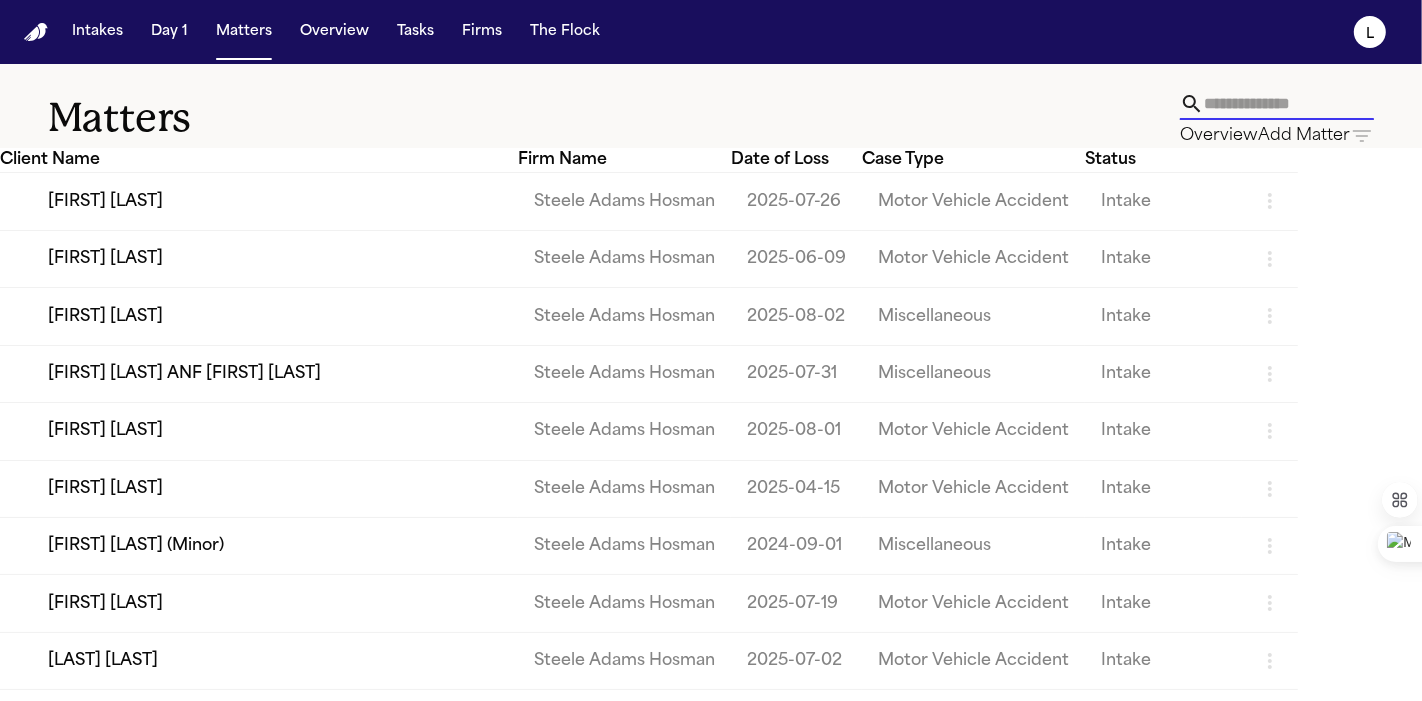 drag, startPoint x: 700, startPoint y: 109, endPoint x: 370, endPoint y: 114, distance: 330.03787 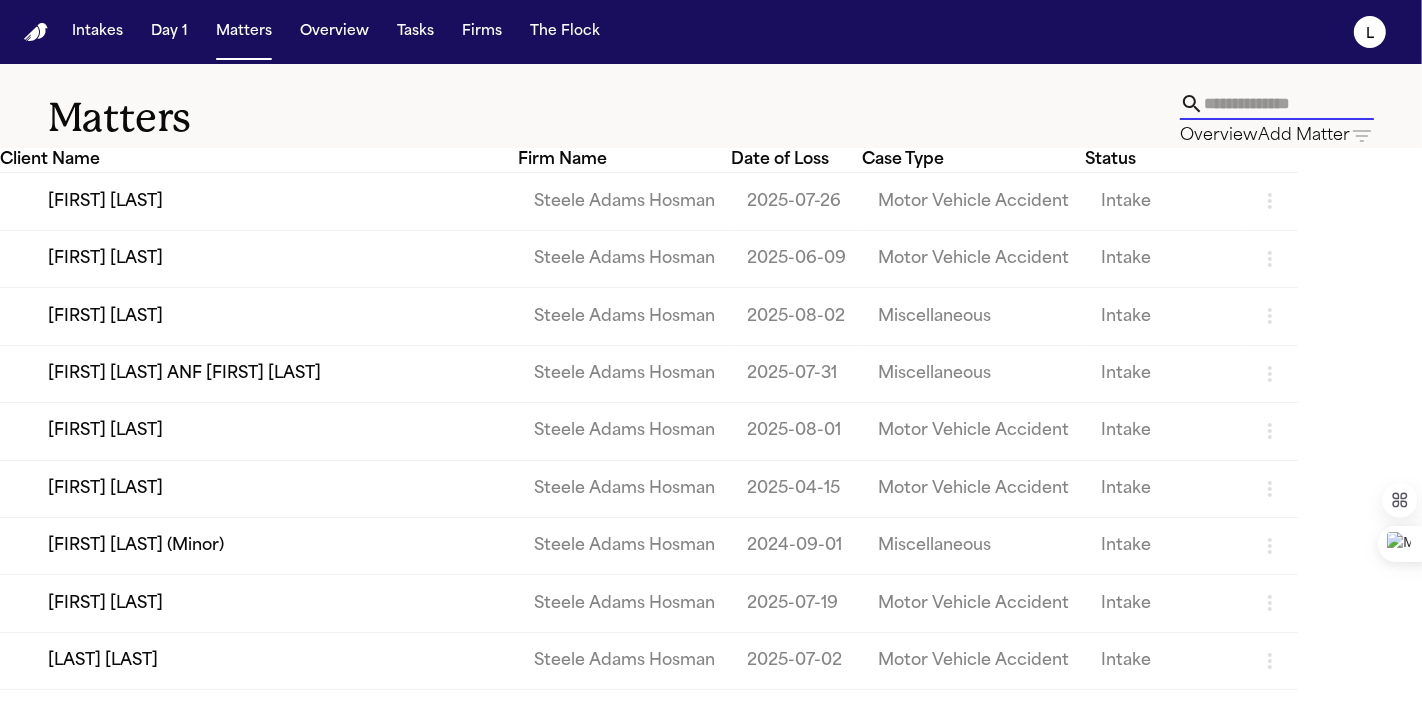 click at bounding box center (1289, 104) 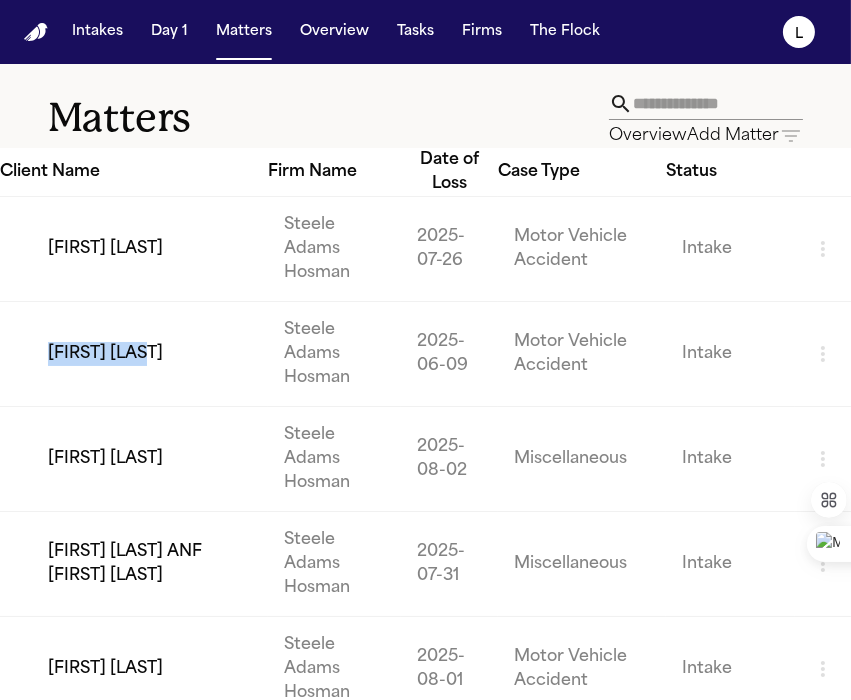 drag, startPoint x: 150, startPoint y: 395, endPoint x: 42, endPoint y: 390, distance: 108.11568 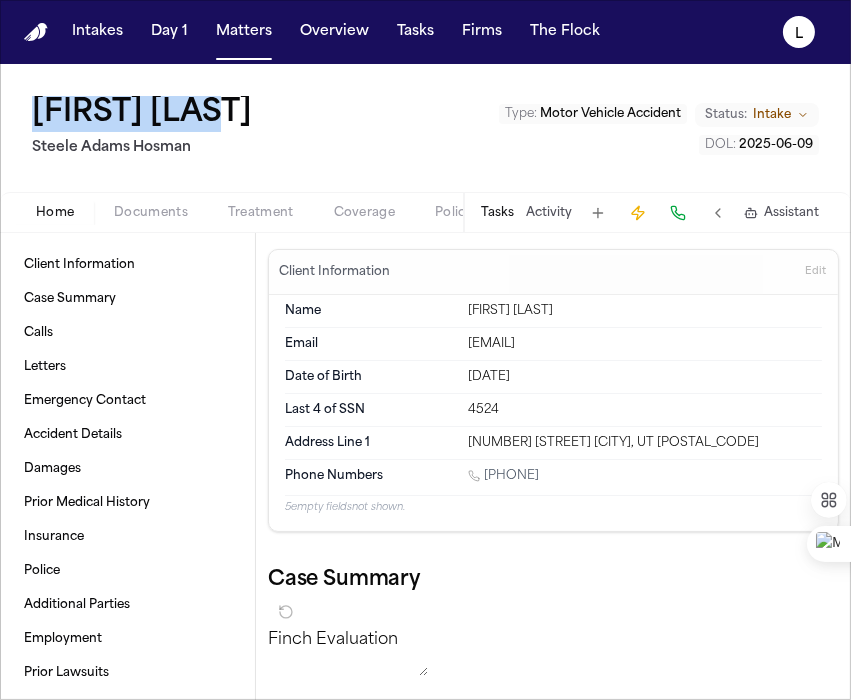 copy on "[FIRST] [LAST]" 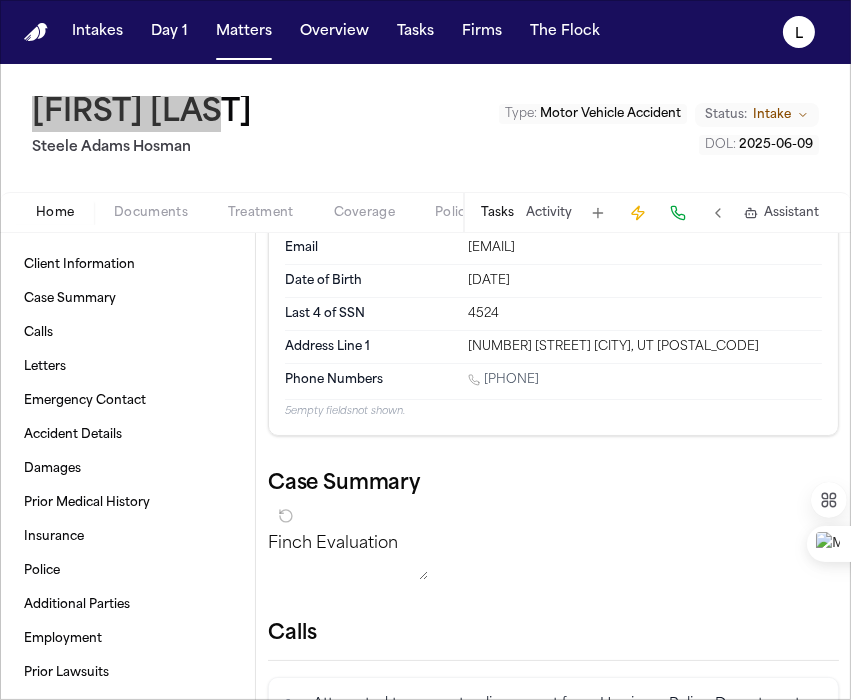 scroll, scrollTop: 222, scrollLeft: 0, axis: vertical 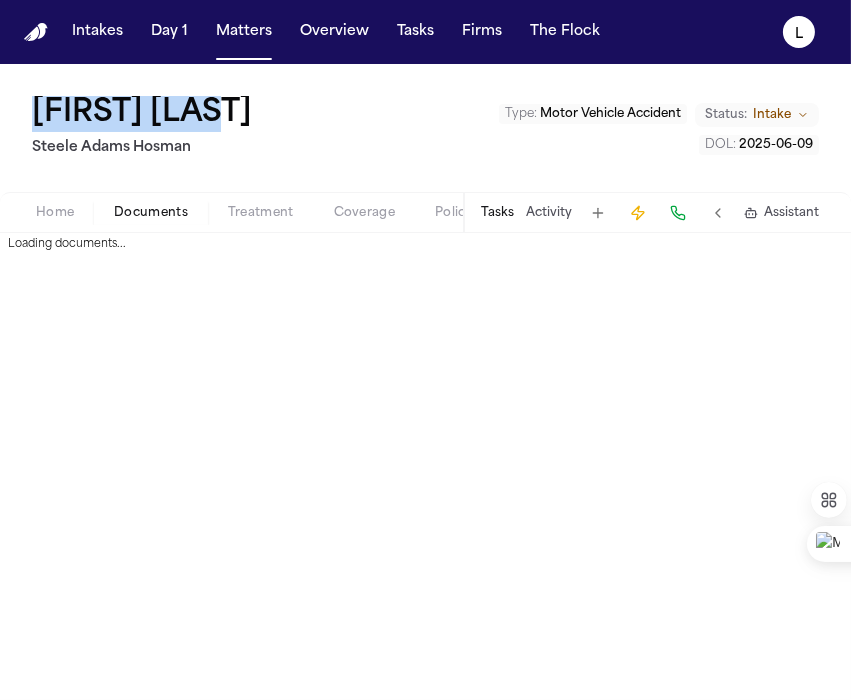 click on "Documents" at bounding box center [151, 213] 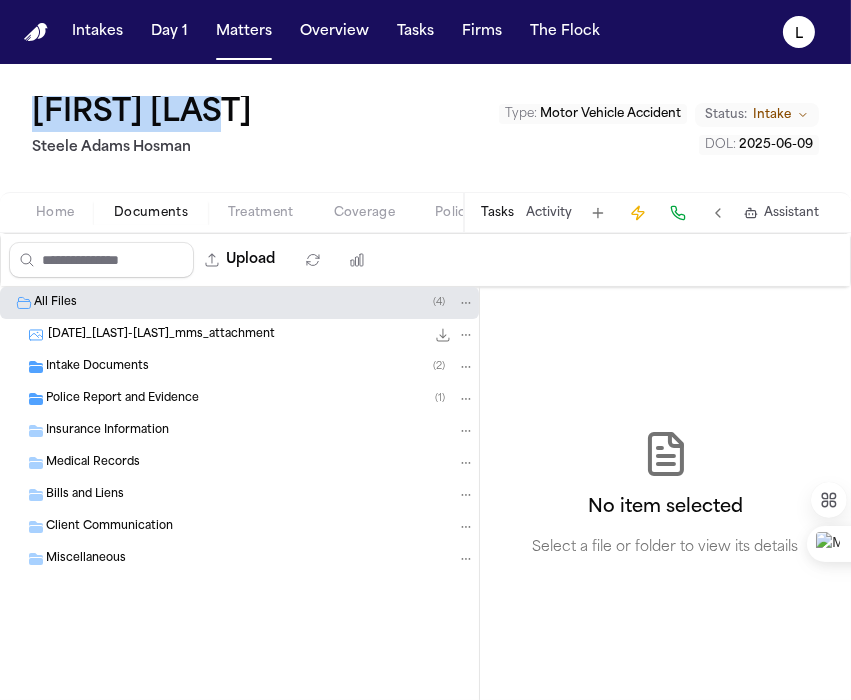 click on "Intake Documents" at bounding box center (97, 367) 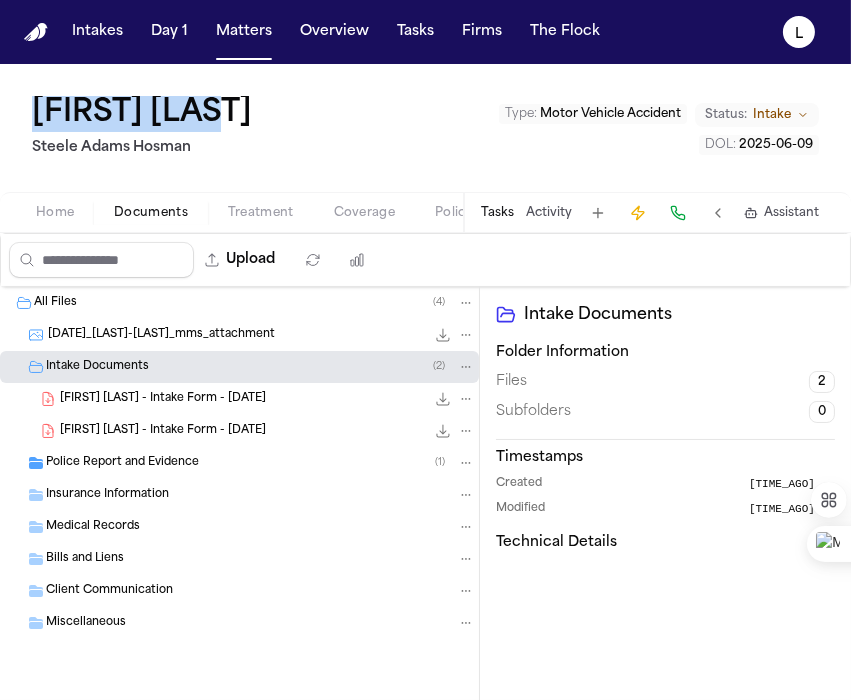 click on "[FIRST] [LAST] - Intake Form - [DATE]" at bounding box center [163, 399] 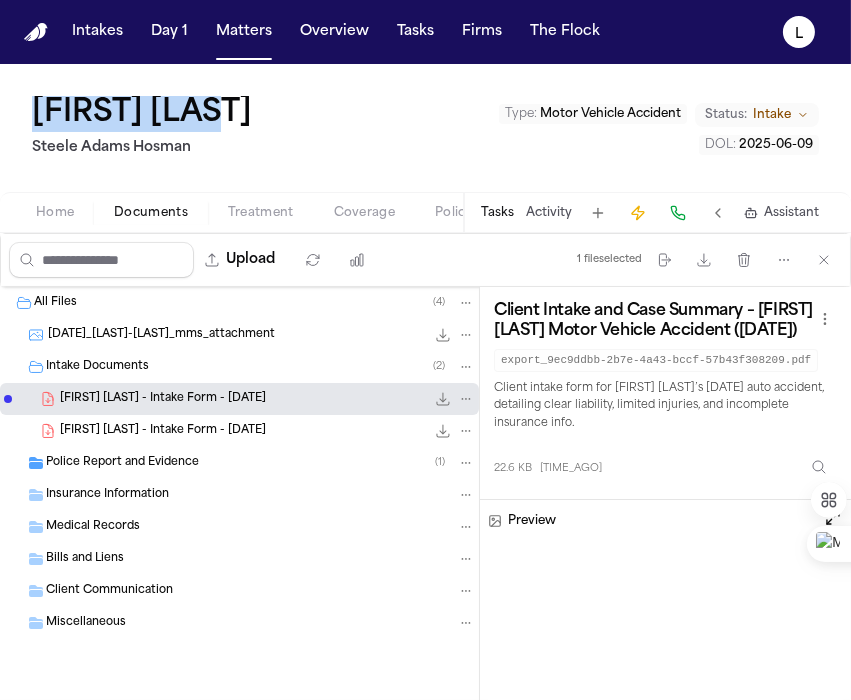 click on "[FIRST] [LAST] - Intake Form - [DATE]" at bounding box center [163, 431] 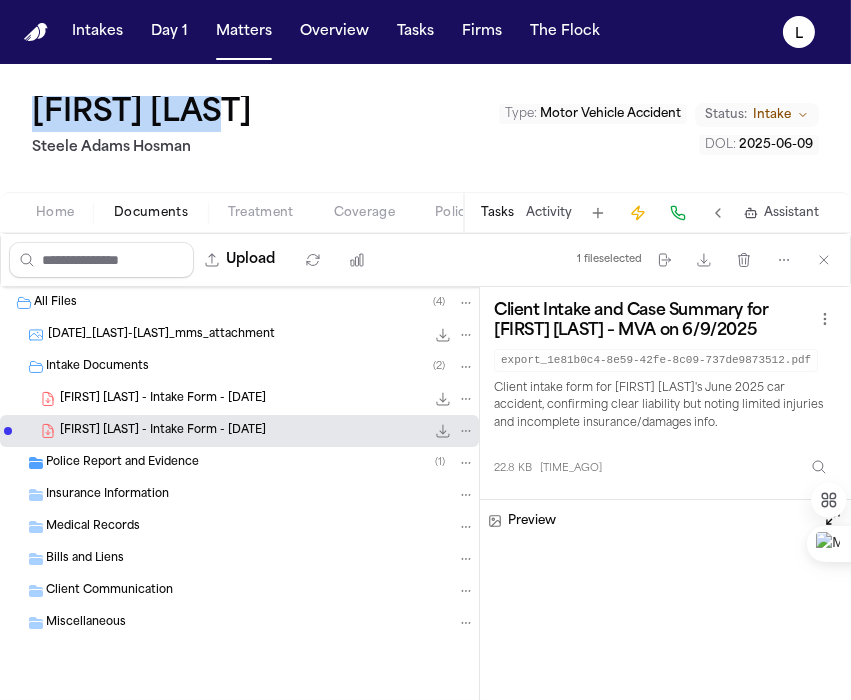 click on "[DATE]_[LAST]-[LAST]_mms_attachment" at bounding box center [161, 335] 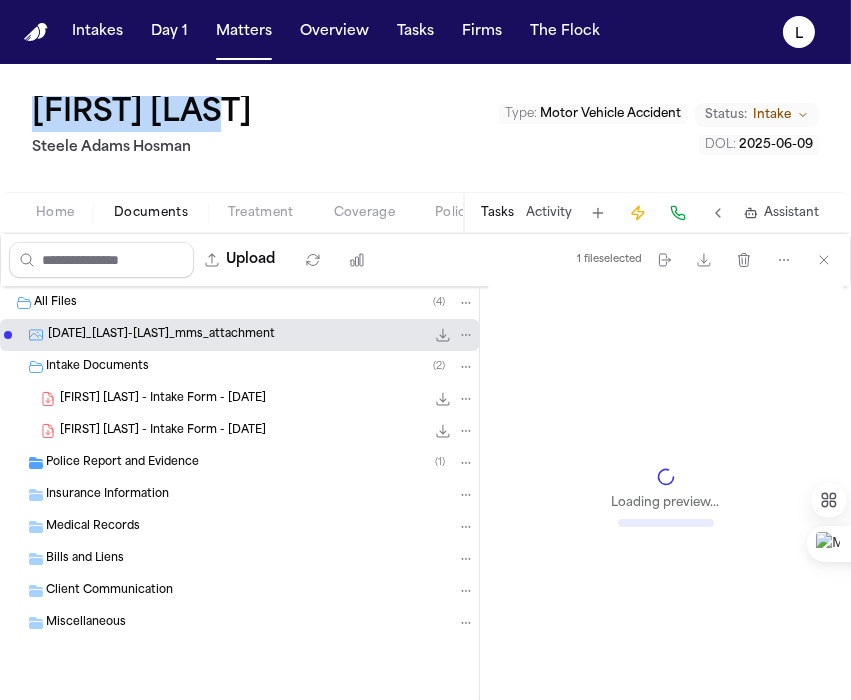 scroll, scrollTop: 333, scrollLeft: 0, axis: vertical 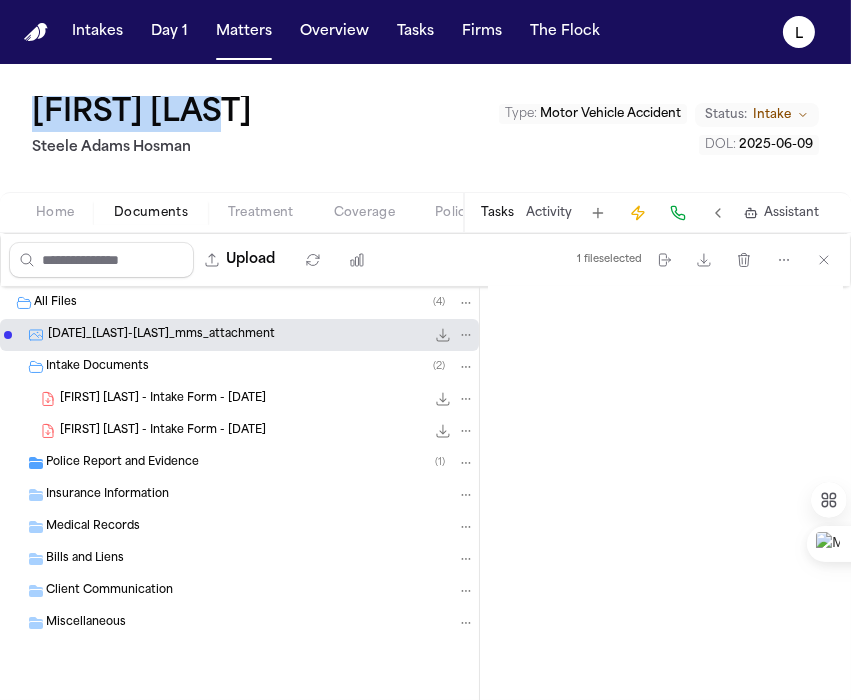 click on "Police Report and Evidence" at bounding box center [122, 463] 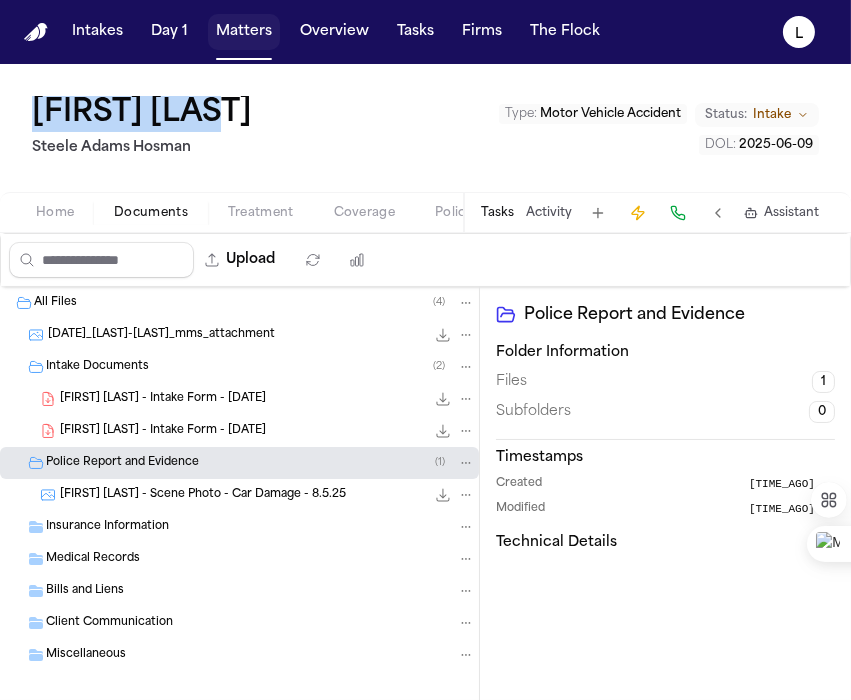click on "Matters" at bounding box center (244, 32) 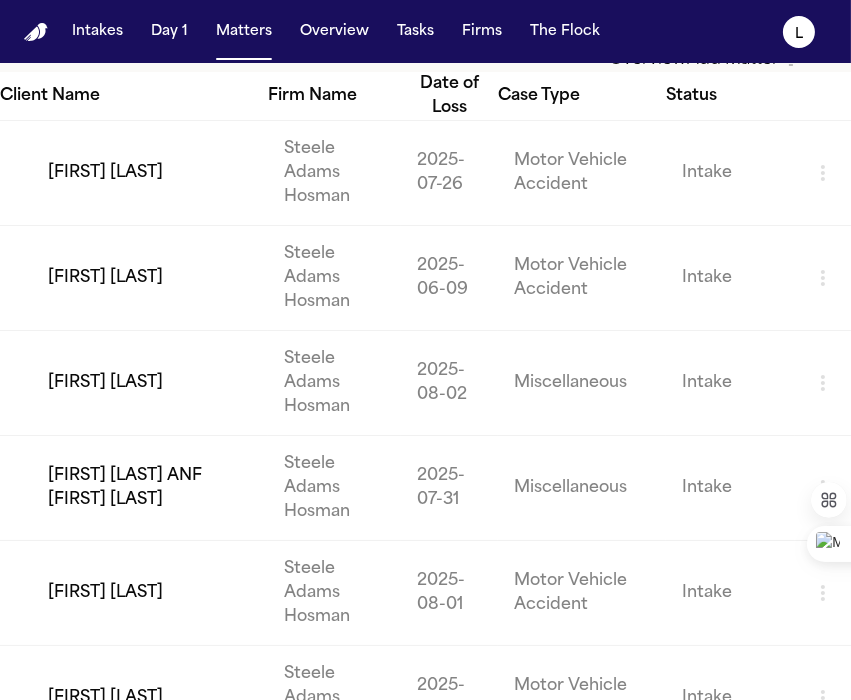 scroll, scrollTop: 111, scrollLeft: 0, axis: vertical 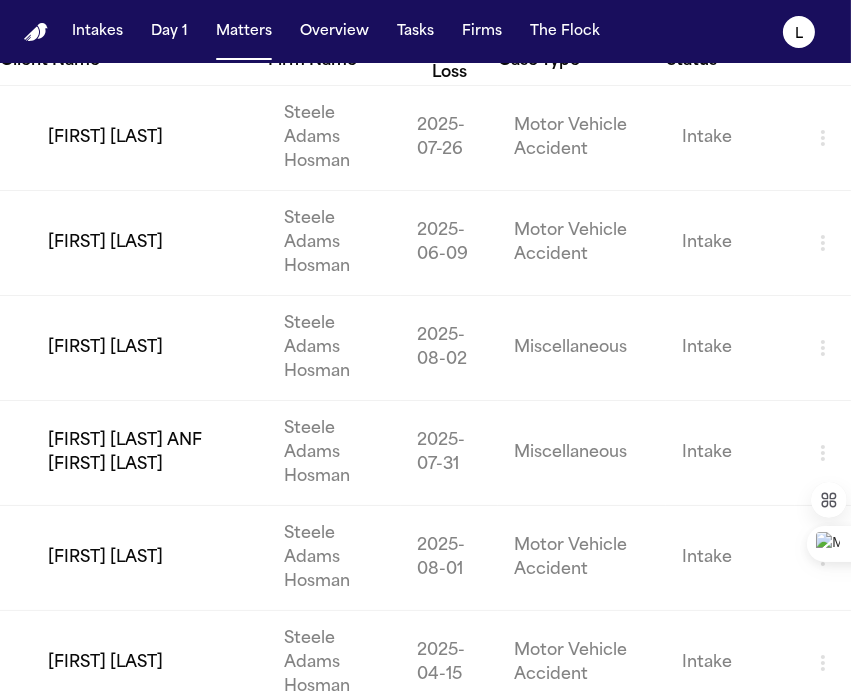 drag, startPoint x: 211, startPoint y: 390, endPoint x: 39, endPoint y: 393, distance: 172.02615 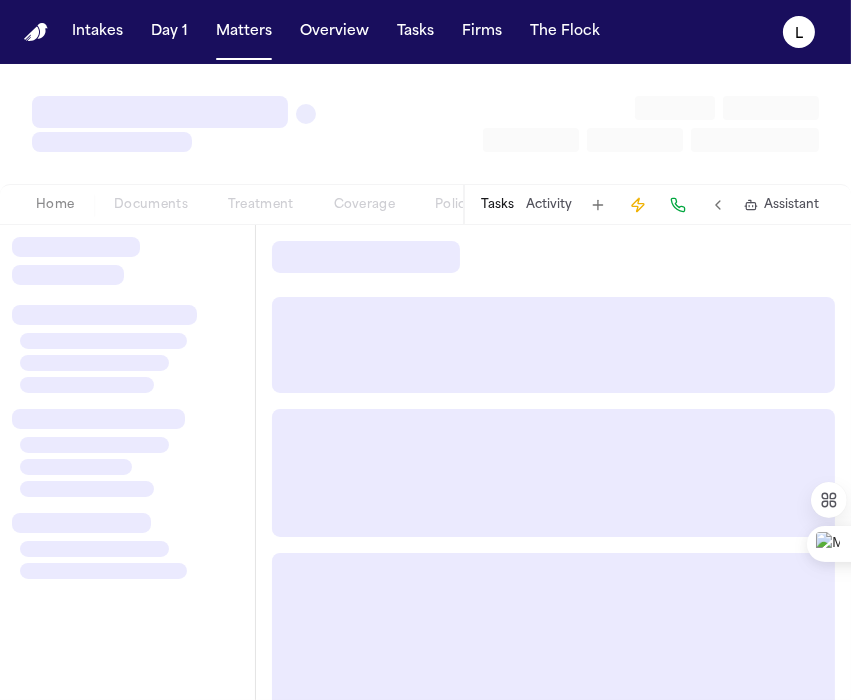 scroll, scrollTop: 0, scrollLeft: 0, axis: both 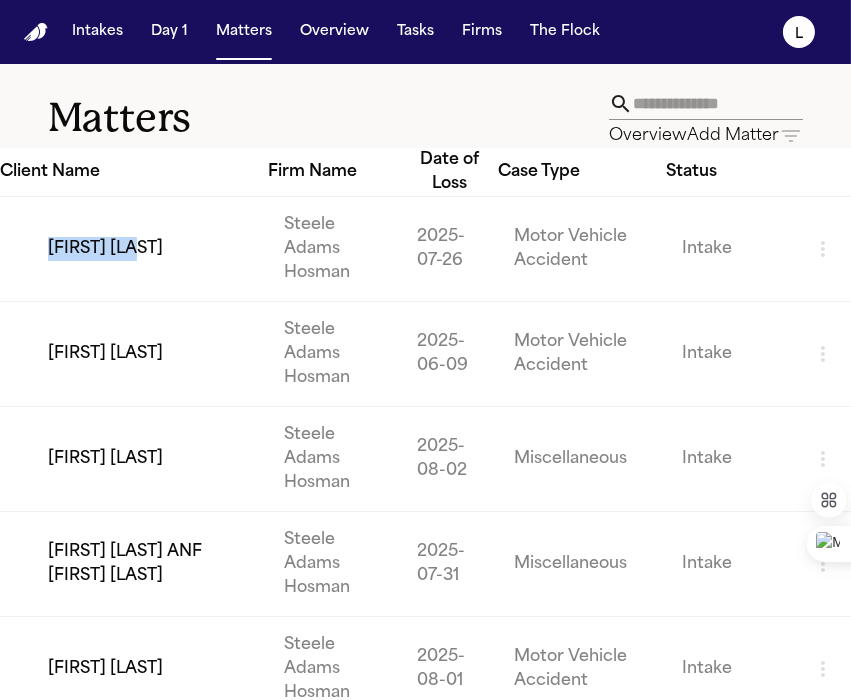 drag, startPoint x: 154, startPoint y: 295, endPoint x: 45, endPoint y: 292, distance: 109.041275 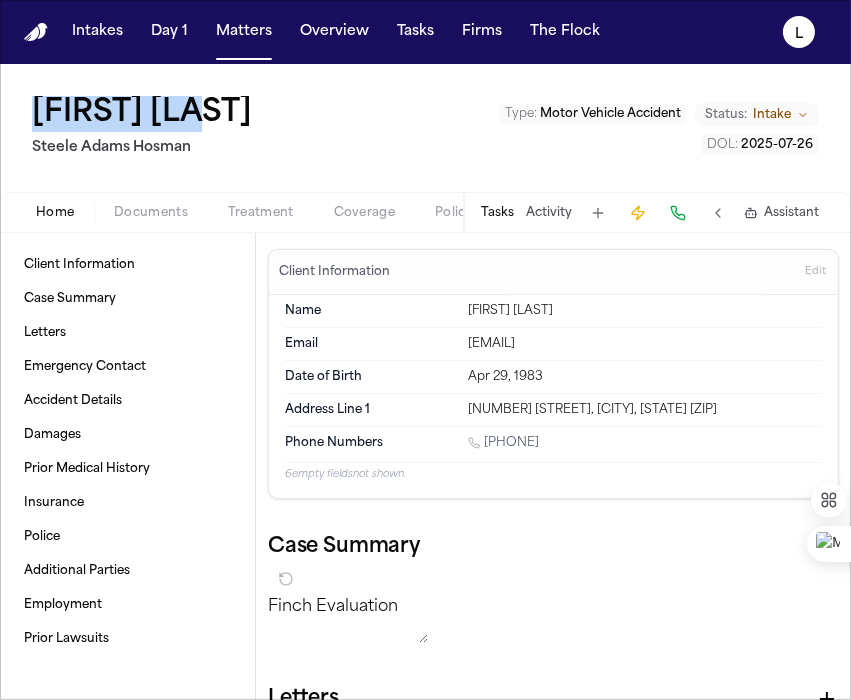 drag, startPoint x: 225, startPoint y: 112, endPoint x: 25, endPoint y: 109, distance: 200.02249 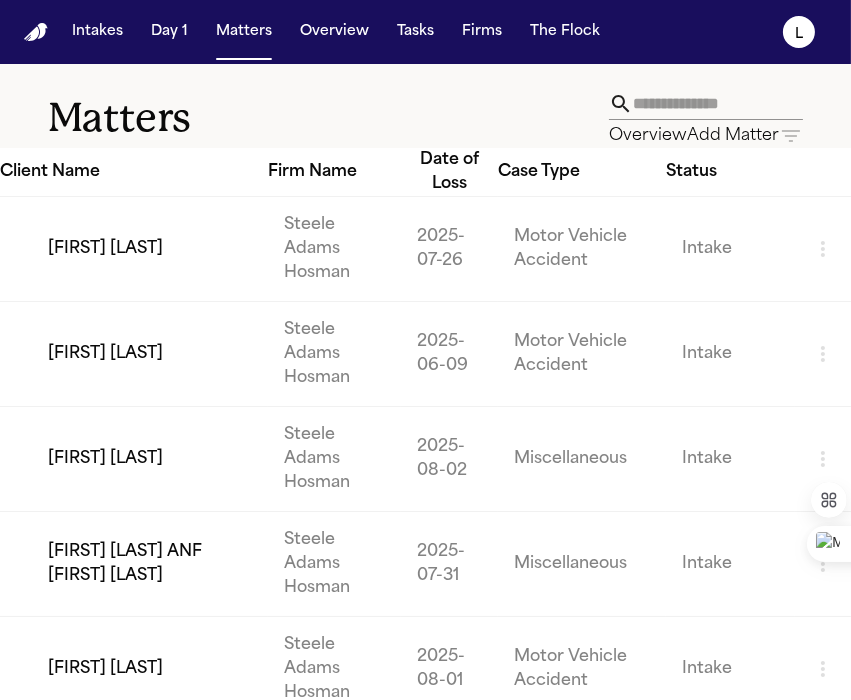 drag, startPoint x: 208, startPoint y: 496, endPoint x: 41, endPoint y: 496, distance: 167 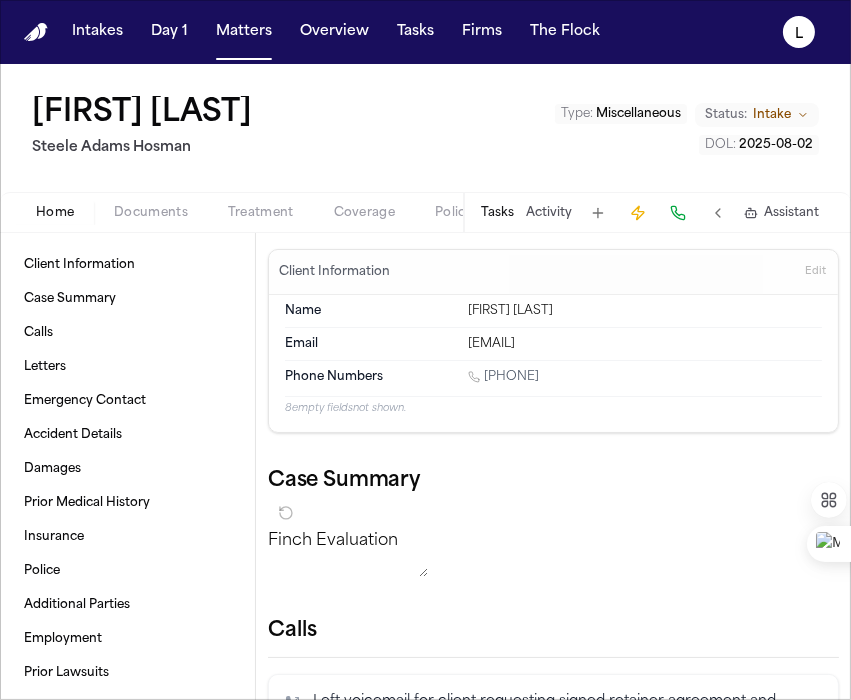 copy on "[FIRST] [LAST]" 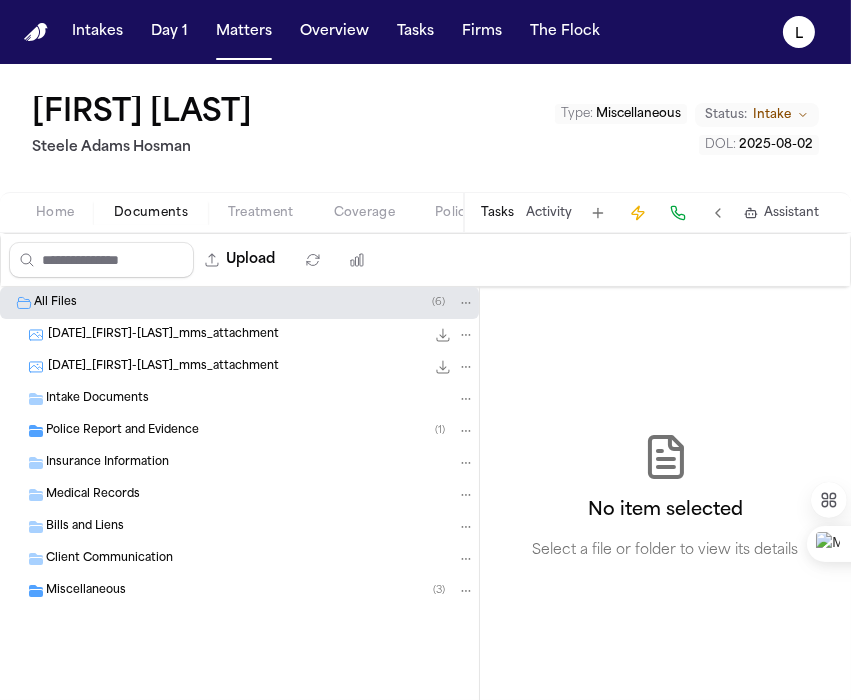 click on "[DATE]_[FIRST]-[LAST]_mms_attachment" at bounding box center (163, 335) 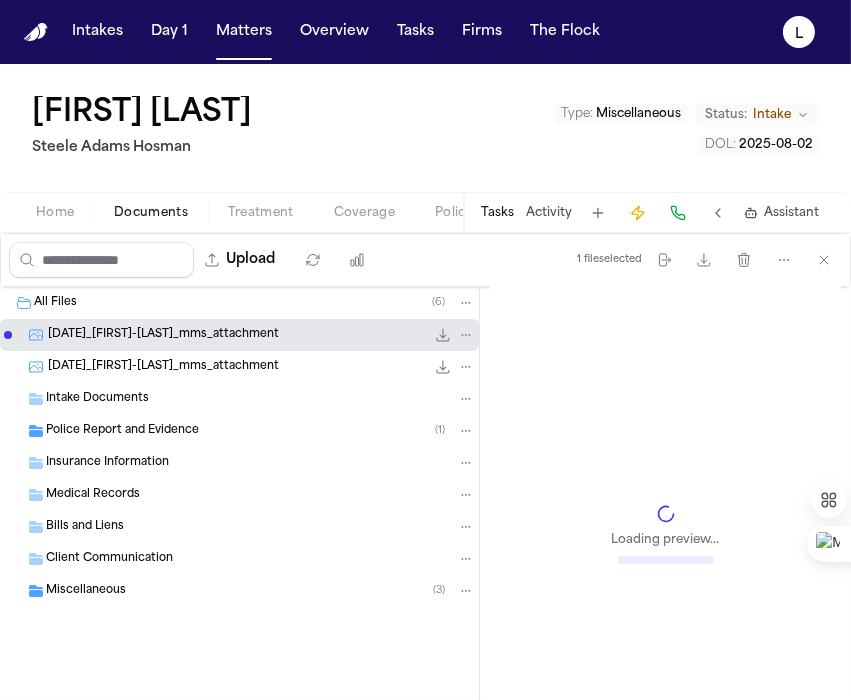 scroll, scrollTop: 222, scrollLeft: 0, axis: vertical 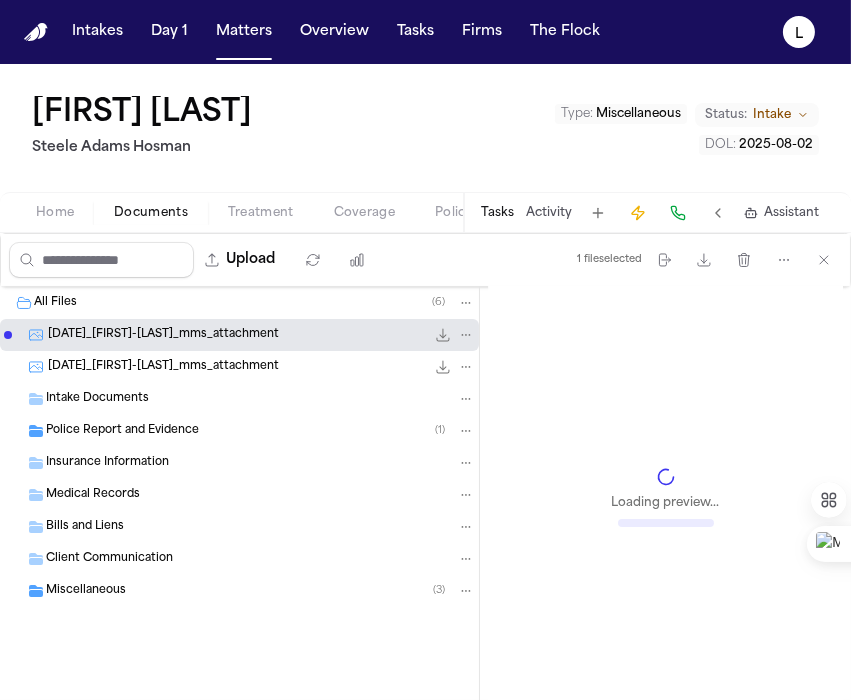 click on "Intake Documents" at bounding box center (97, 399) 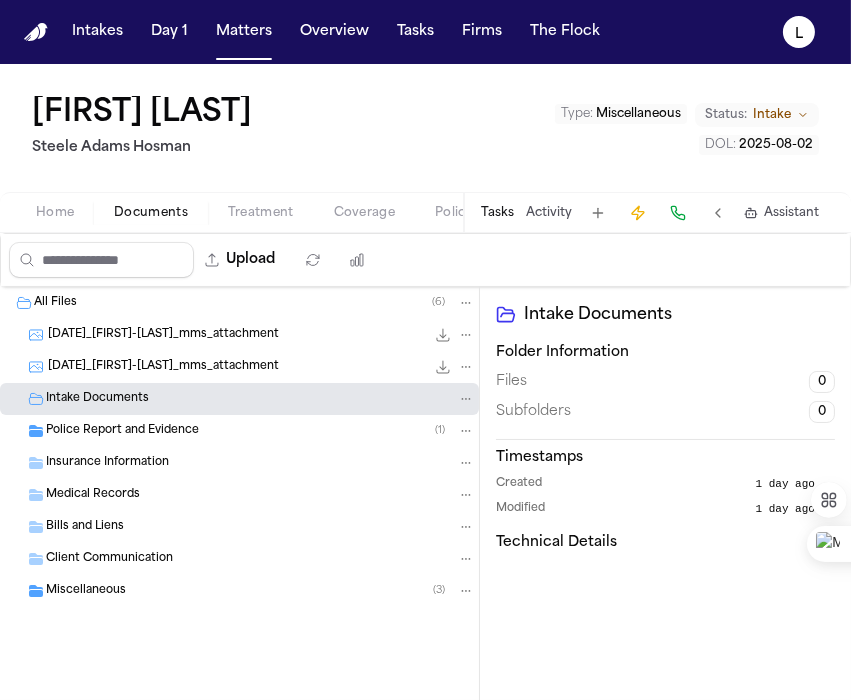 scroll, scrollTop: 0, scrollLeft: 0, axis: both 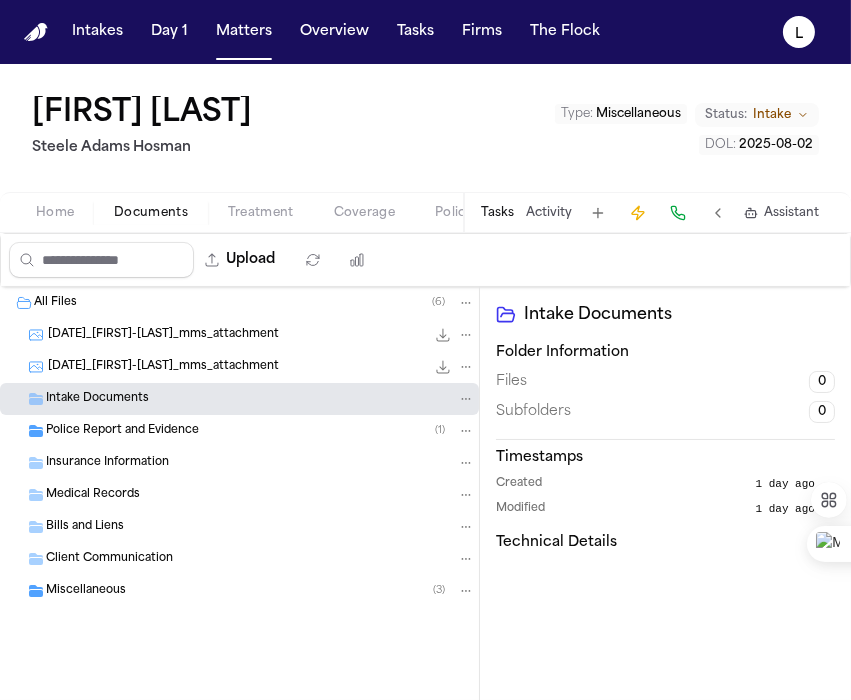click on "[DATE]_[FIRST]-[LAST]_mms_attachment" at bounding box center (163, 367) 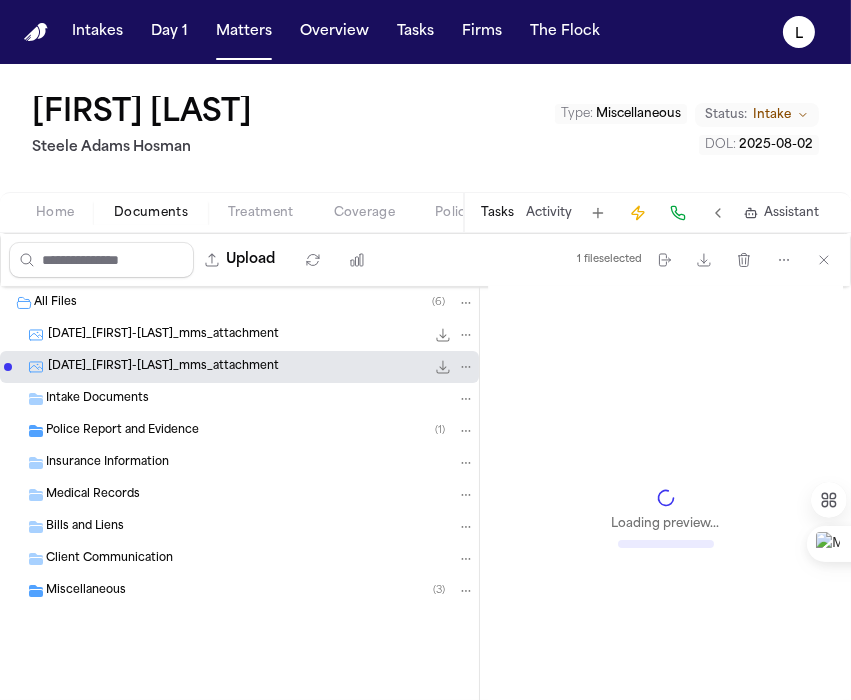 scroll, scrollTop: 222, scrollLeft: 0, axis: vertical 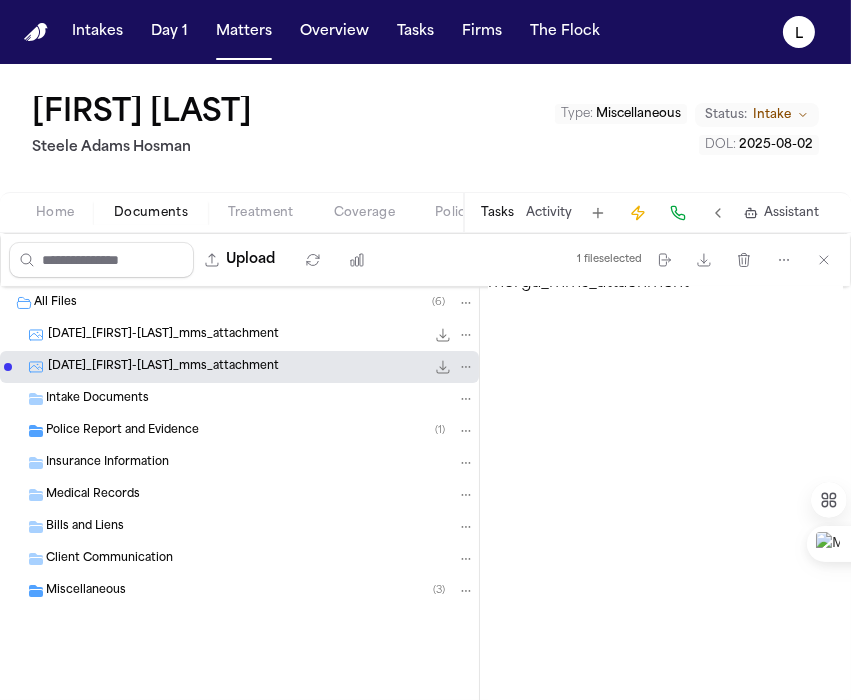 click on "[DATE]_[FIRST]-[LAST]_mms_attachment" at bounding box center (163, 335) 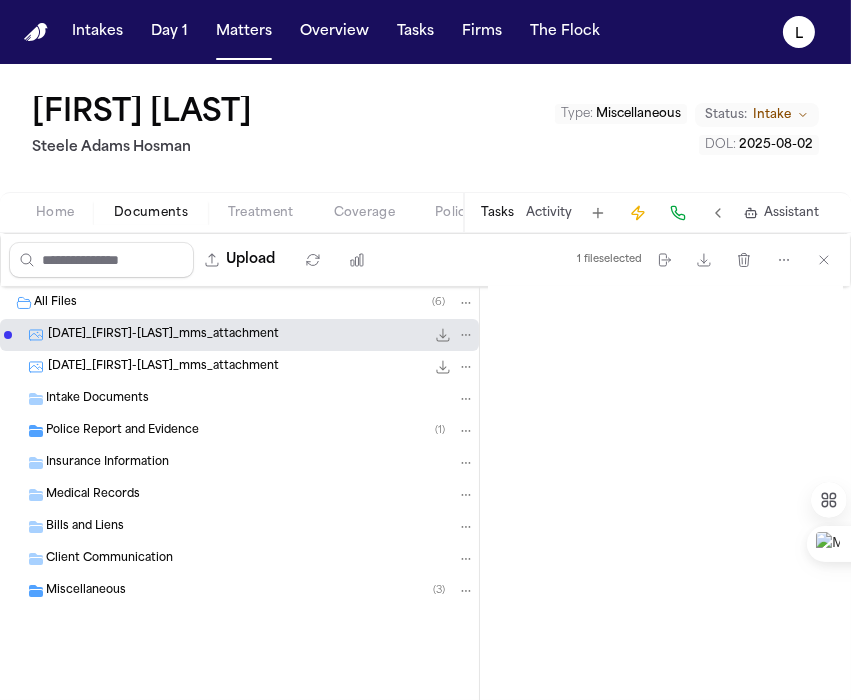 scroll, scrollTop: 140, scrollLeft: 0, axis: vertical 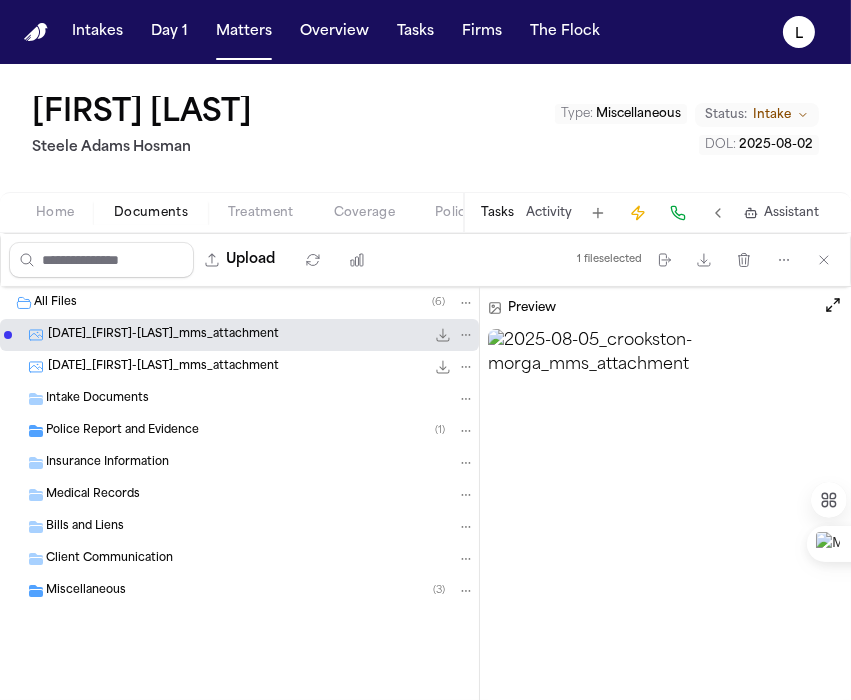 click on "Intake Documents" at bounding box center [97, 399] 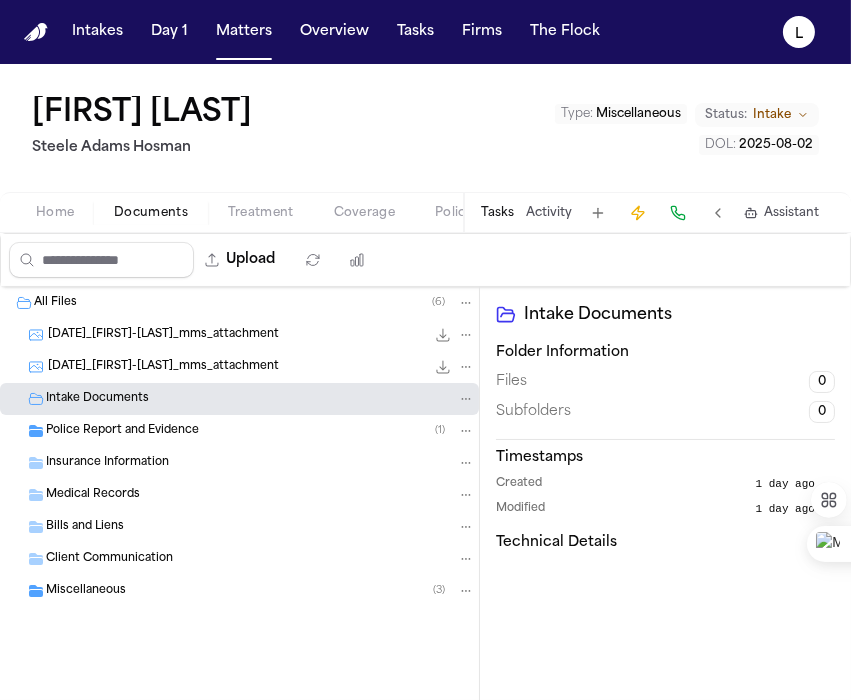 scroll, scrollTop: 0, scrollLeft: 0, axis: both 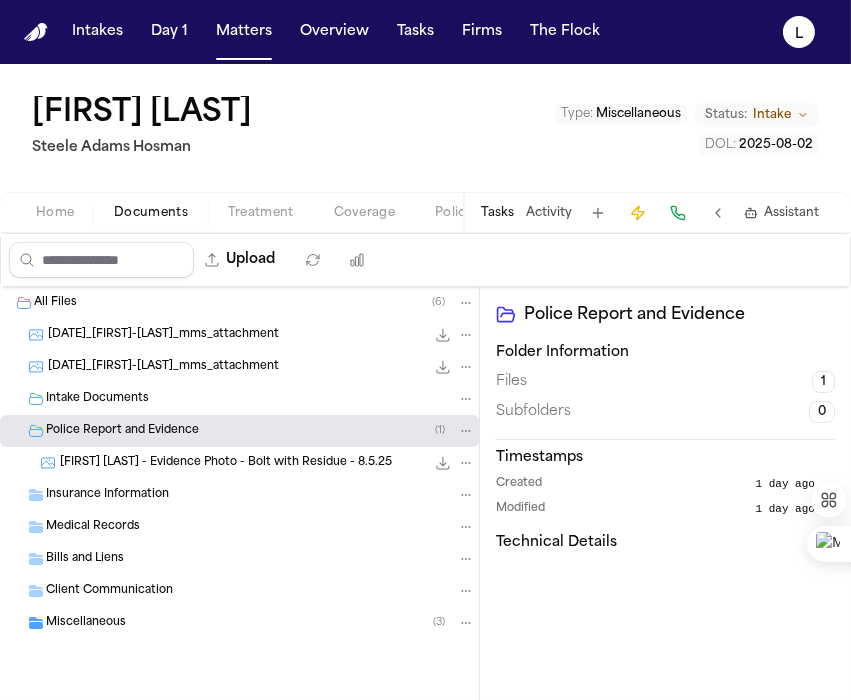 click on "[FIRST] [LAST] - Evidence Photo - Bolt with Residue - 8.5.25" at bounding box center (226, 463) 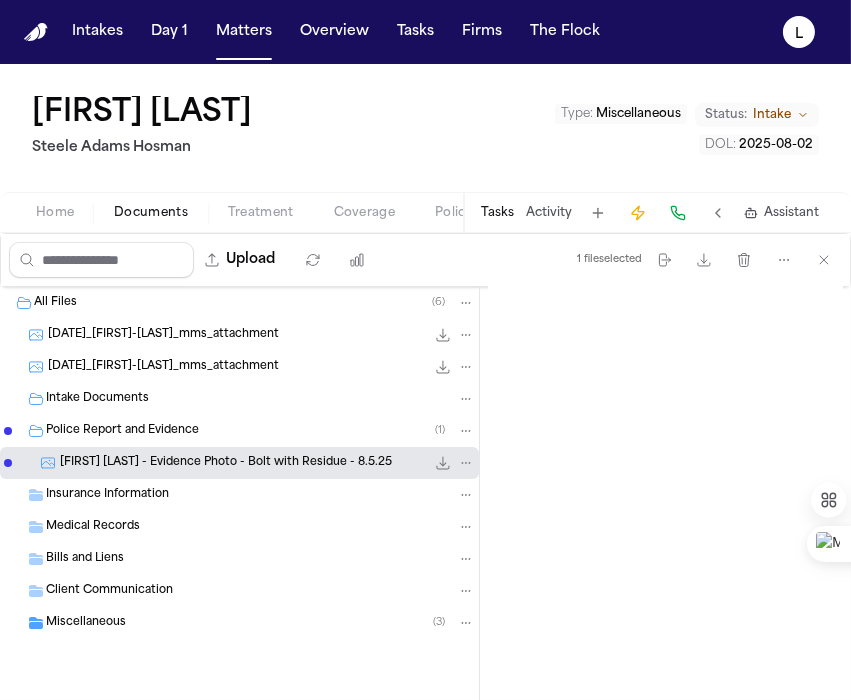 scroll, scrollTop: 333, scrollLeft: 0, axis: vertical 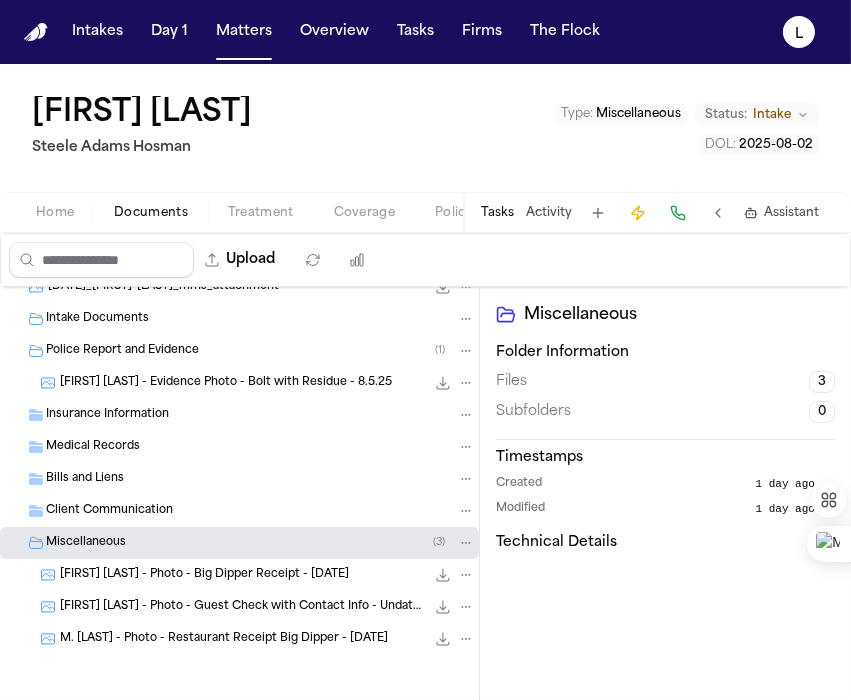 click on "[FIRST] [LAST] - Photo - Big Dipper Receipt - [DATE]" at bounding box center [204, 575] 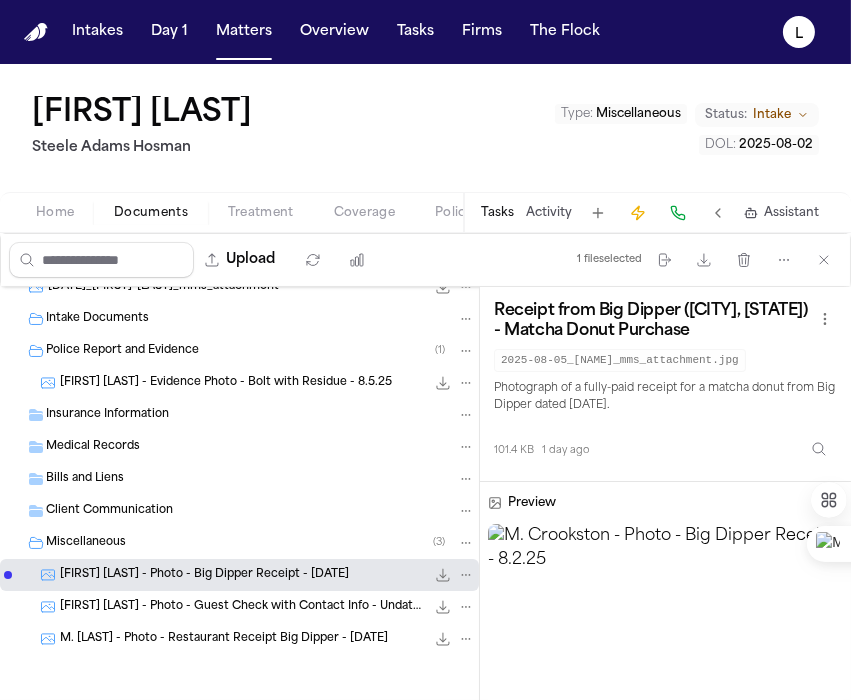click on "[FIRST] [LAST] - Photo - Guest Check with Contact Info - Undated" at bounding box center (242, 607) 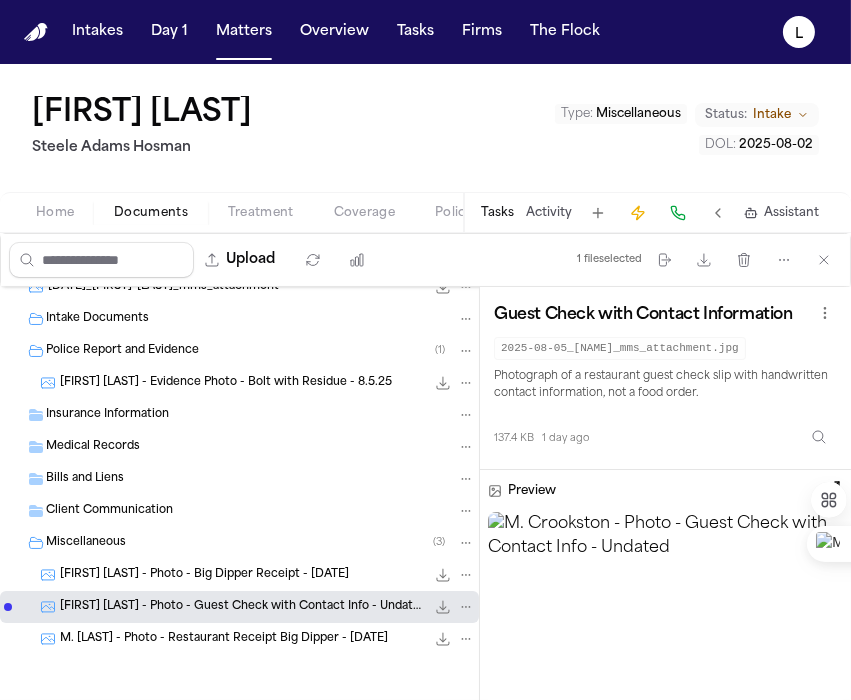 click on "M. [LAST] - Photo - Restaurant Receipt Big Dipper - [DATE]" at bounding box center [224, 639] 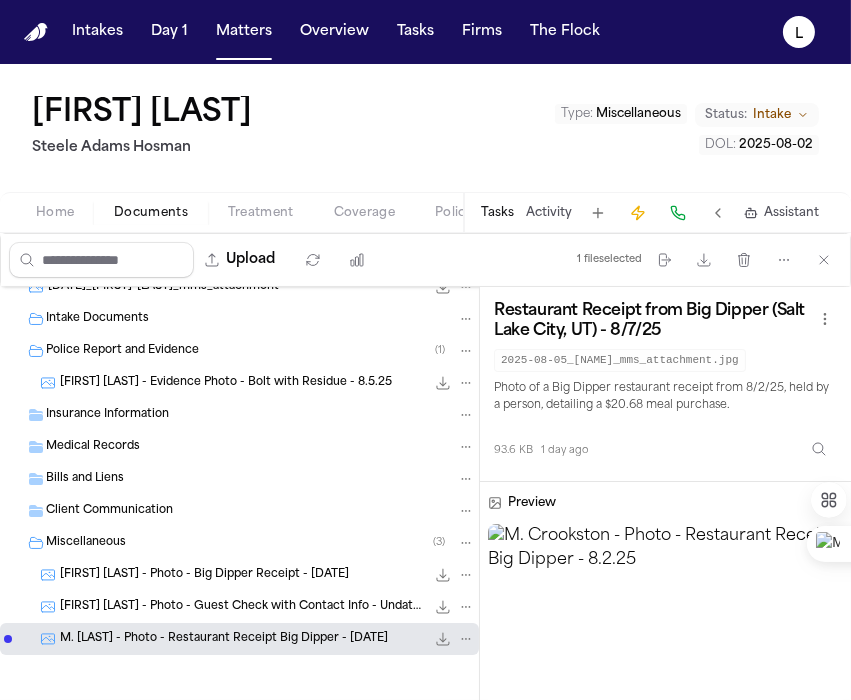 drag, startPoint x: 337, startPoint y: 109, endPoint x: 20, endPoint y: 118, distance: 317.12775 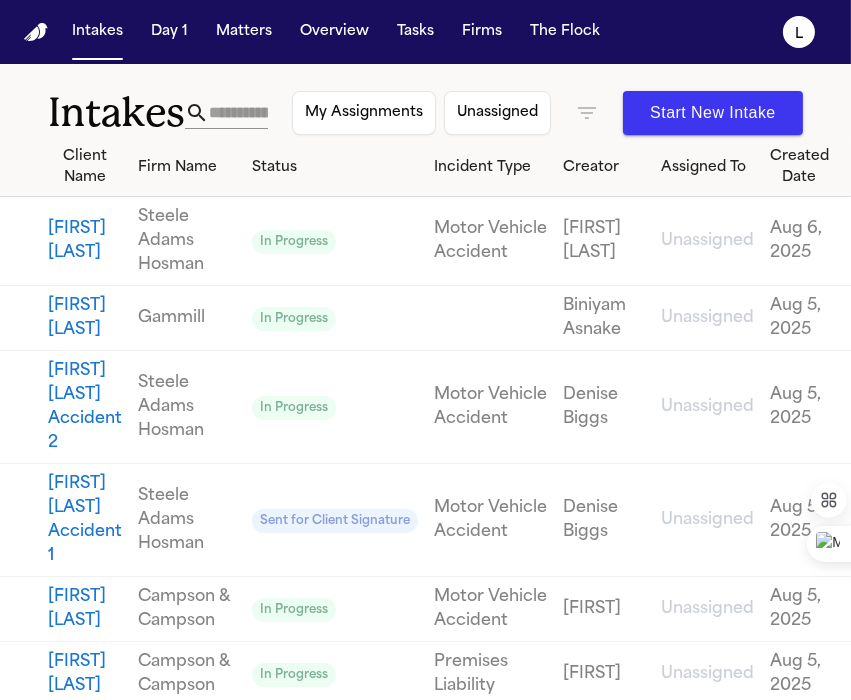 click at bounding box center (238, 113) 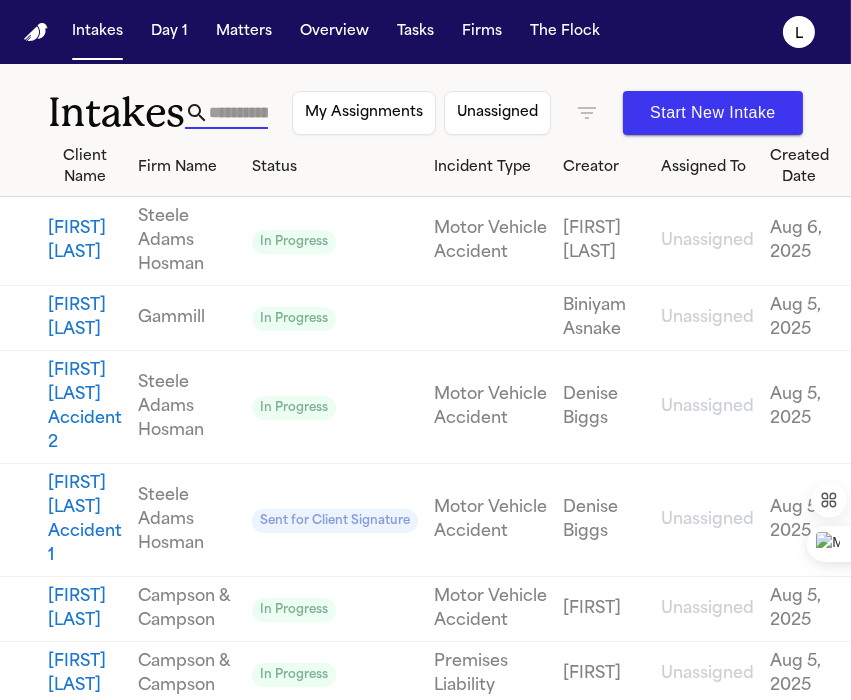 paste on "**********" 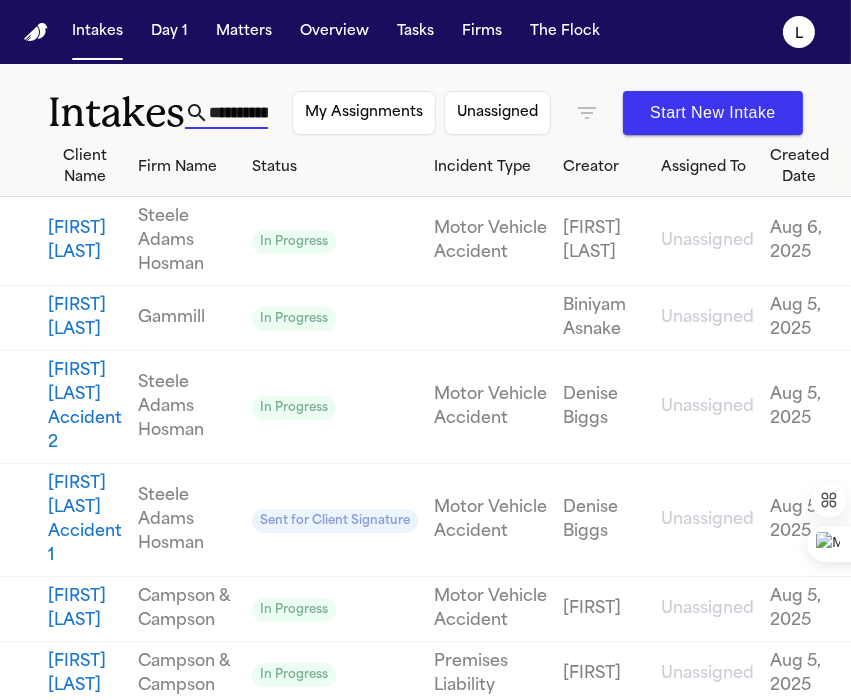 scroll, scrollTop: 0, scrollLeft: 91, axis: horizontal 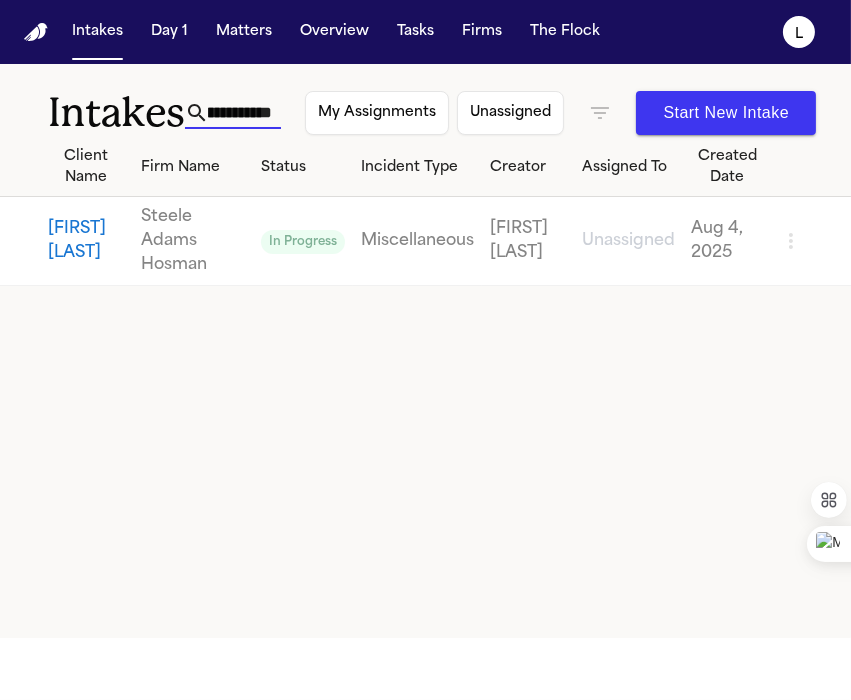 type on "**********" 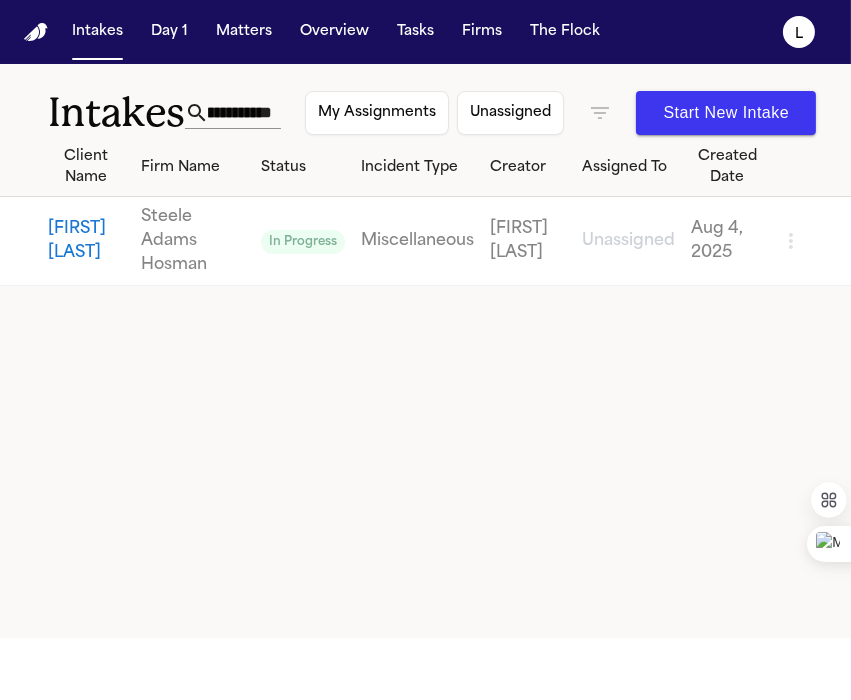 click on "[FIRST] [LAST]" at bounding box center [86, 241] 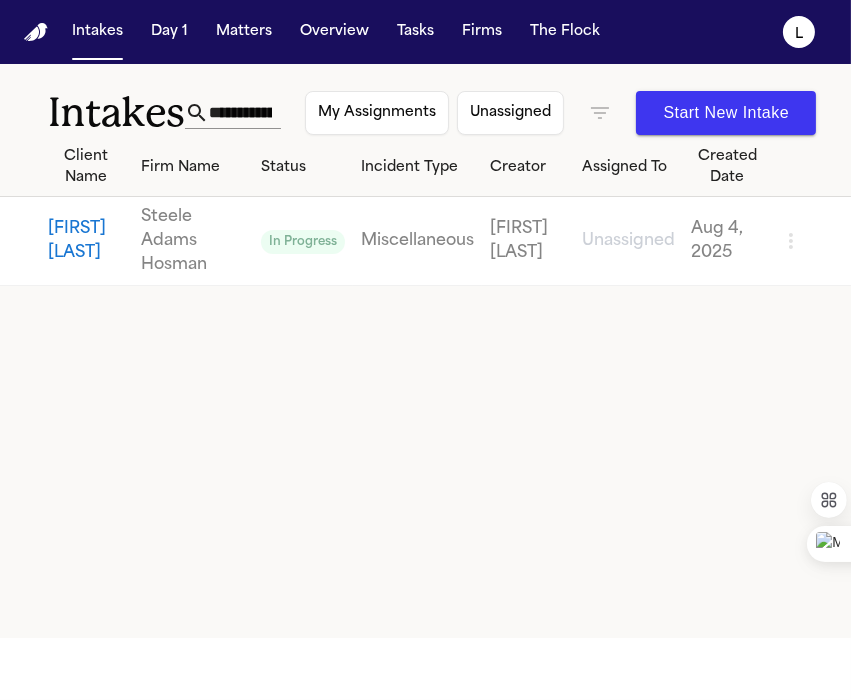 select on "**********" 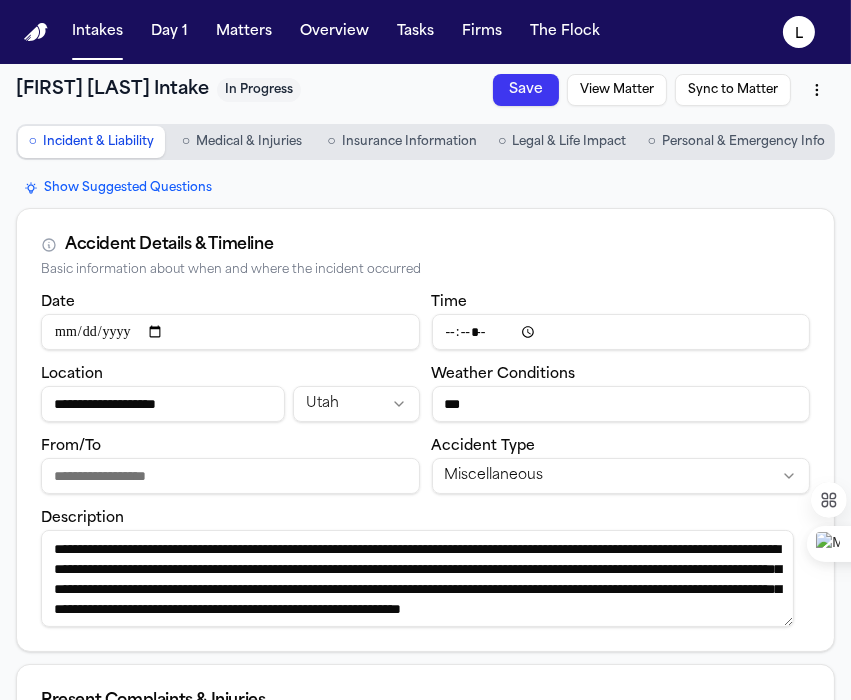 click on "Save" at bounding box center (526, 90) 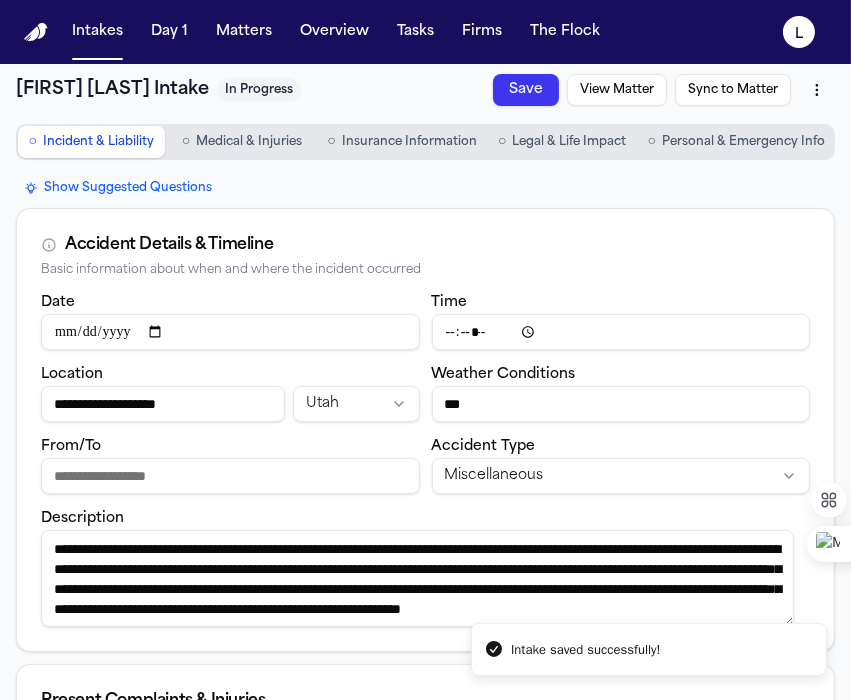 click on "**********" at bounding box center (425, 350) 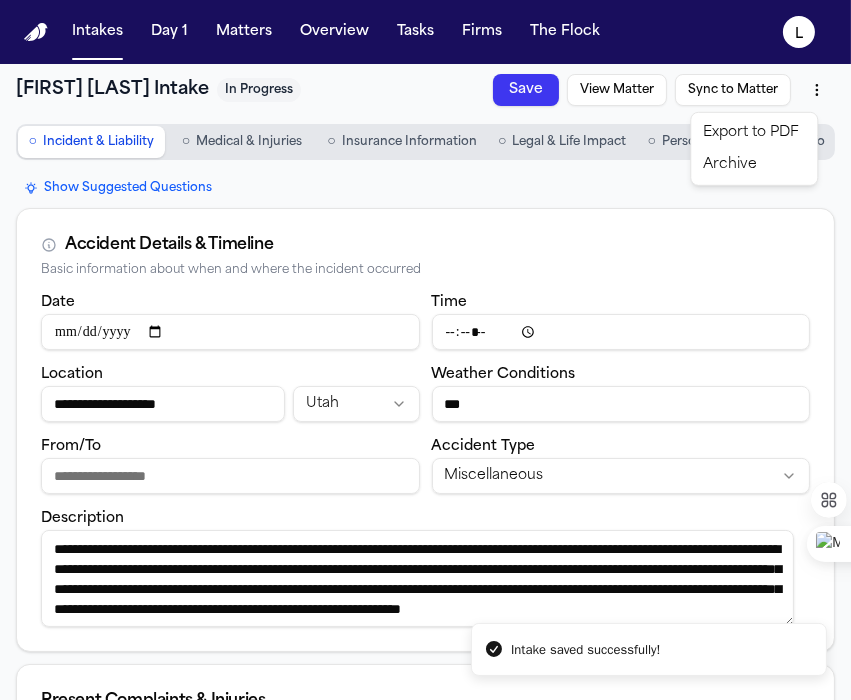 click on "Export to PDF" at bounding box center [754, 133] 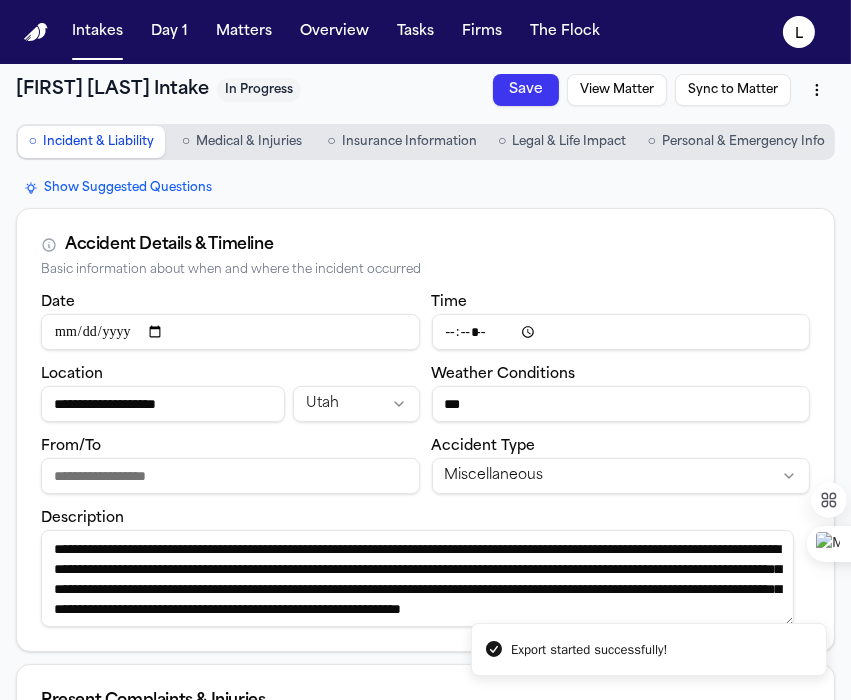 click on "Sync to Matter" at bounding box center [733, 90] 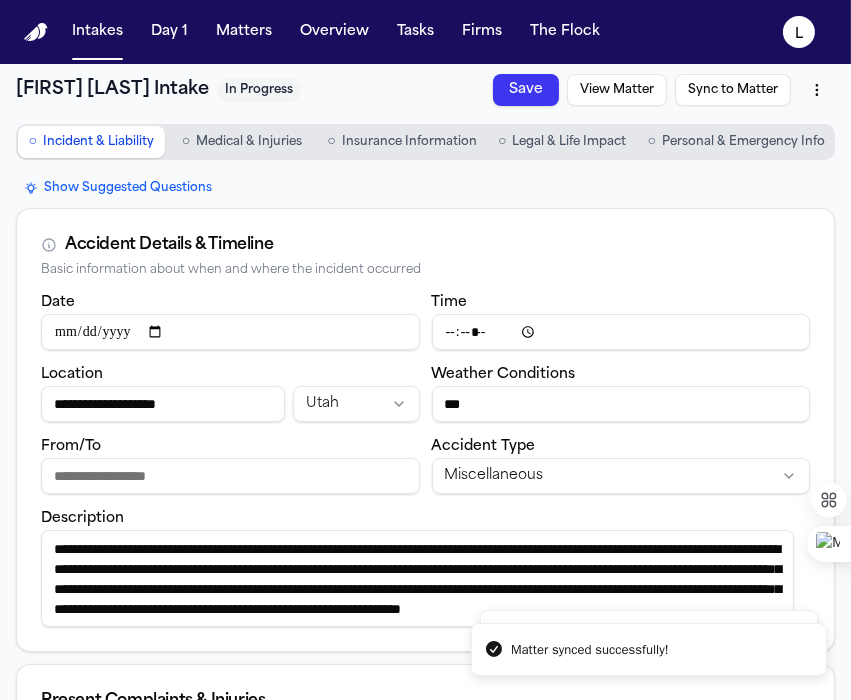 click on "**********" at bounding box center [425, 350] 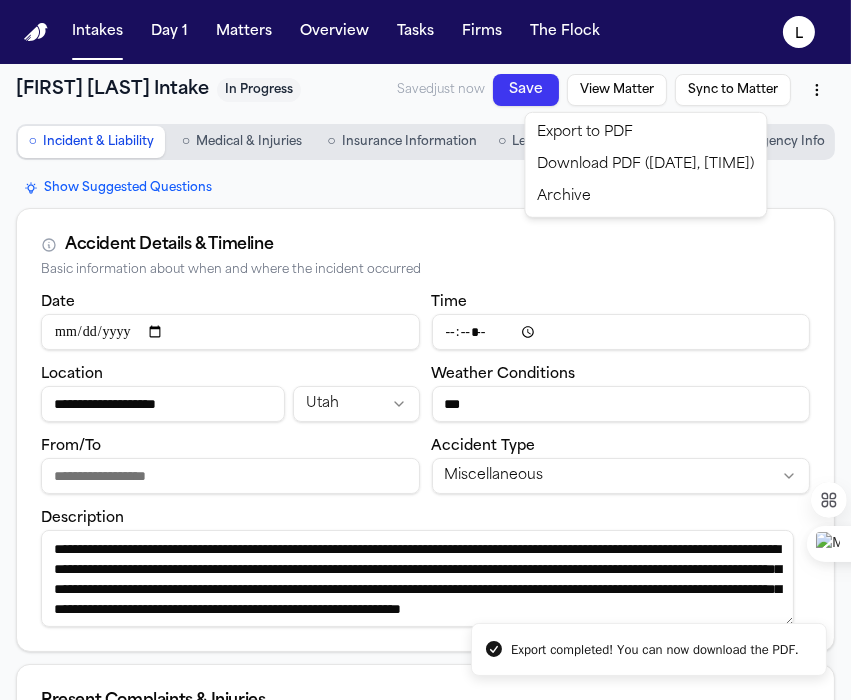 click on "Download PDF ([DATE], [TIME])" at bounding box center [645, 165] 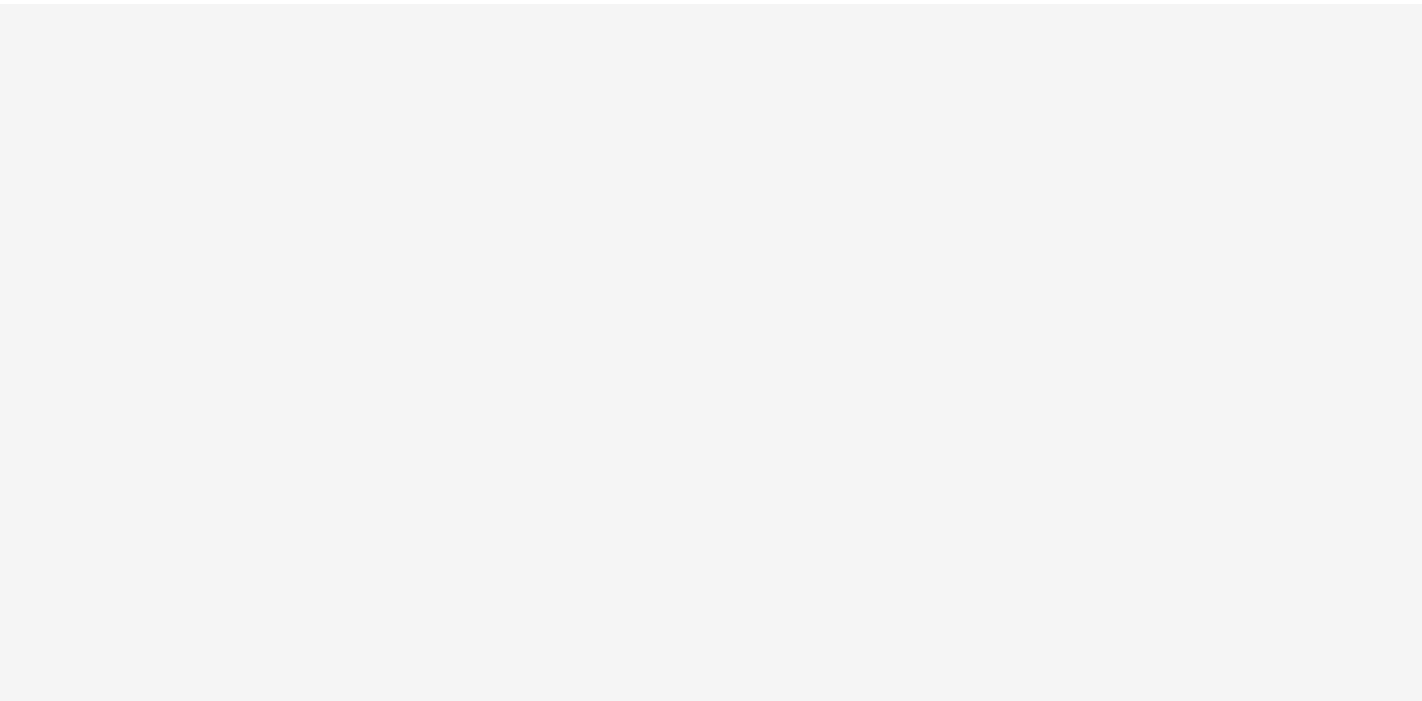 scroll, scrollTop: 0, scrollLeft: 0, axis: both 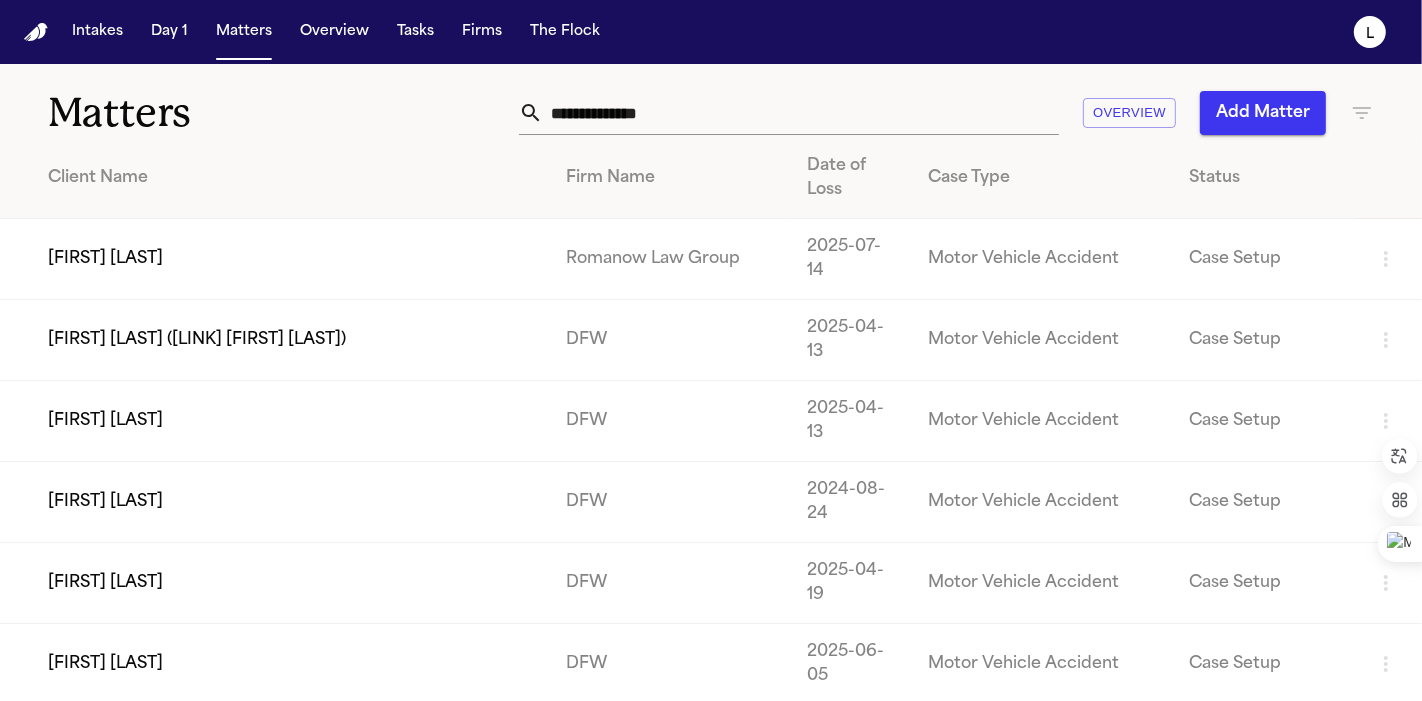 click at bounding box center (801, 113) 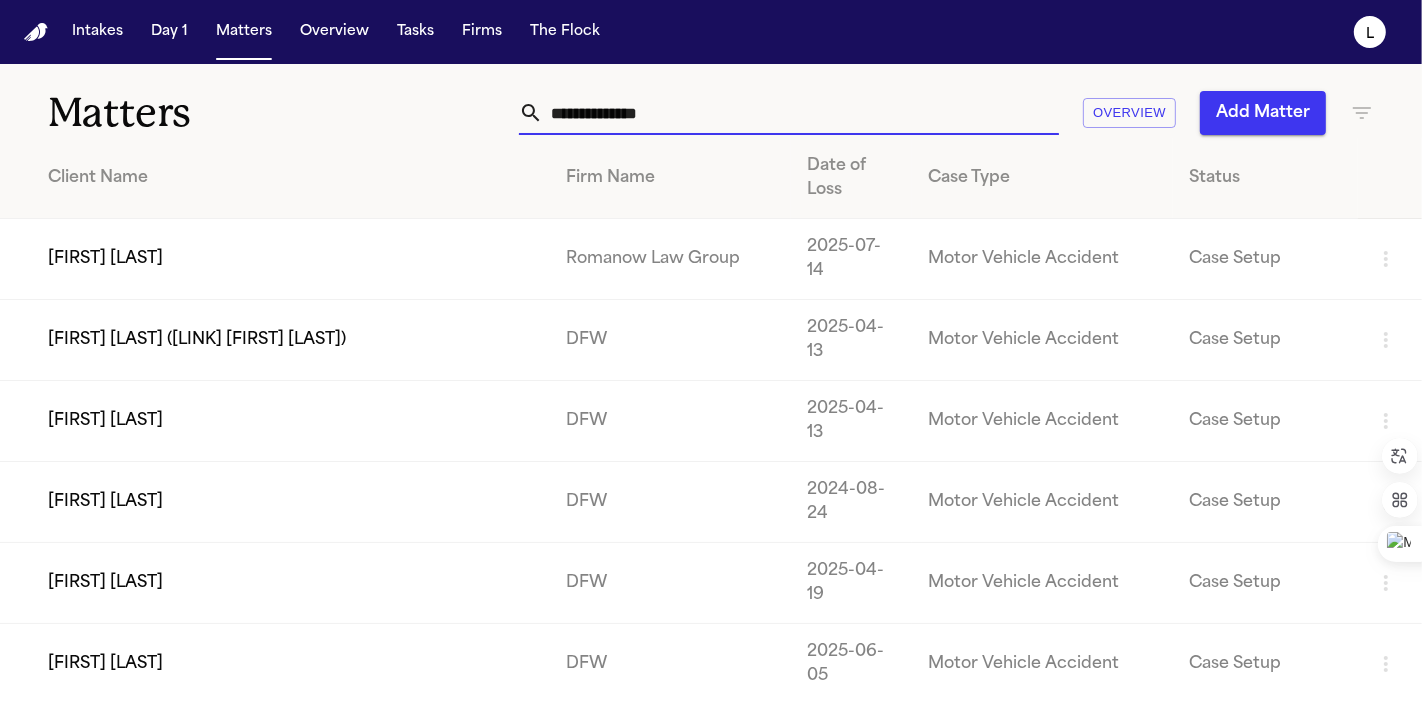 paste on "******" 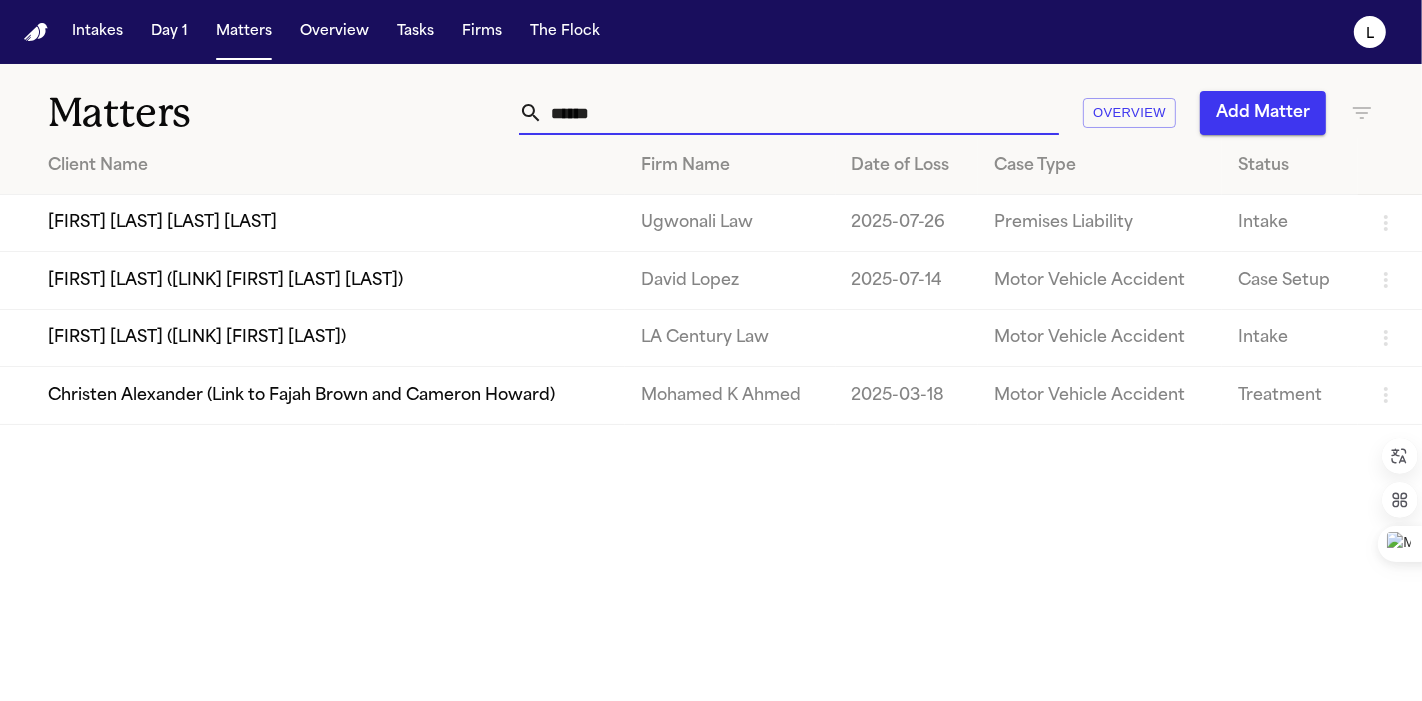 type on "******" 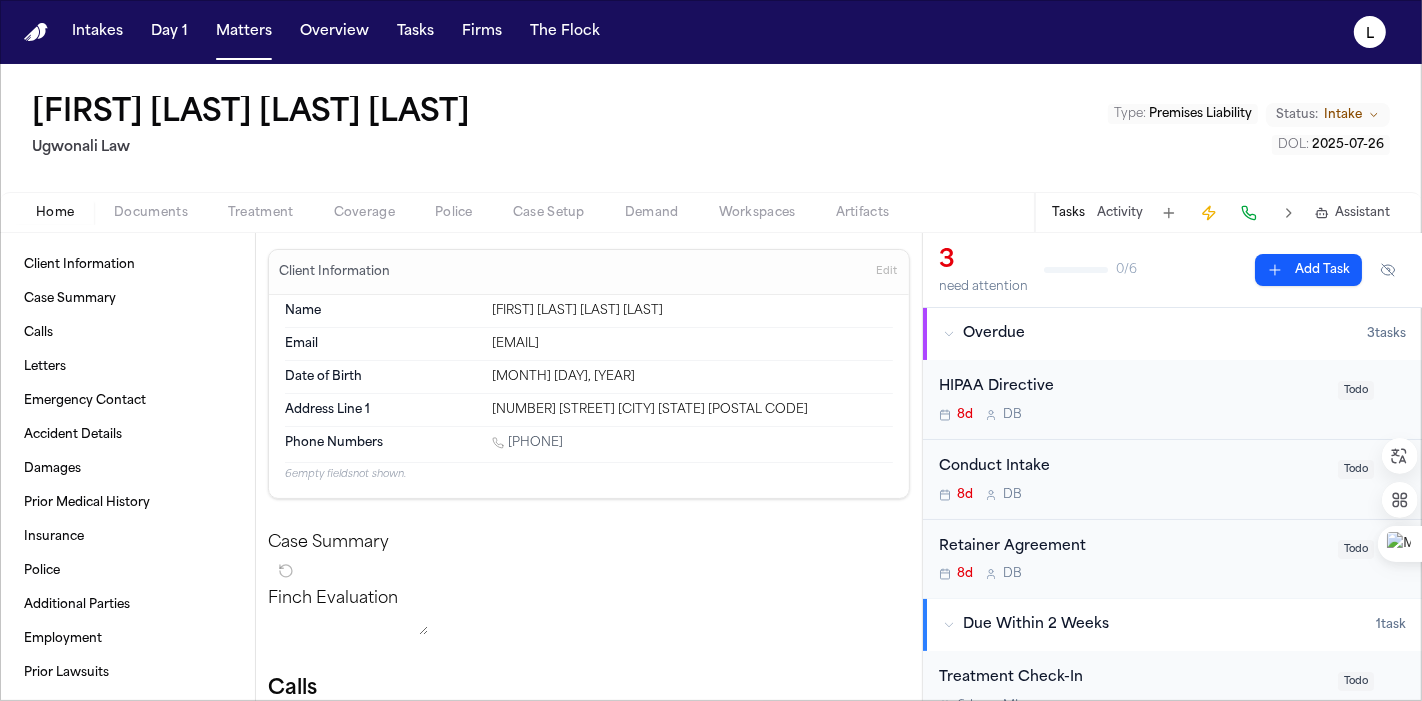 click on "[FIRST] [LAST] [LAST] [LAST]" at bounding box center [692, 311] 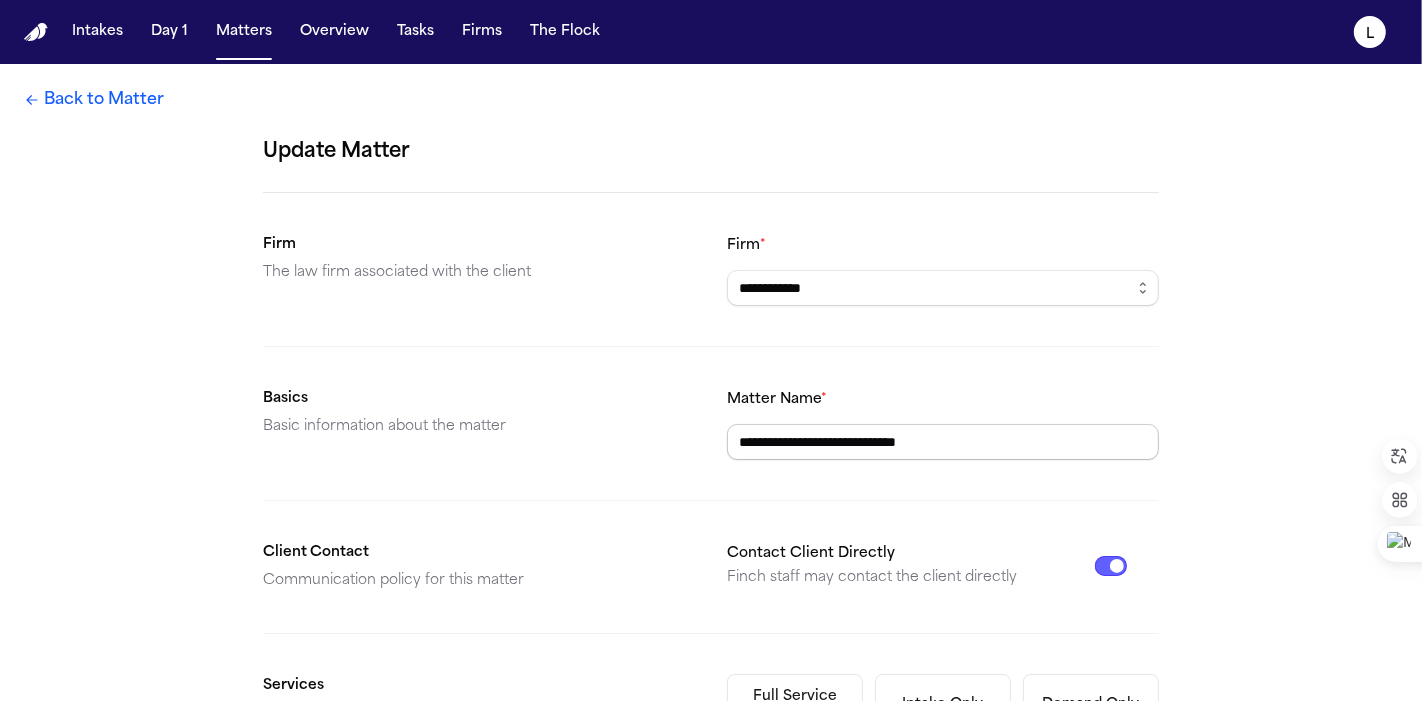 click on "**********" at bounding box center (943, 442) 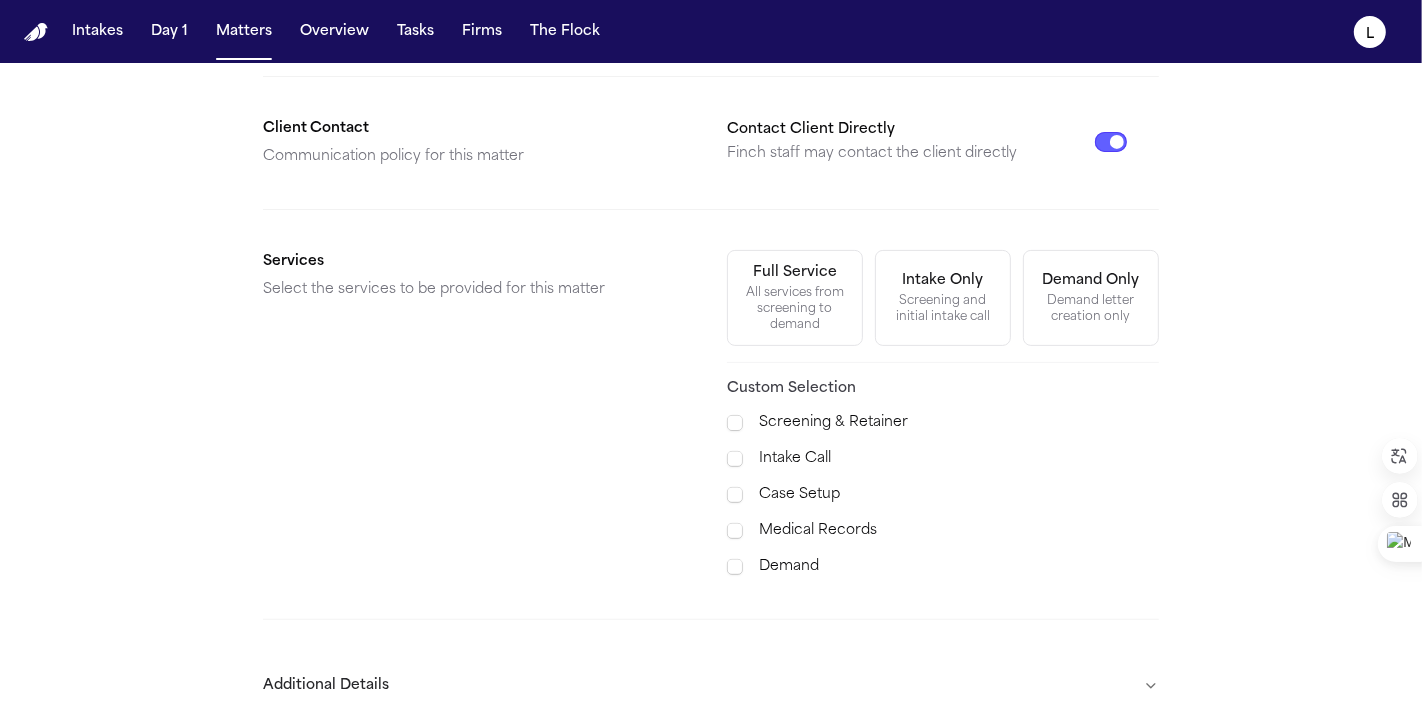 scroll, scrollTop: 529, scrollLeft: 0, axis: vertical 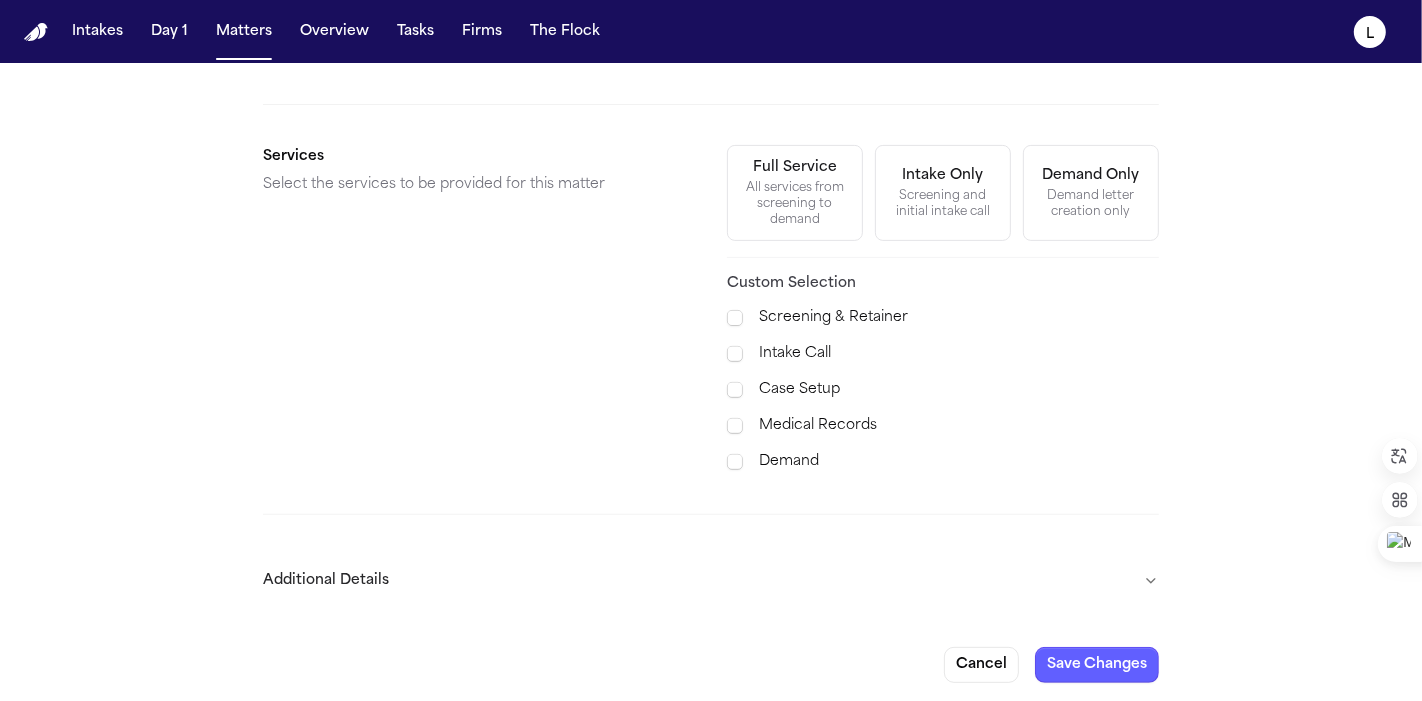 type on "**********" 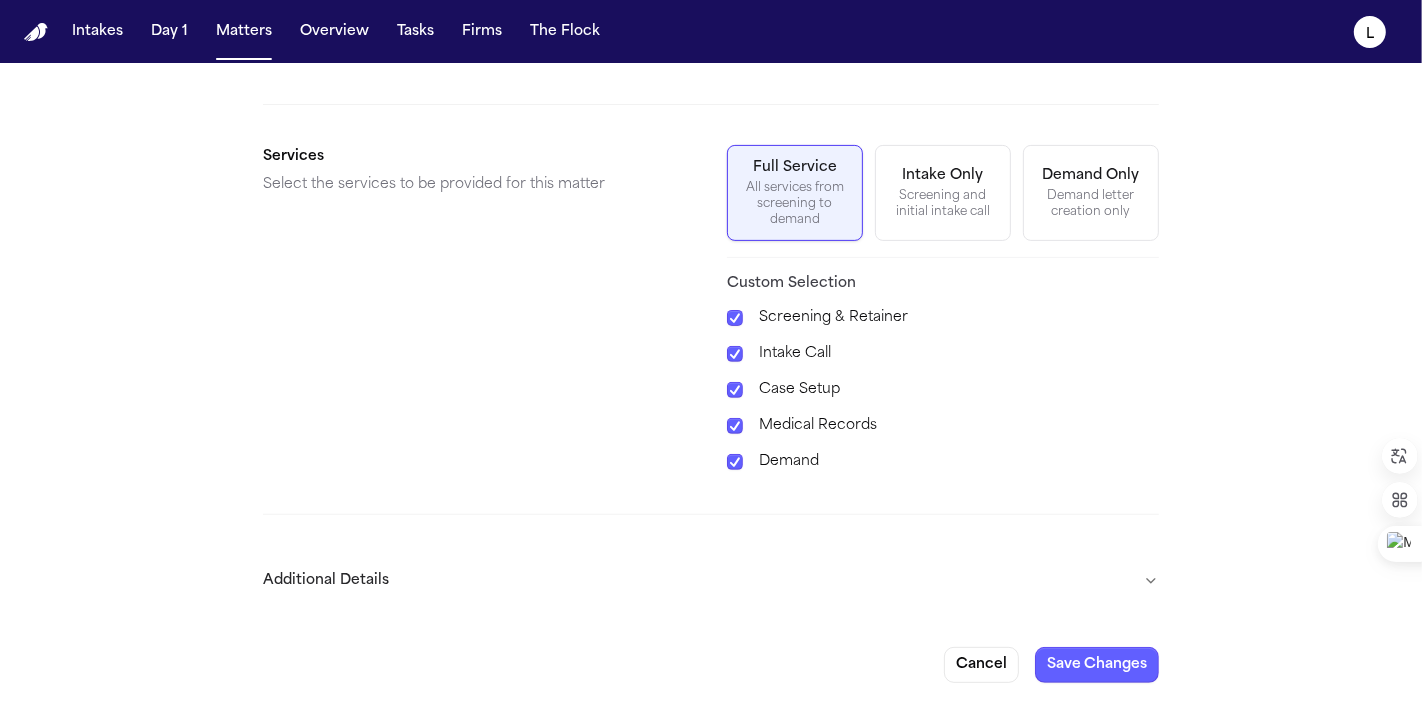 click on "**********" at bounding box center [711, 121] 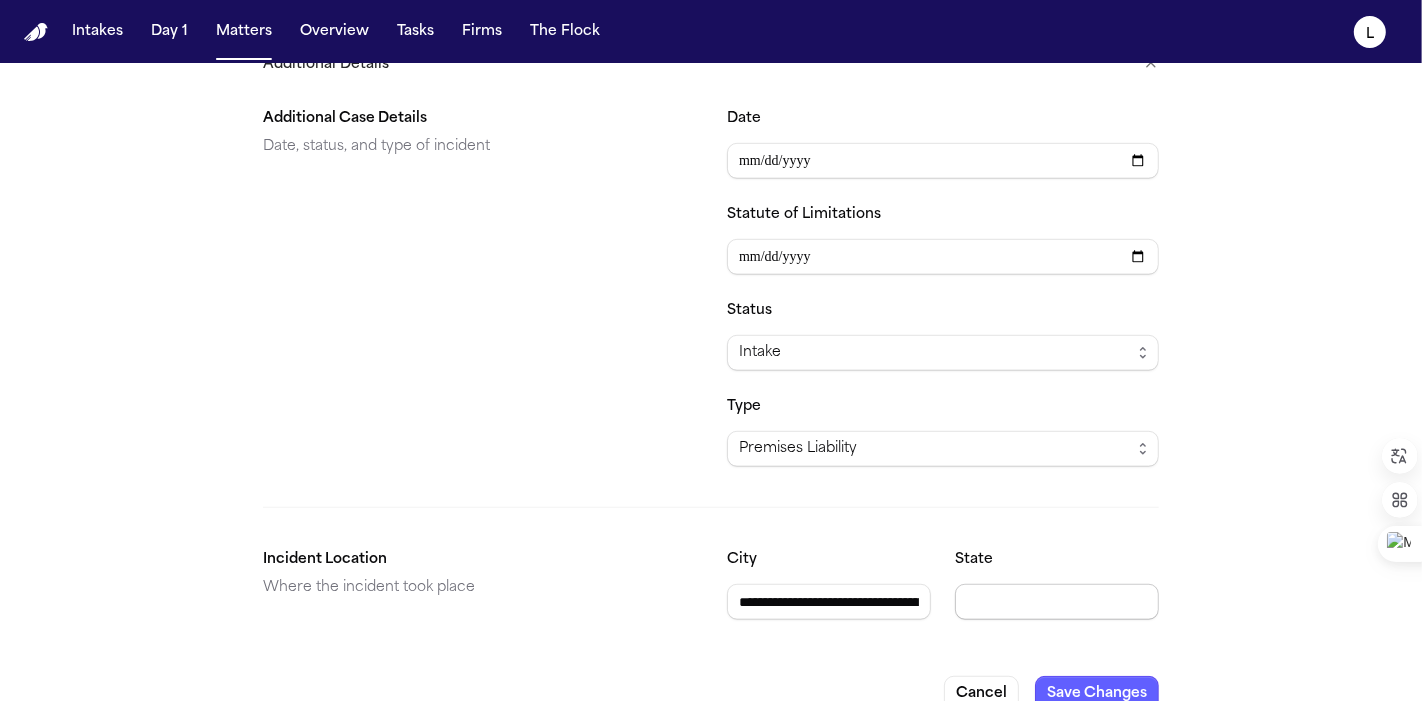 scroll, scrollTop: 1072, scrollLeft: 0, axis: vertical 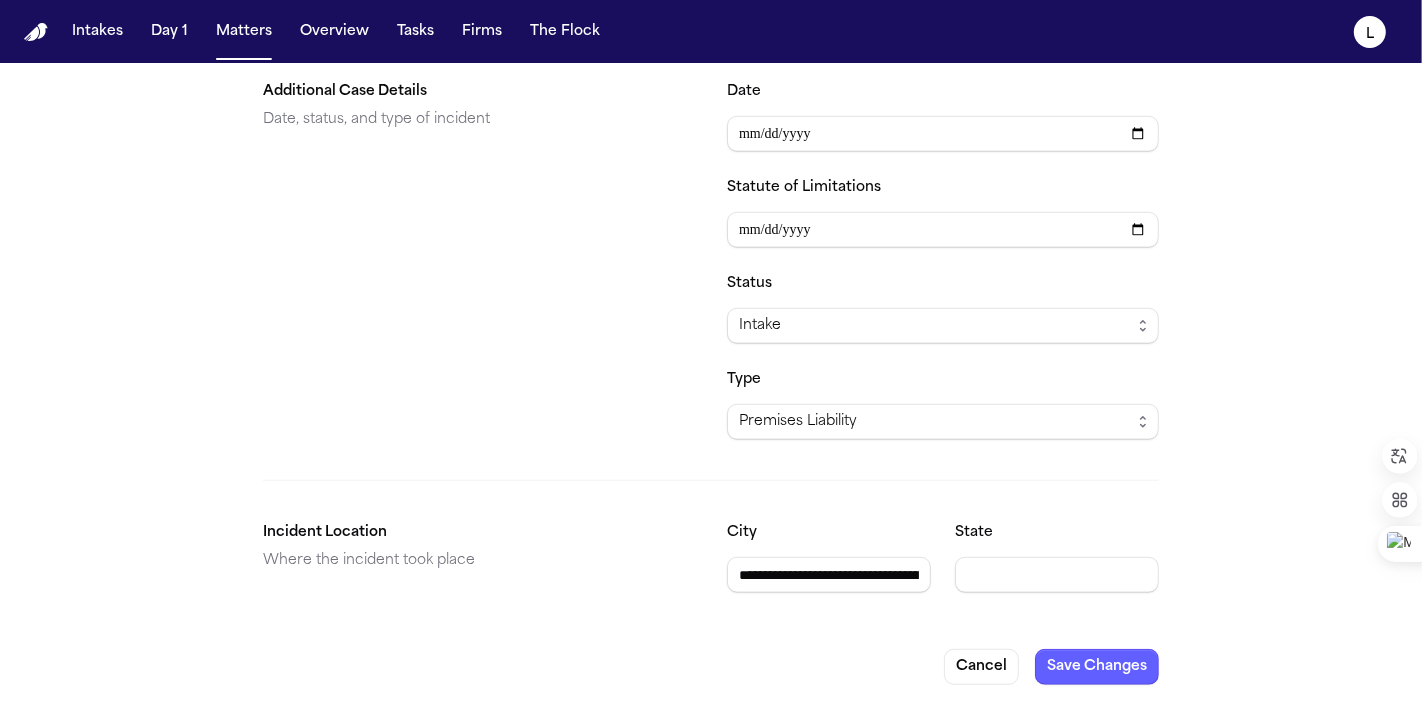 drag, startPoint x: 879, startPoint y: 567, endPoint x: 619, endPoint y: 565, distance: 260.0077 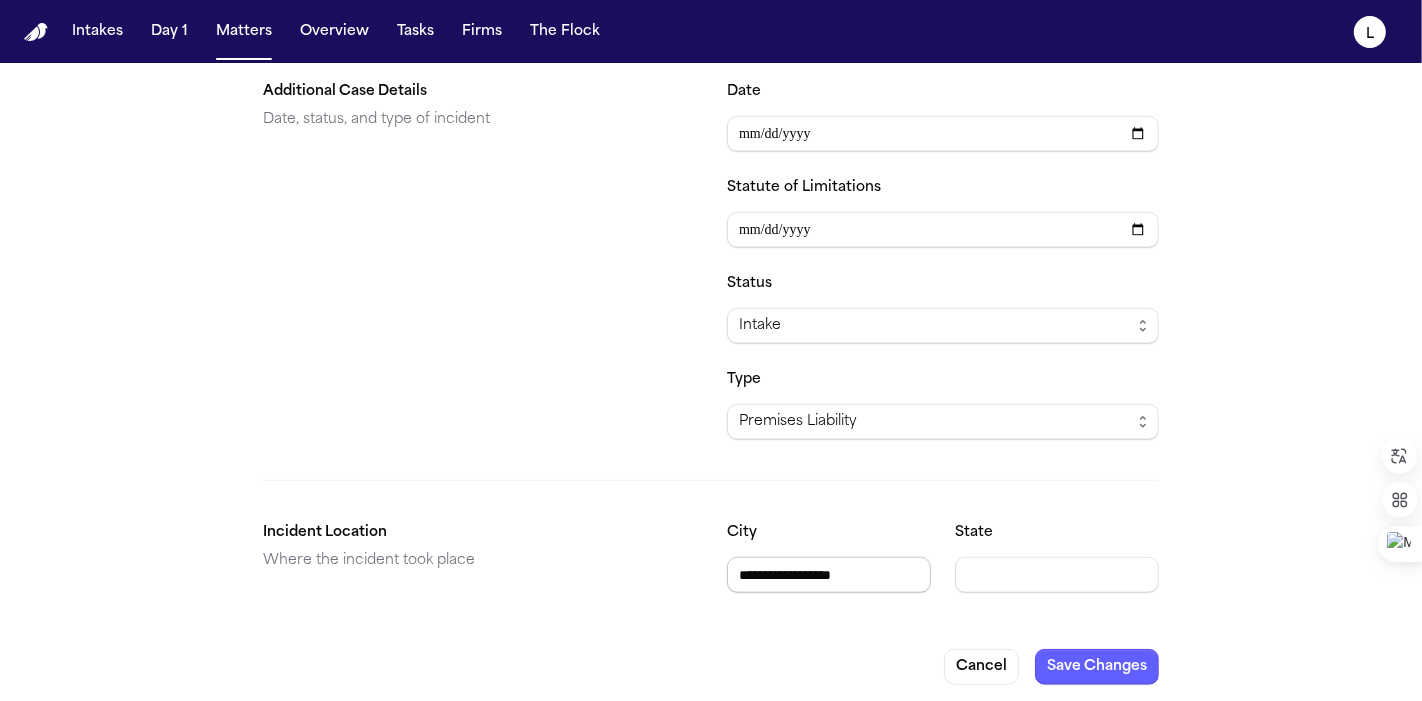 drag, startPoint x: 791, startPoint y: 568, endPoint x: 815, endPoint y: 565, distance: 24.186773 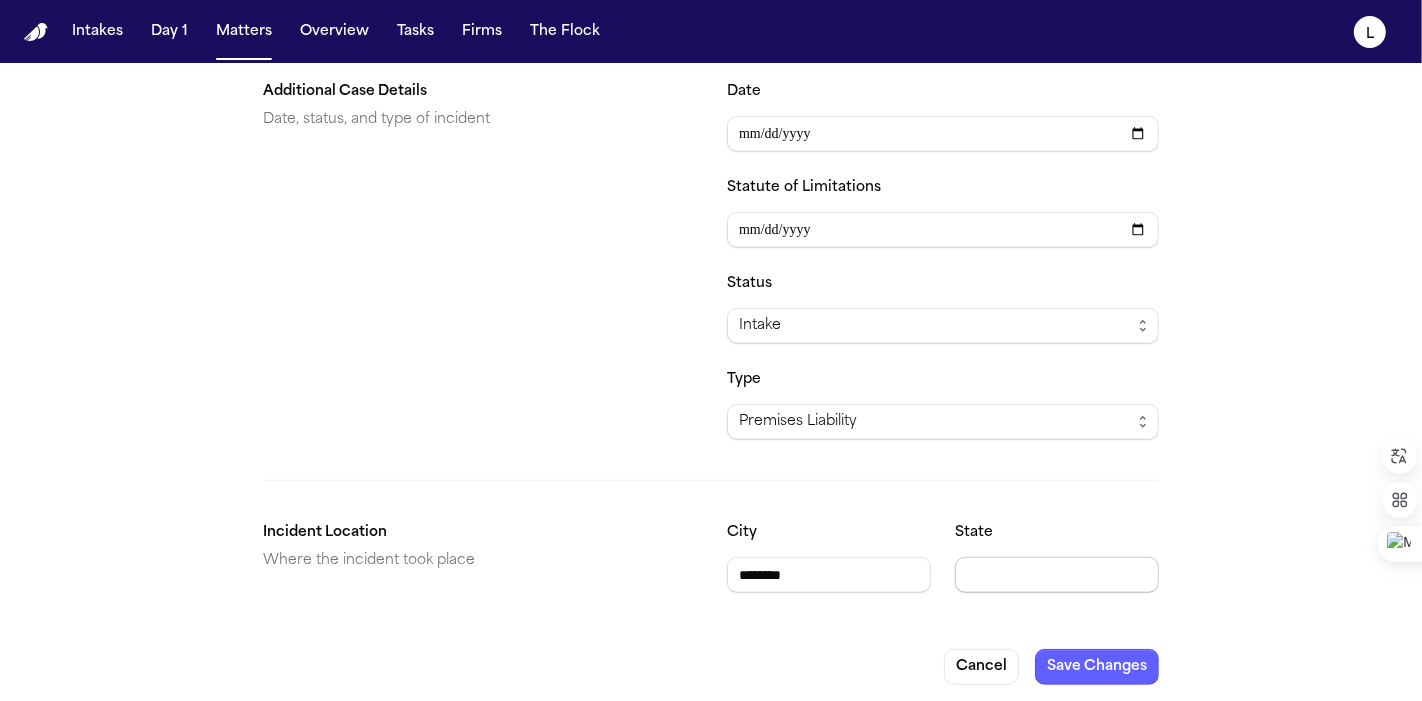 type on "*******" 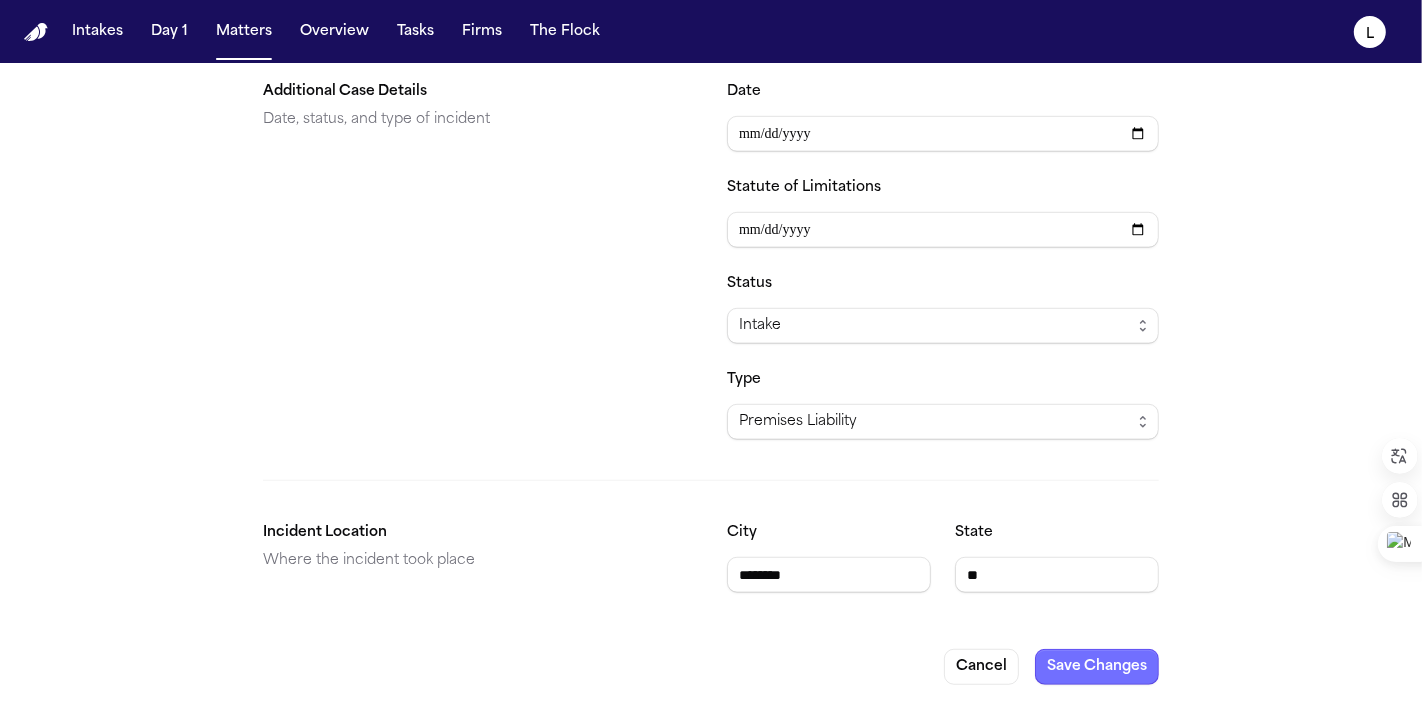 type on "**" 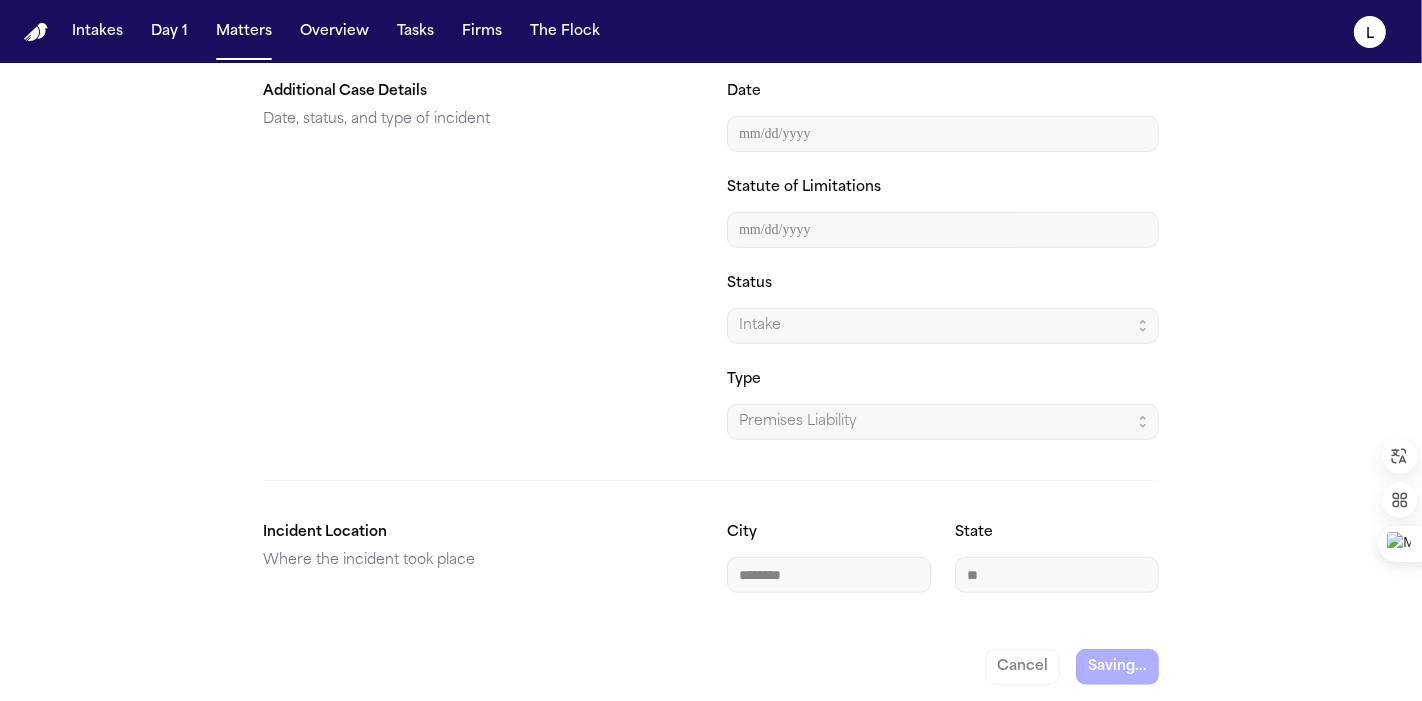 type 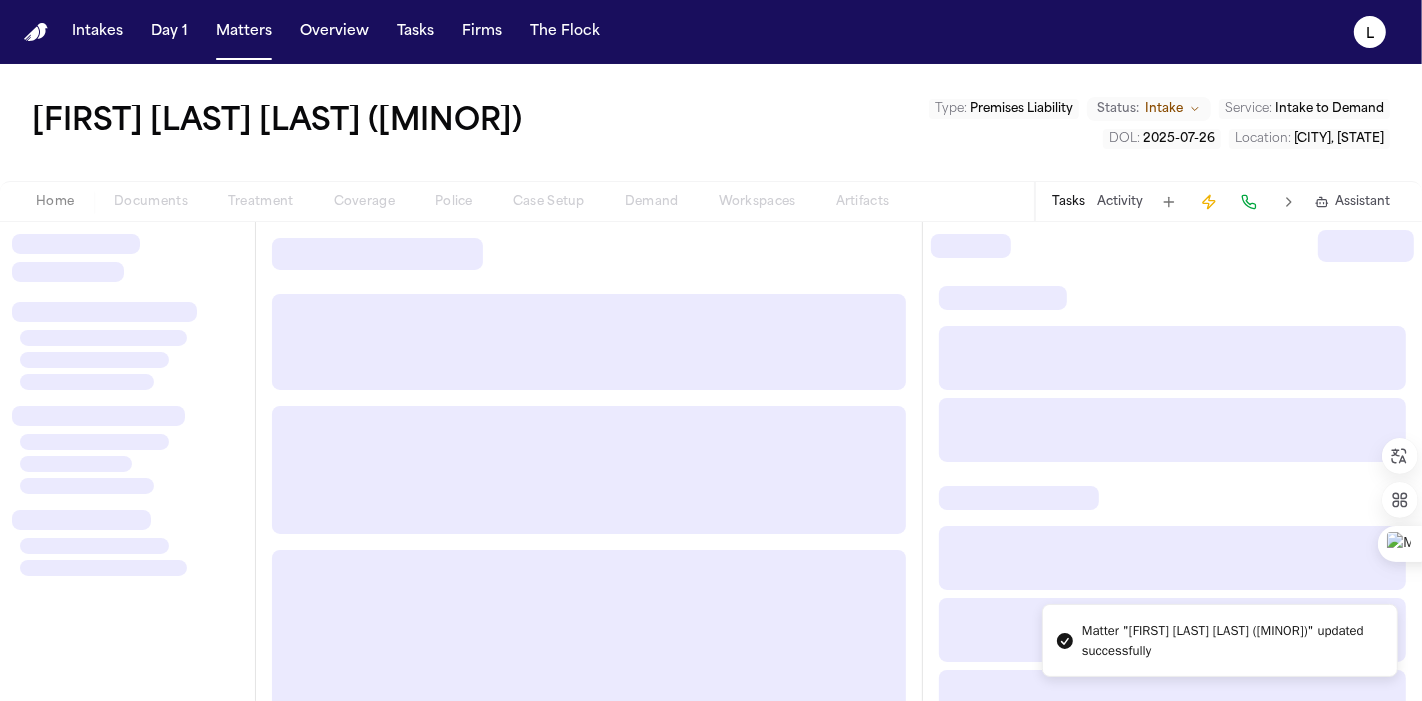 scroll, scrollTop: 0, scrollLeft: 0, axis: both 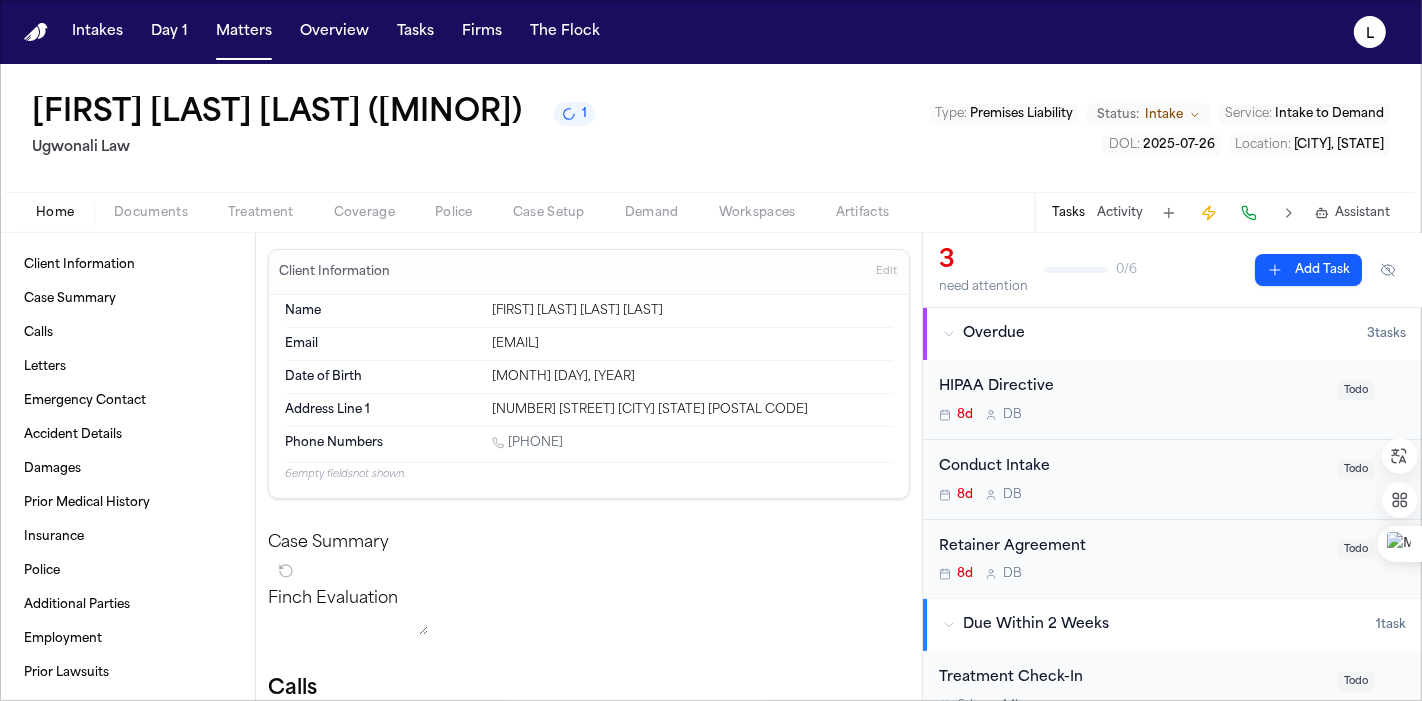 click on "[FIRST] [LAST] ANF [FIRST] [LAST] (Minor)" at bounding box center [277, 114] 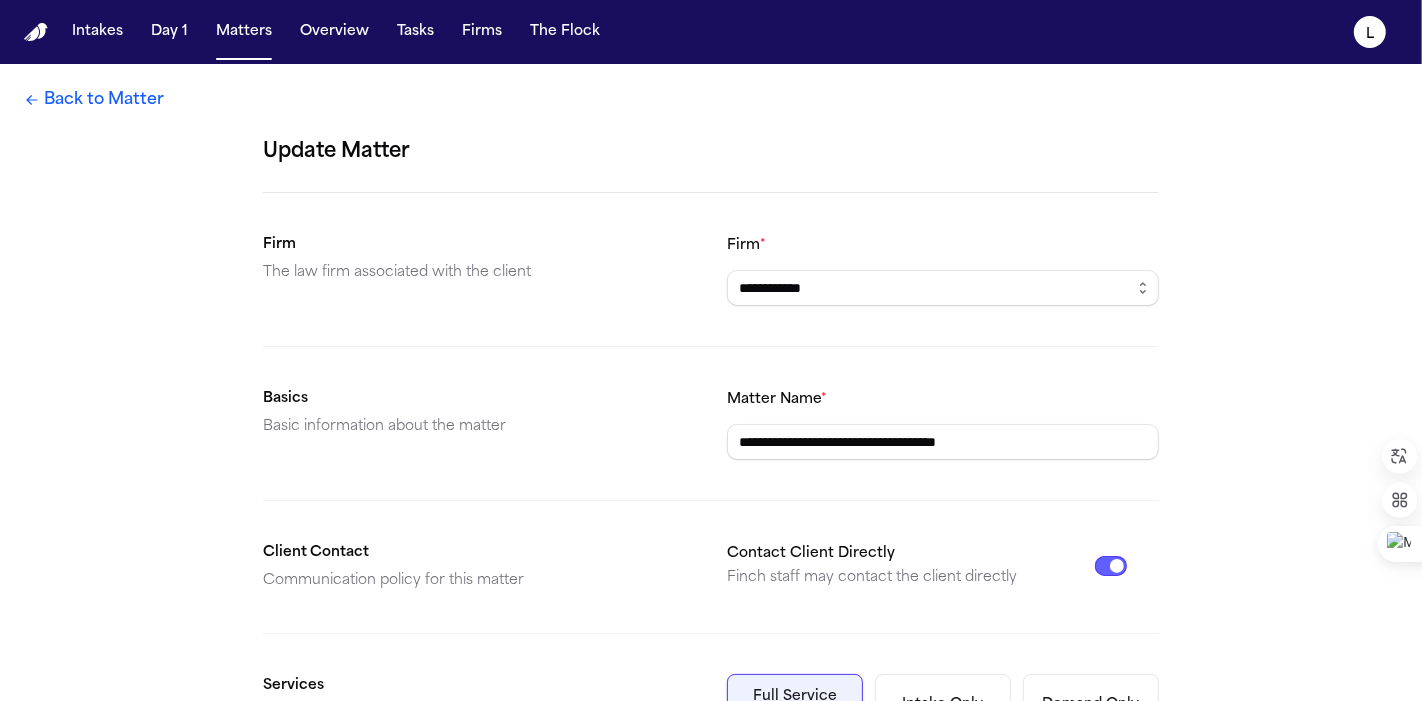drag, startPoint x: 838, startPoint y: 441, endPoint x: 714, endPoint y: 435, distance: 124.14507 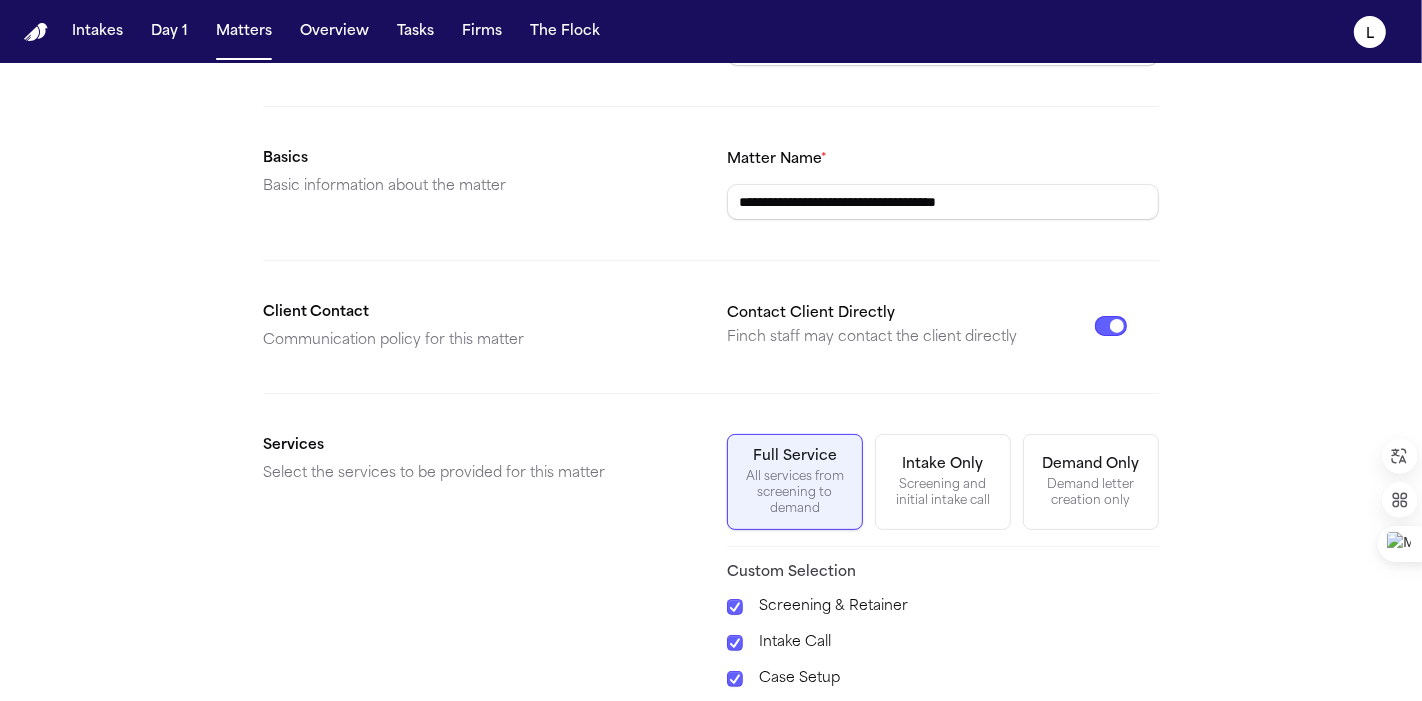 scroll, scrollTop: 529, scrollLeft: 0, axis: vertical 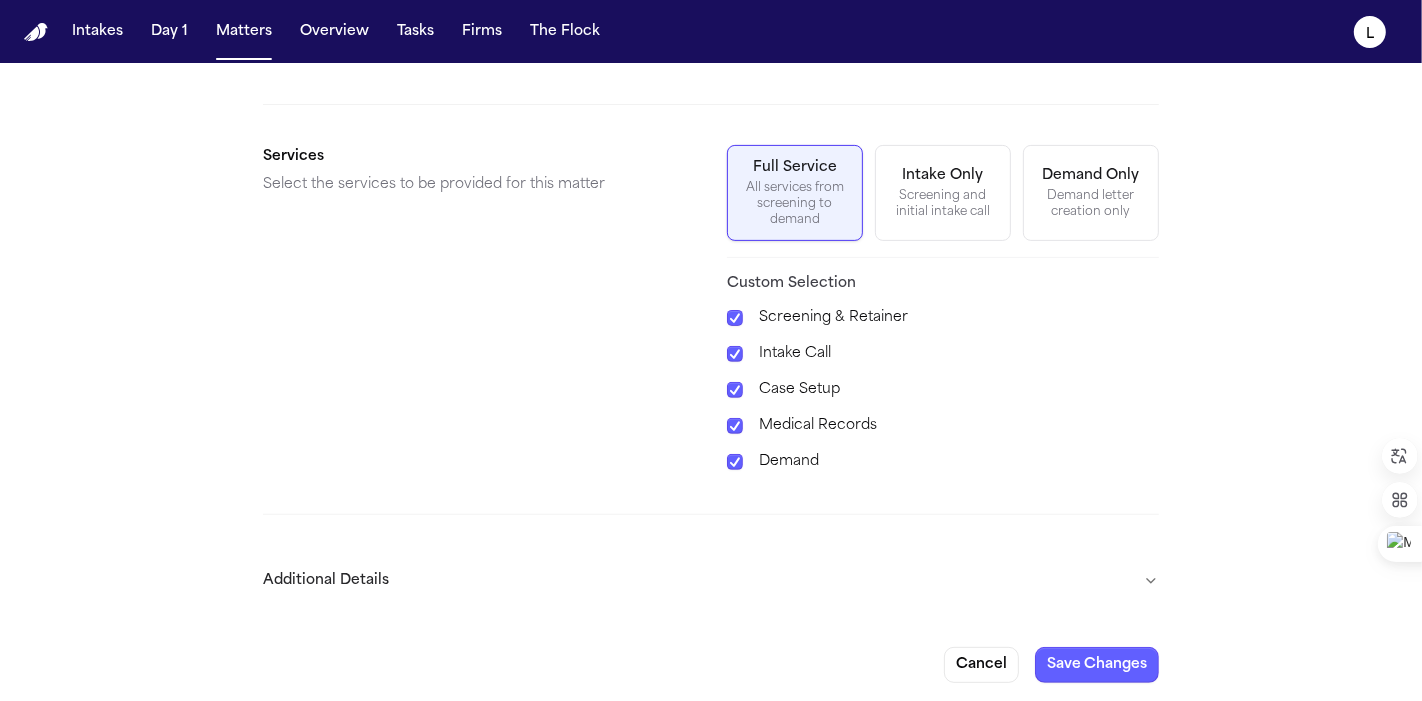 click on "Save Changes" at bounding box center [1097, 665] 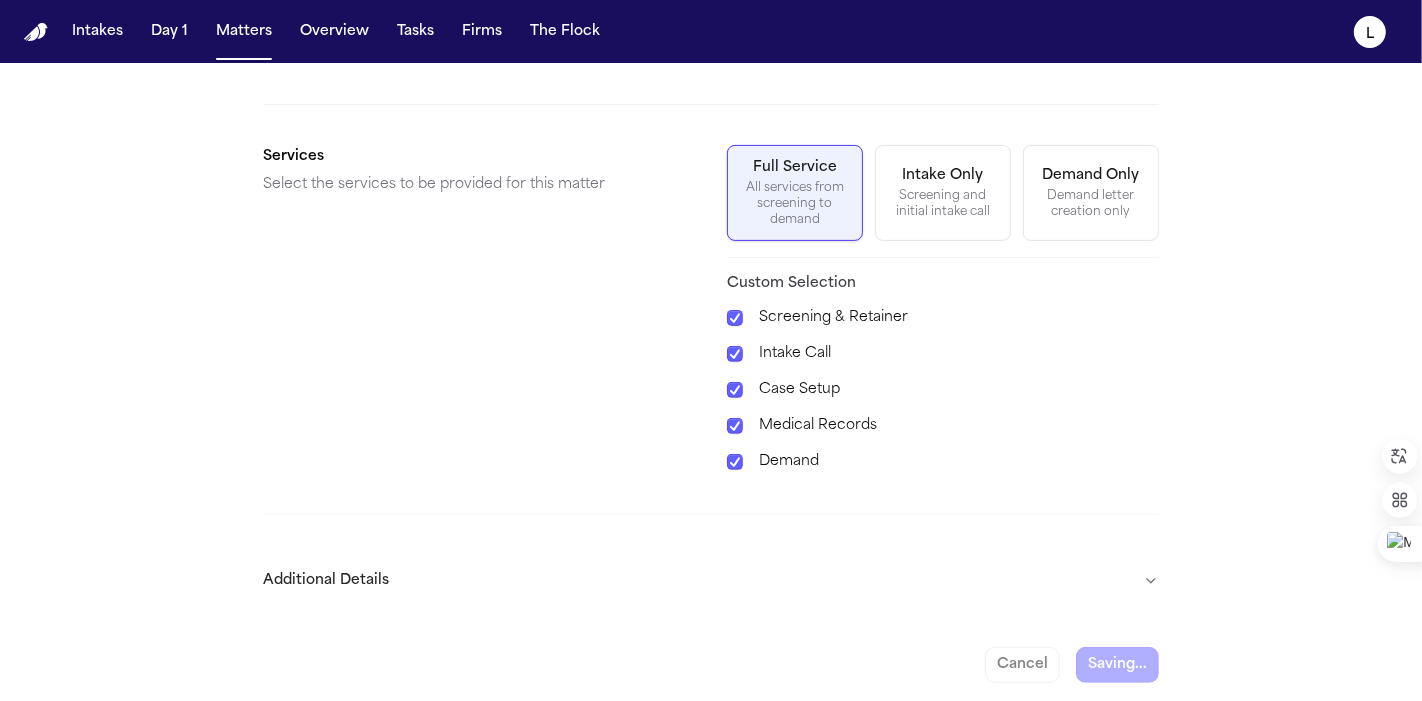 type 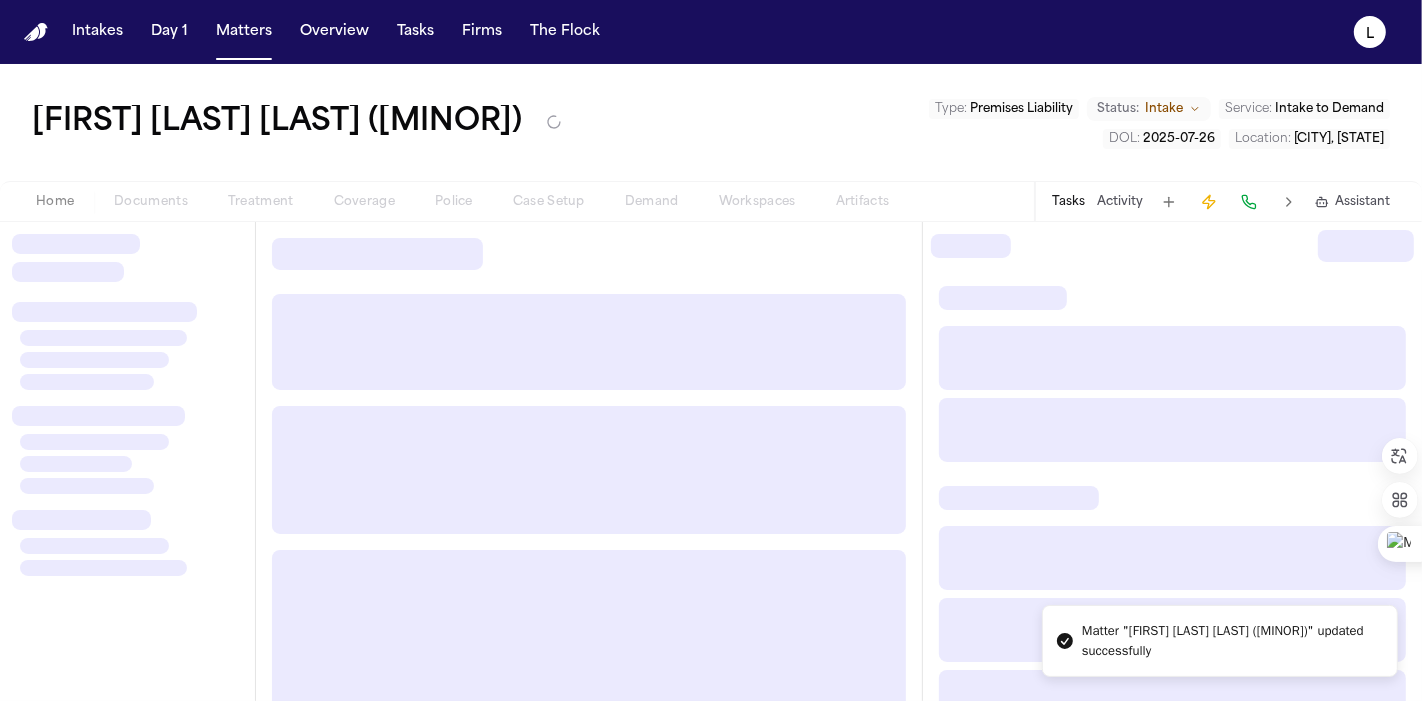 scroll, scrollTop: 0, scrollLeft: 0, axis: both 